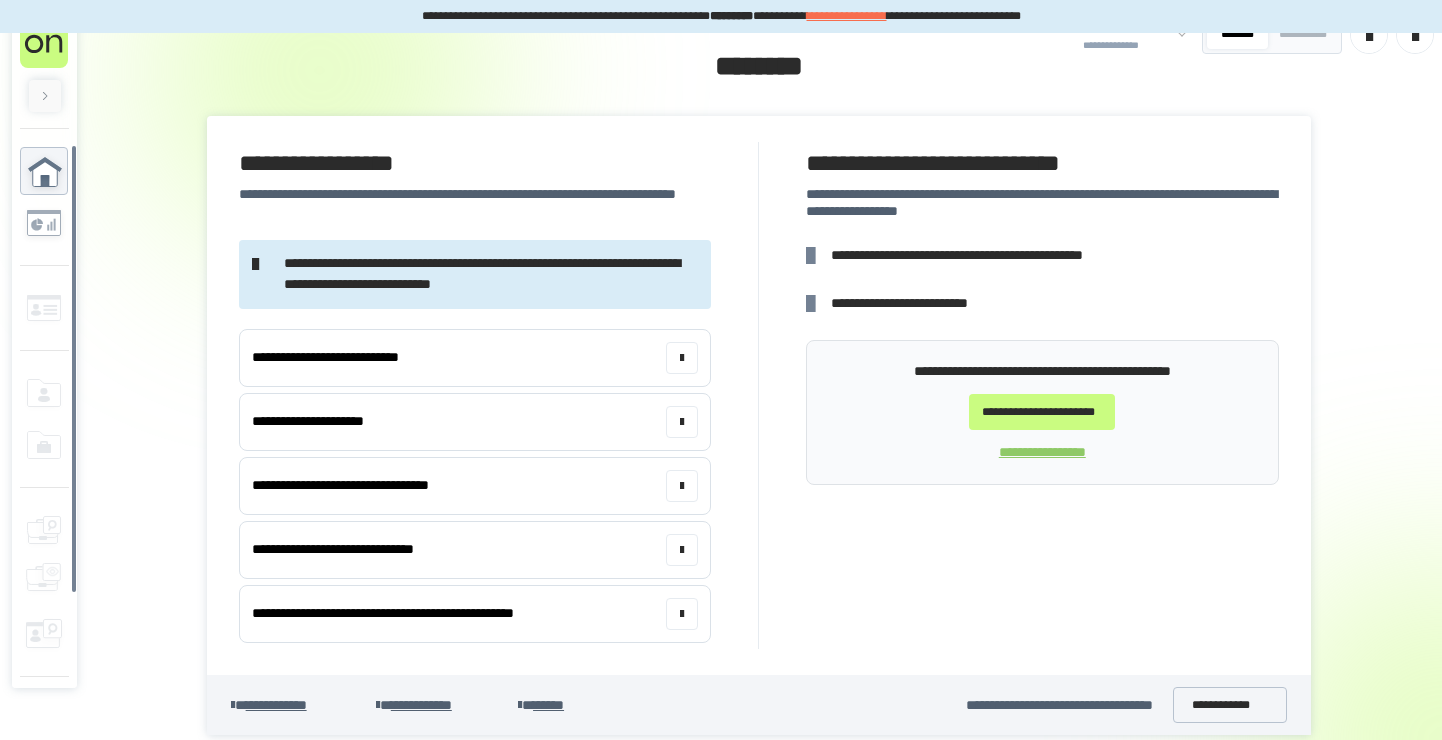 scroll, scrollTop: 39, scrollLeft: 0, axis: vertical 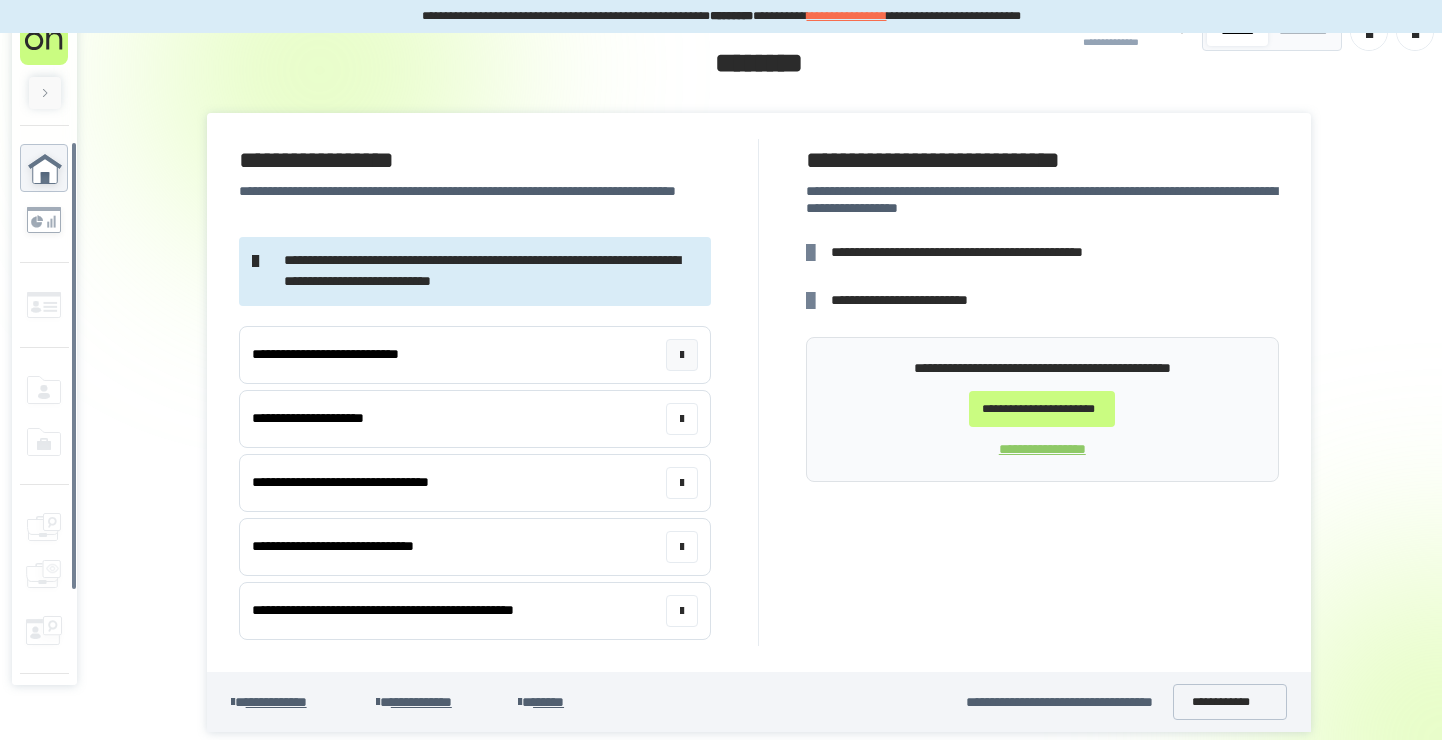 click at bounding box center (682, 355) 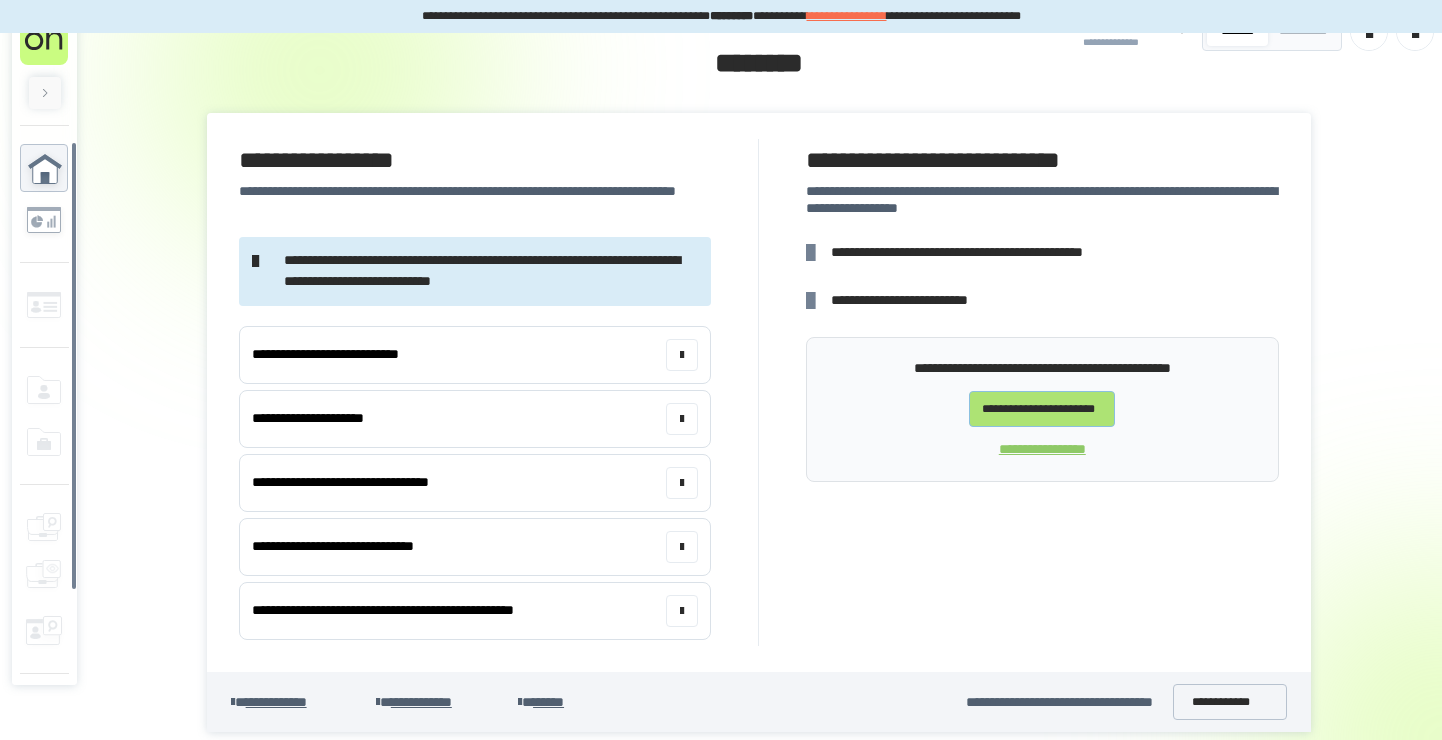 click on "**********" at bounding box center [1042, 409] 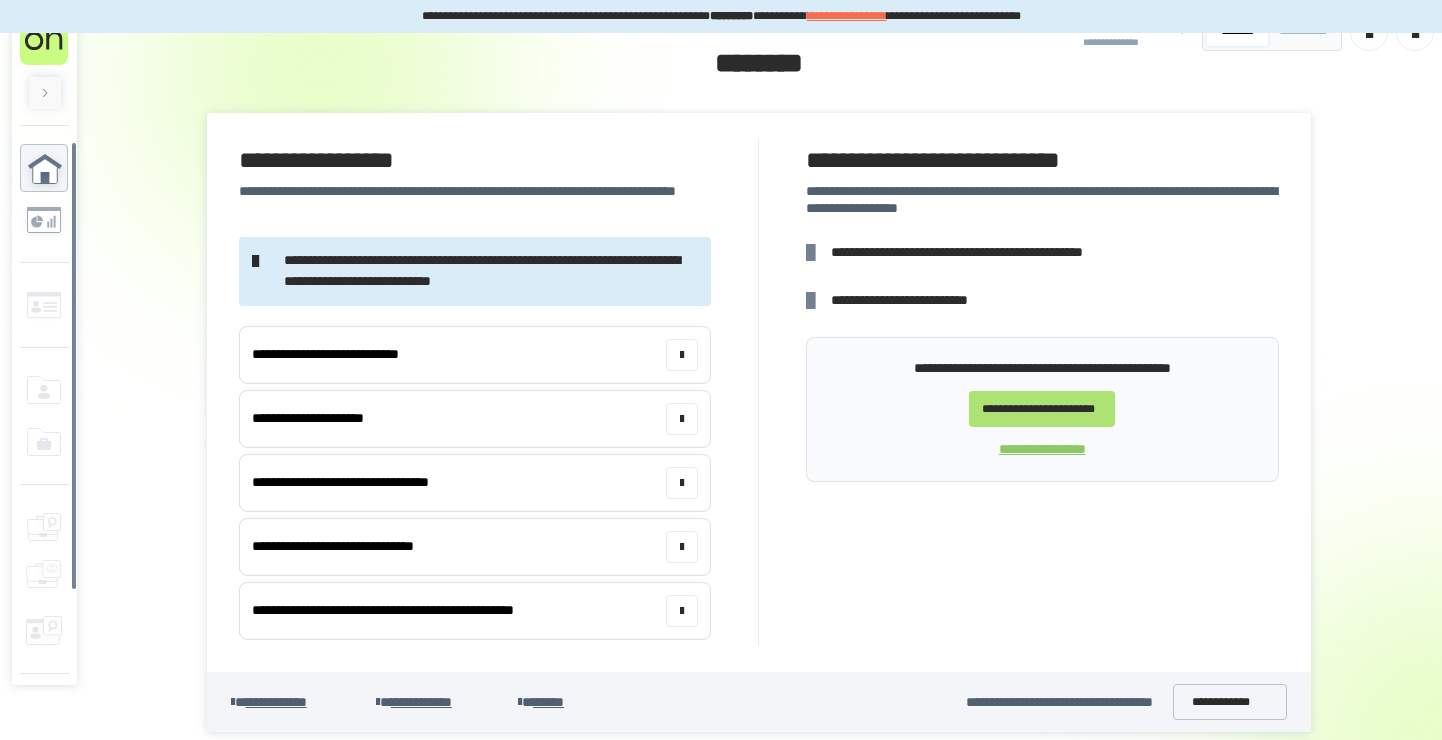 scroll, scrollTop: 0, scrollLeft: 0, axis: both 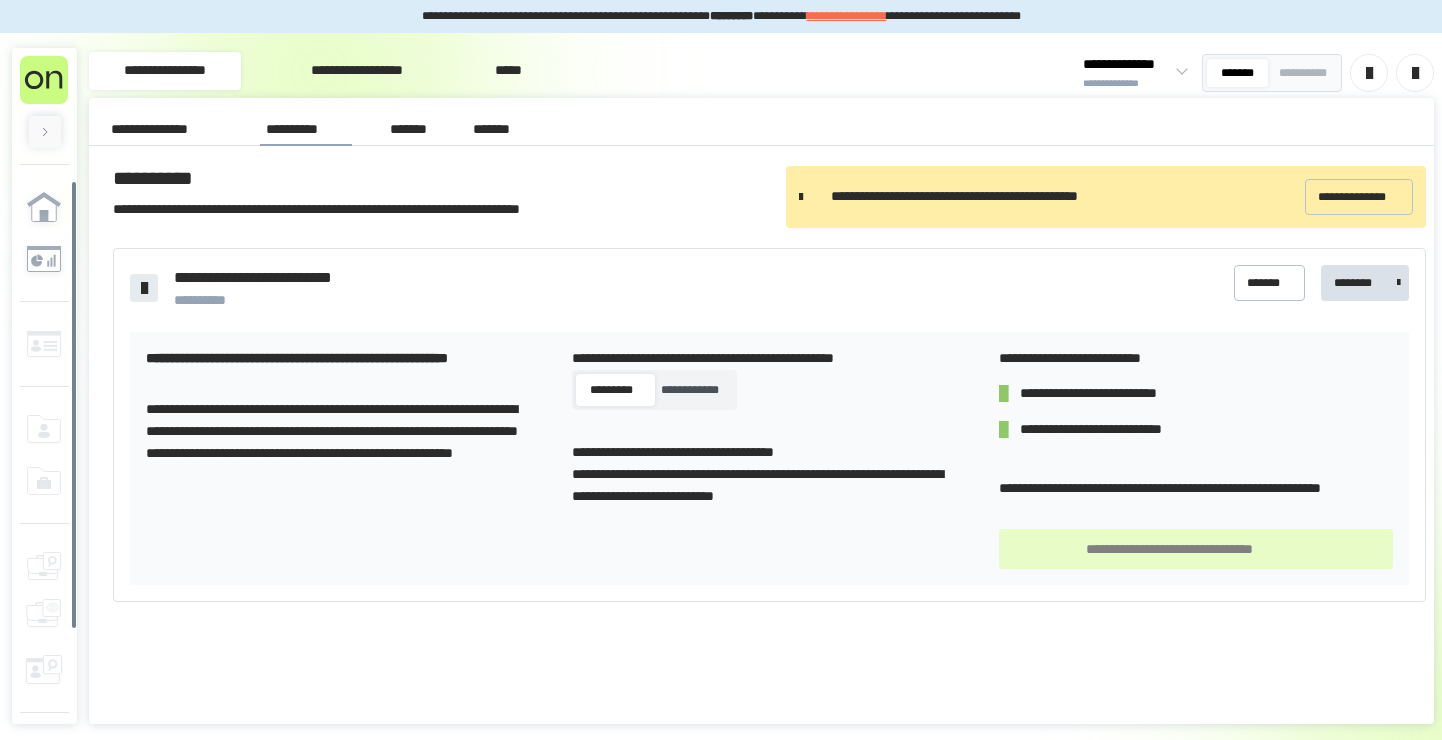 click on "*********" at bounding box center [611, 390] 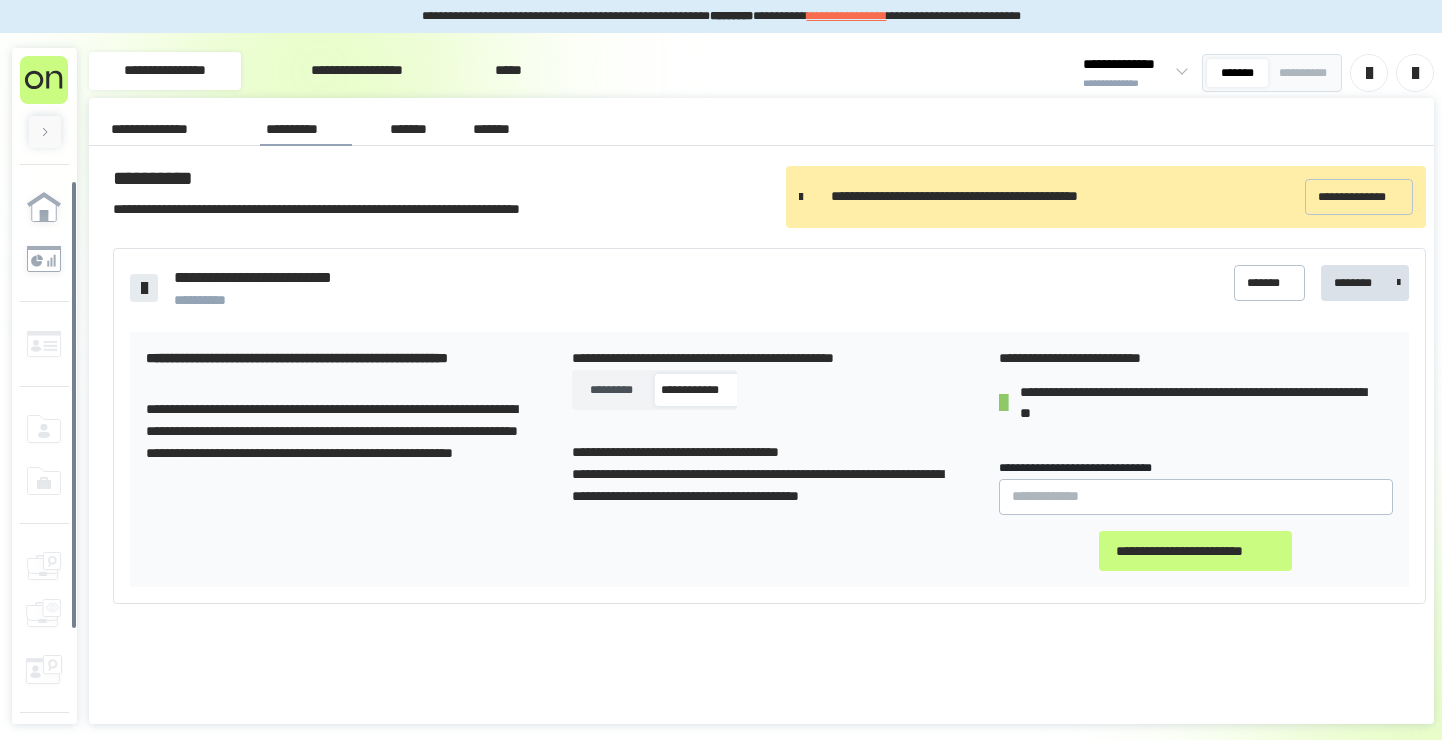 click on "*********" at bounding box center (611, 390) 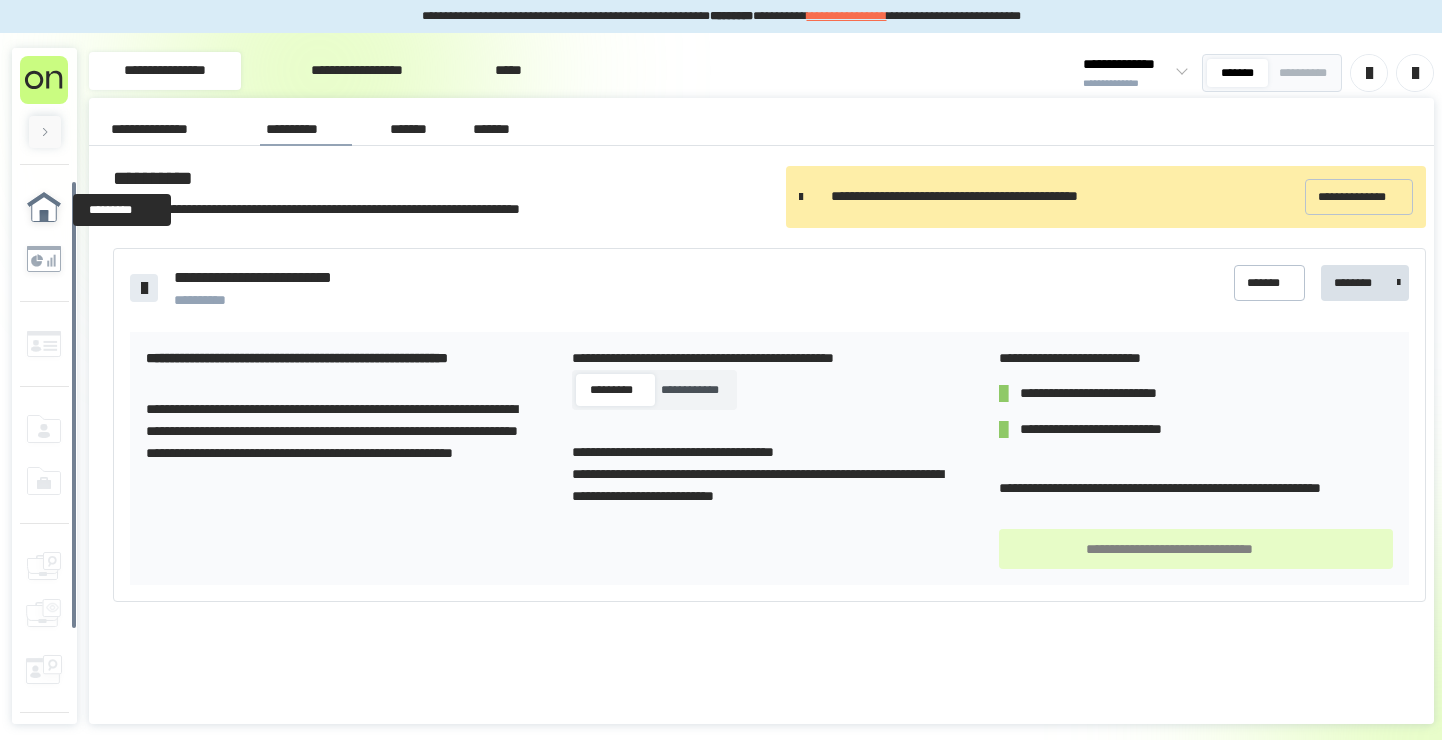 click 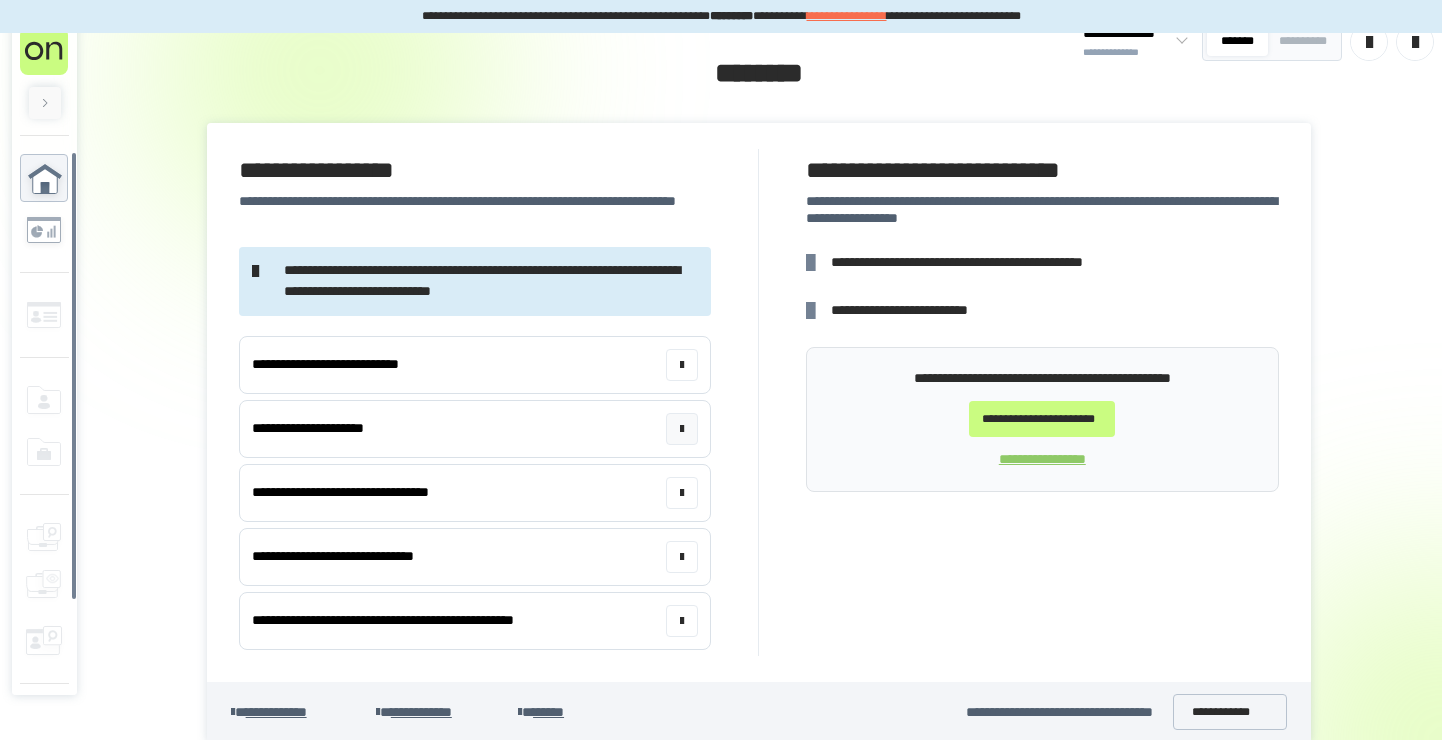 scroll, scrollTop: 39, scrollLeft: 0, axis: vertical 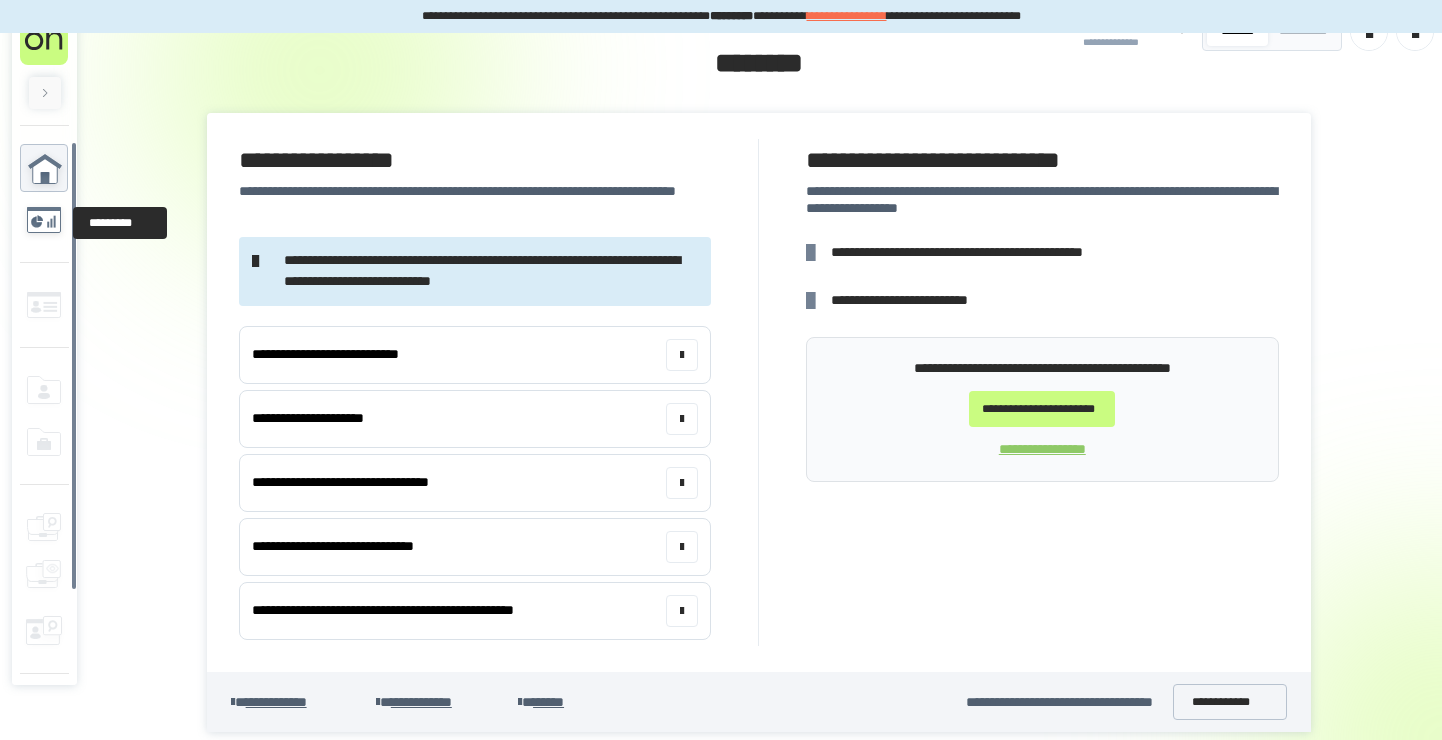click 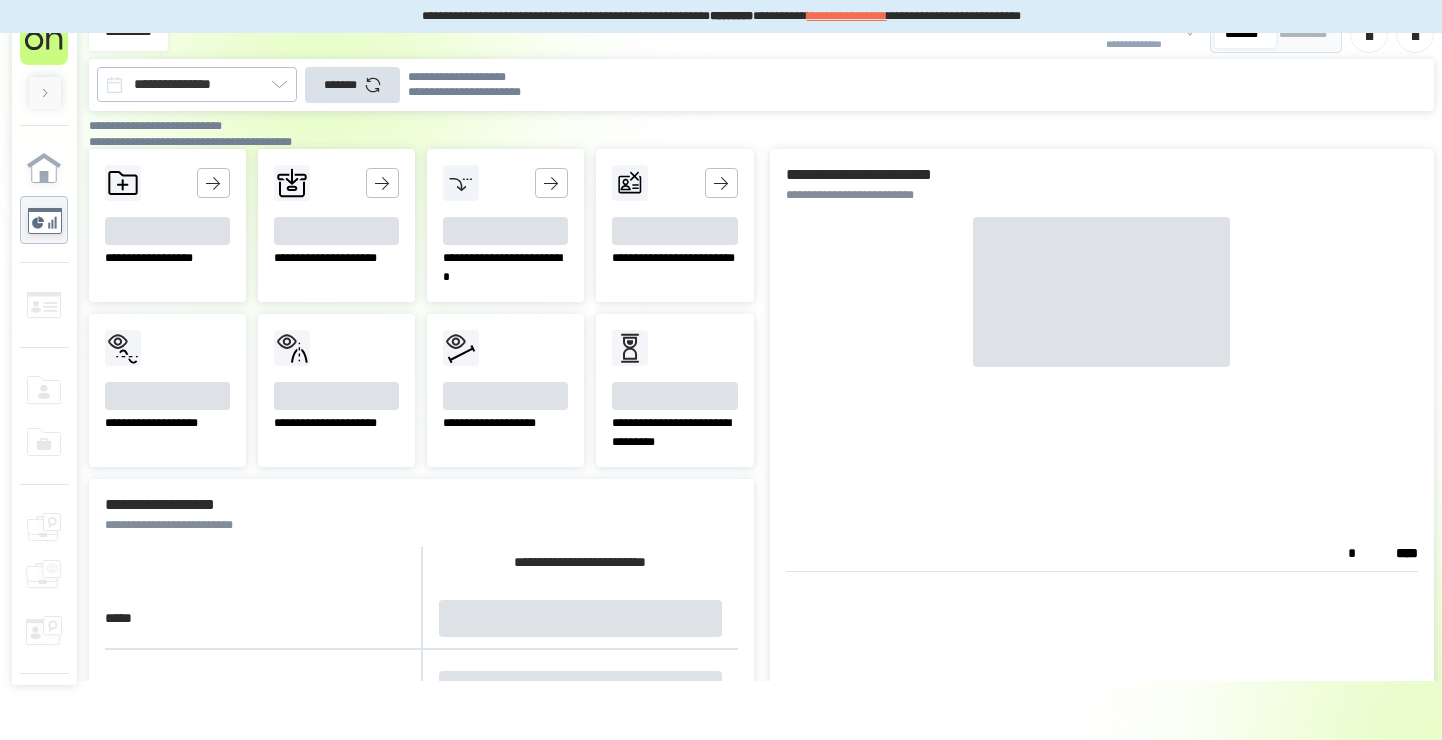scroll, scrollTop: 0, scrollLeft: 0, axis: both 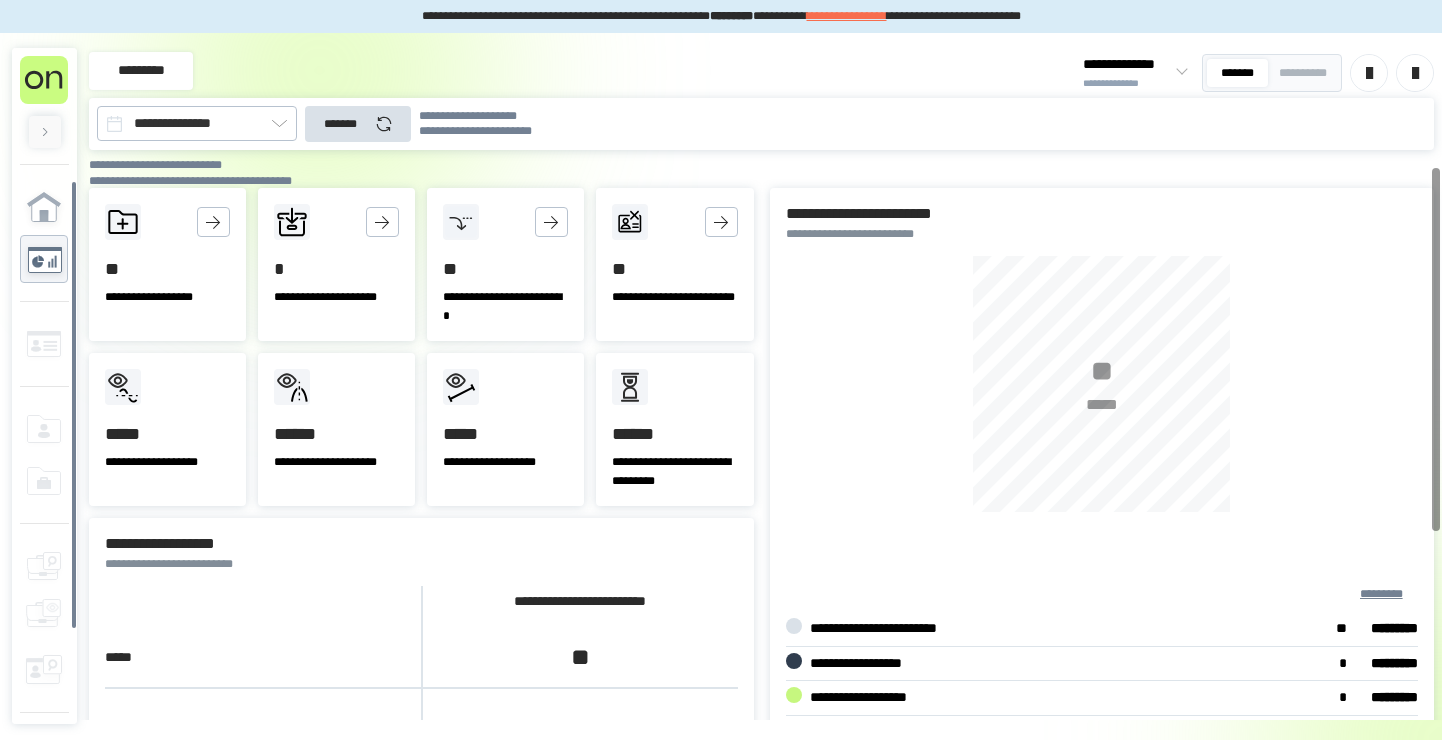 click 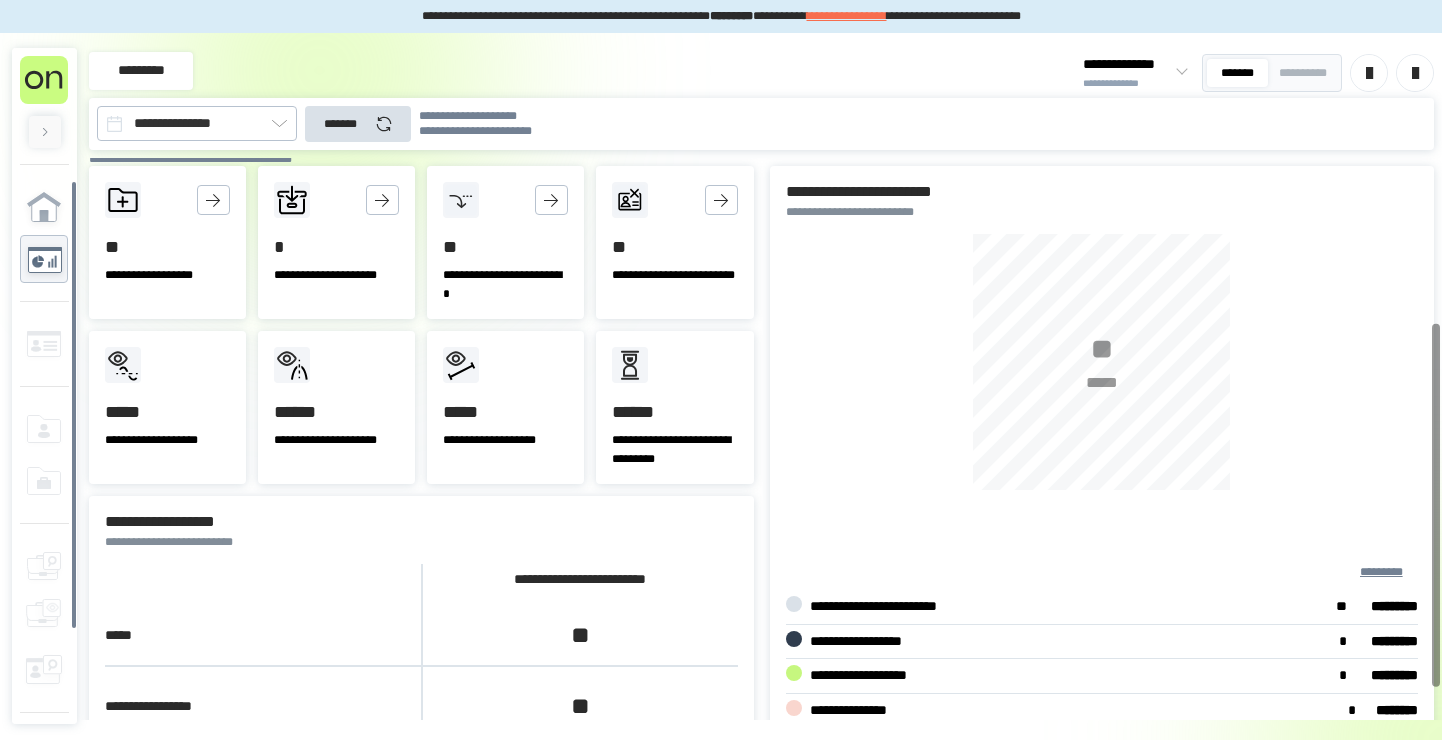 scroll, scrollTop: 0, scrollLeft: 0, axis: both 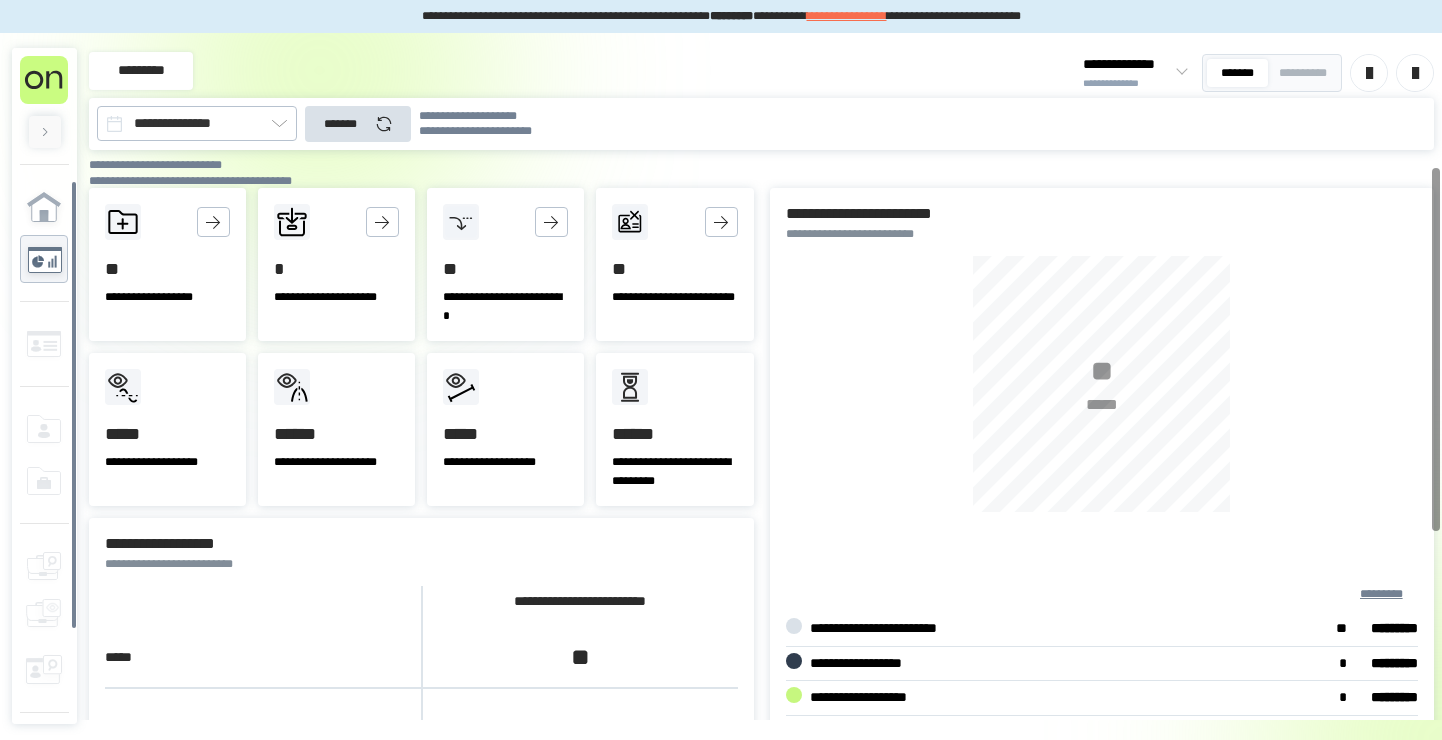 click 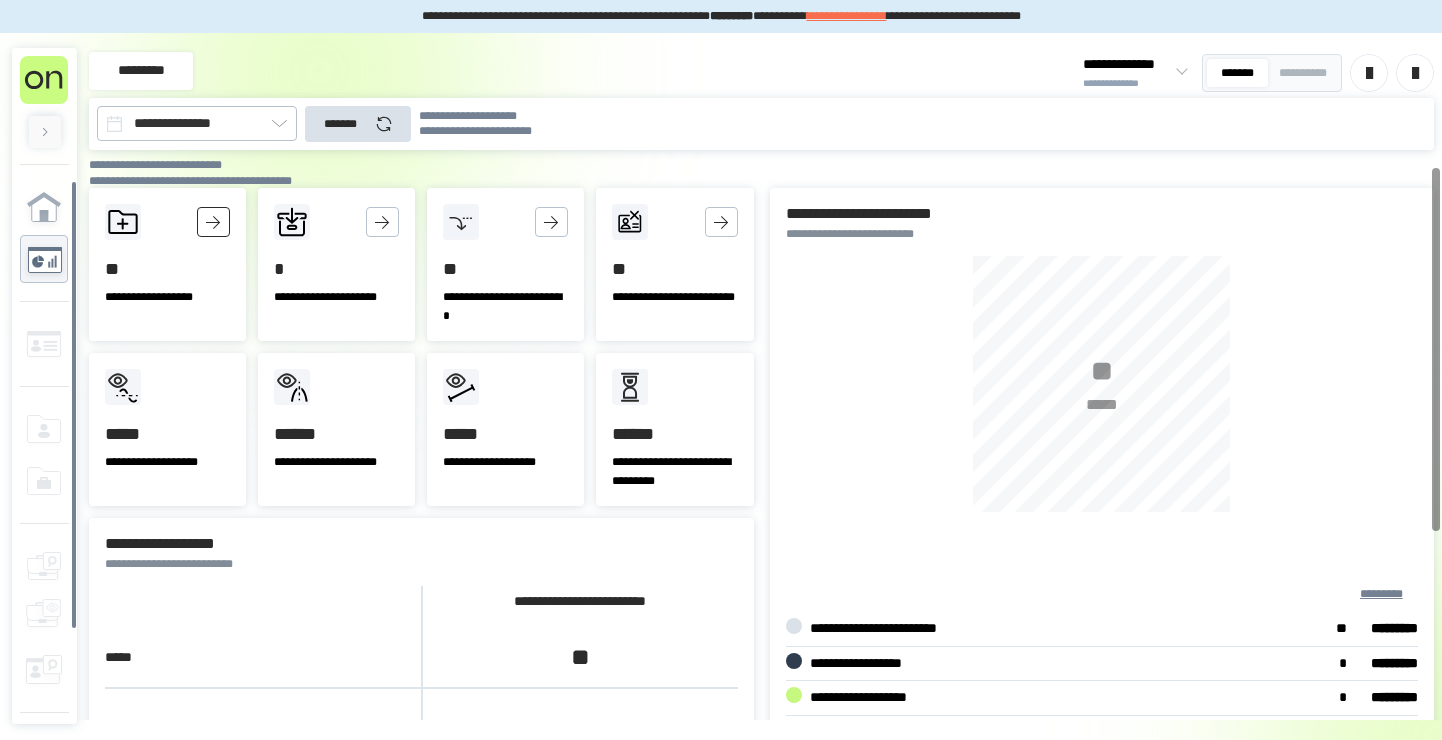 click 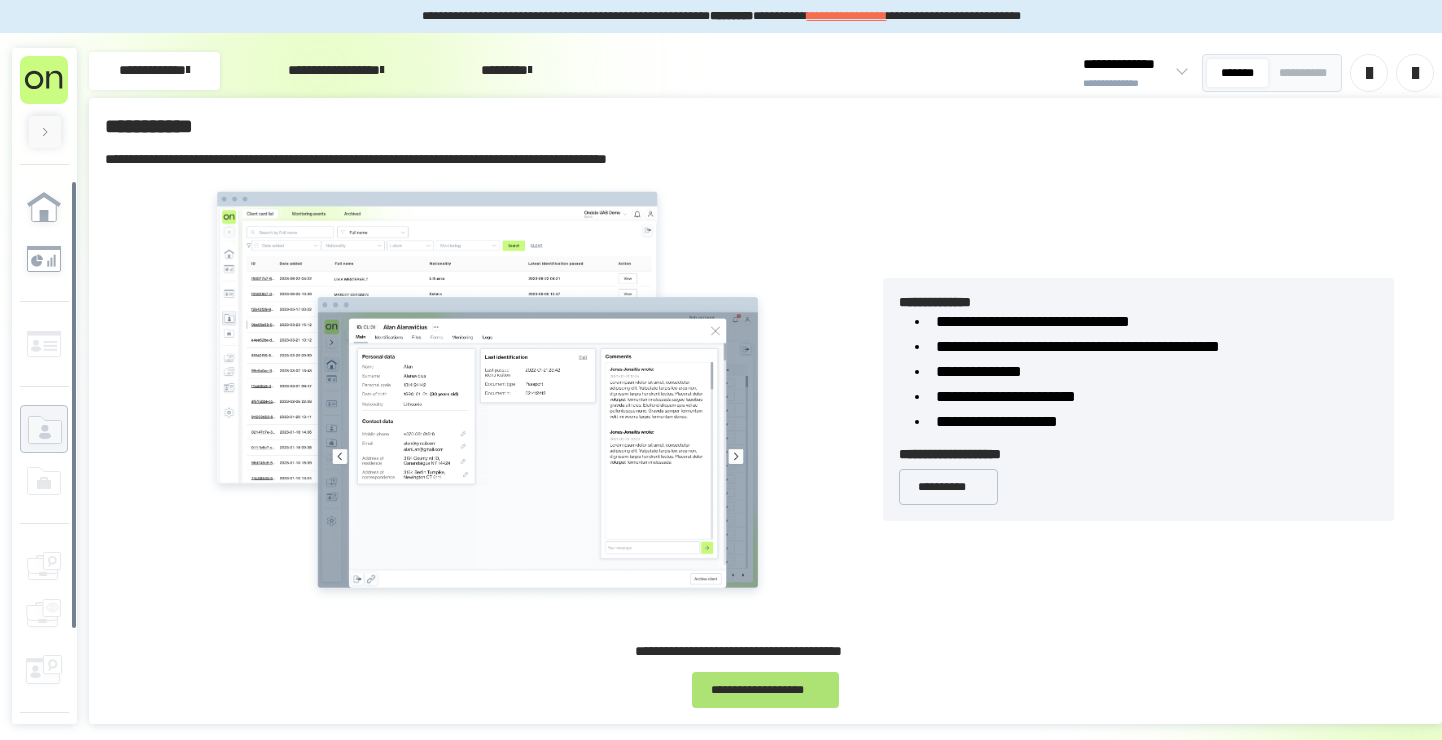 click on "**********" at bounding box center [765, 690] 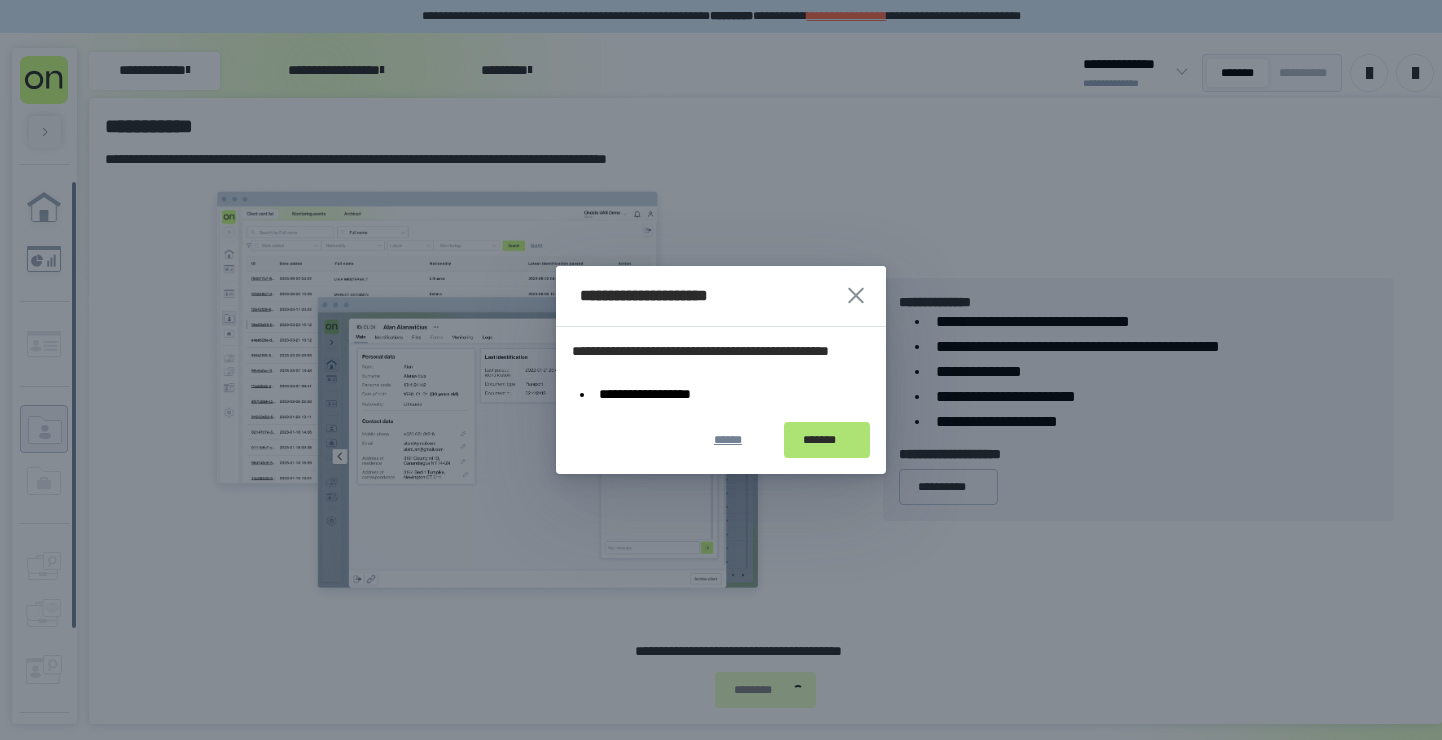click on "*******" at bounding box center [827, 440] 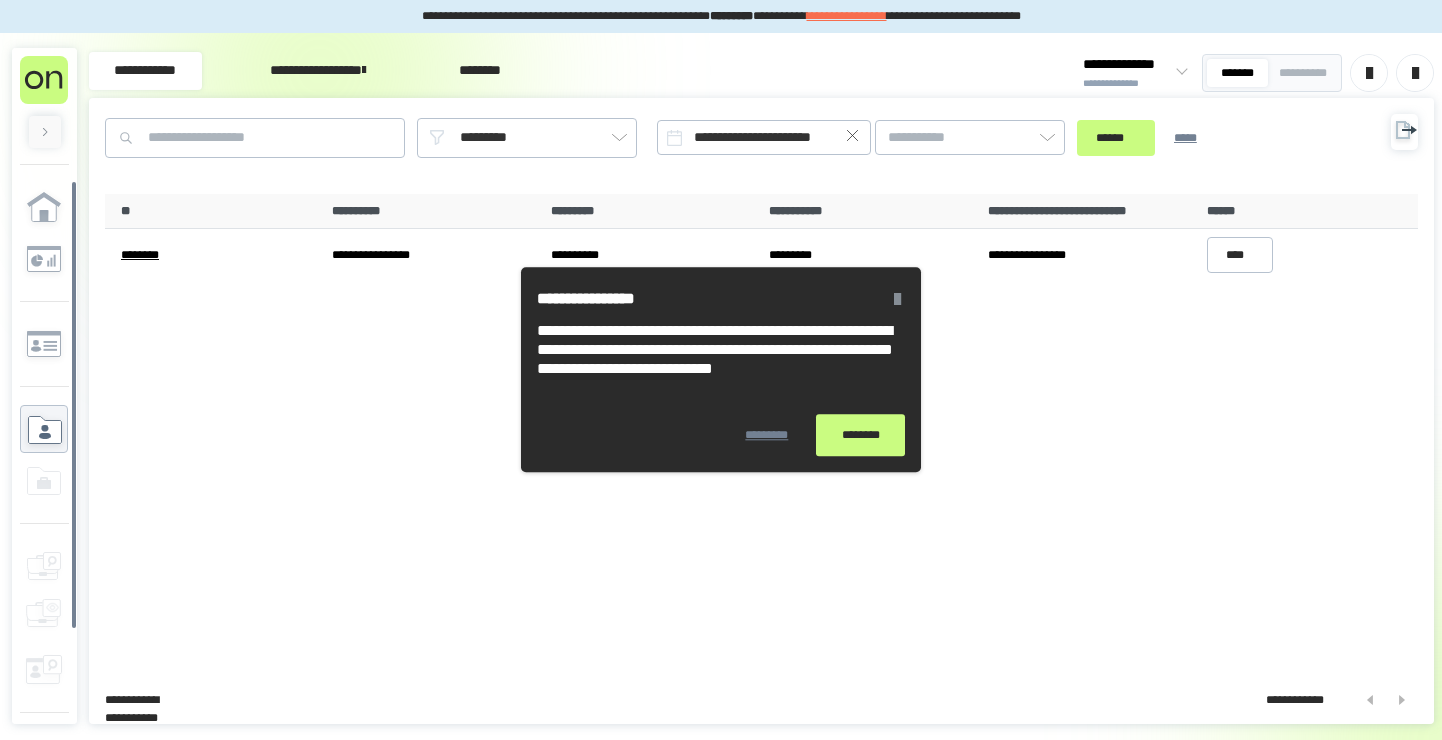 click on "********" at bounding box center [860, 435] 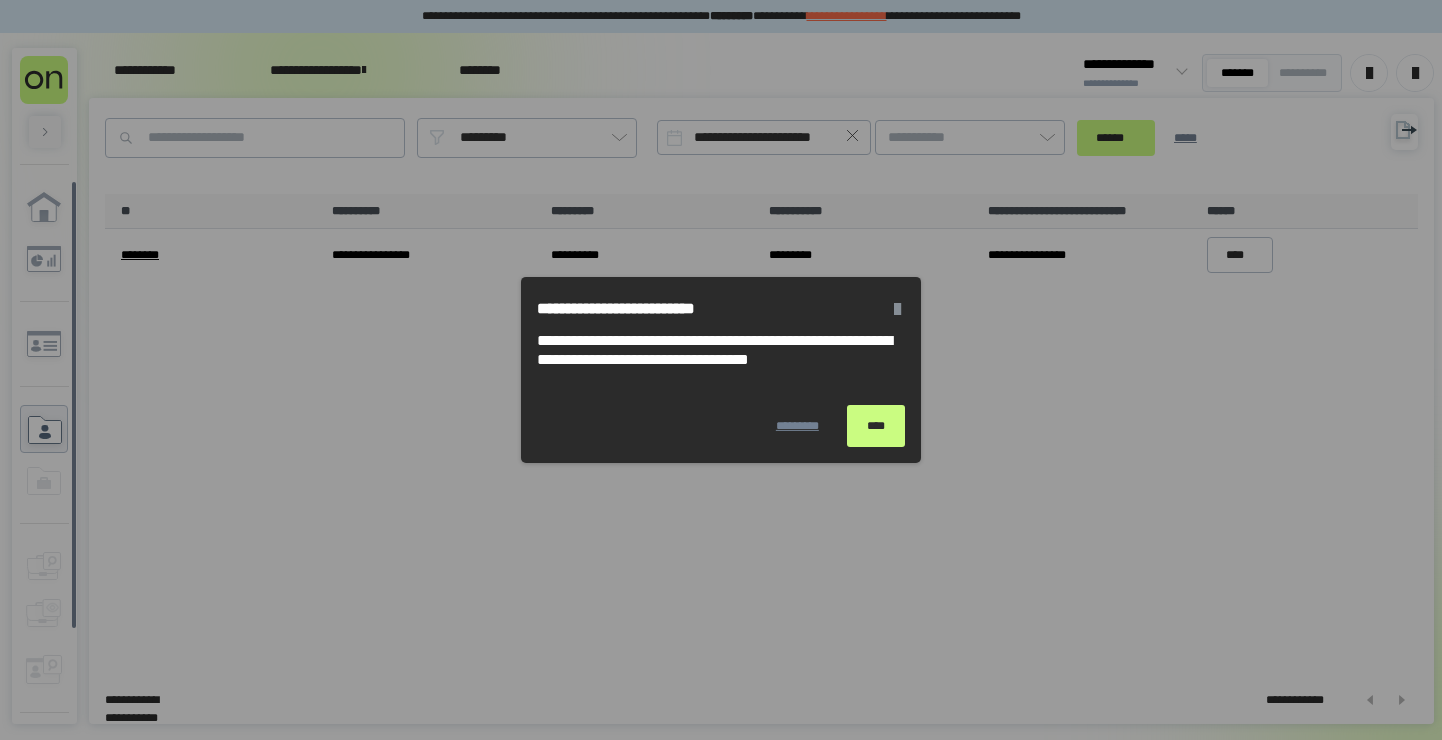 scroll, scrollTop: 13, scrollLeft: 0, axis: vertical 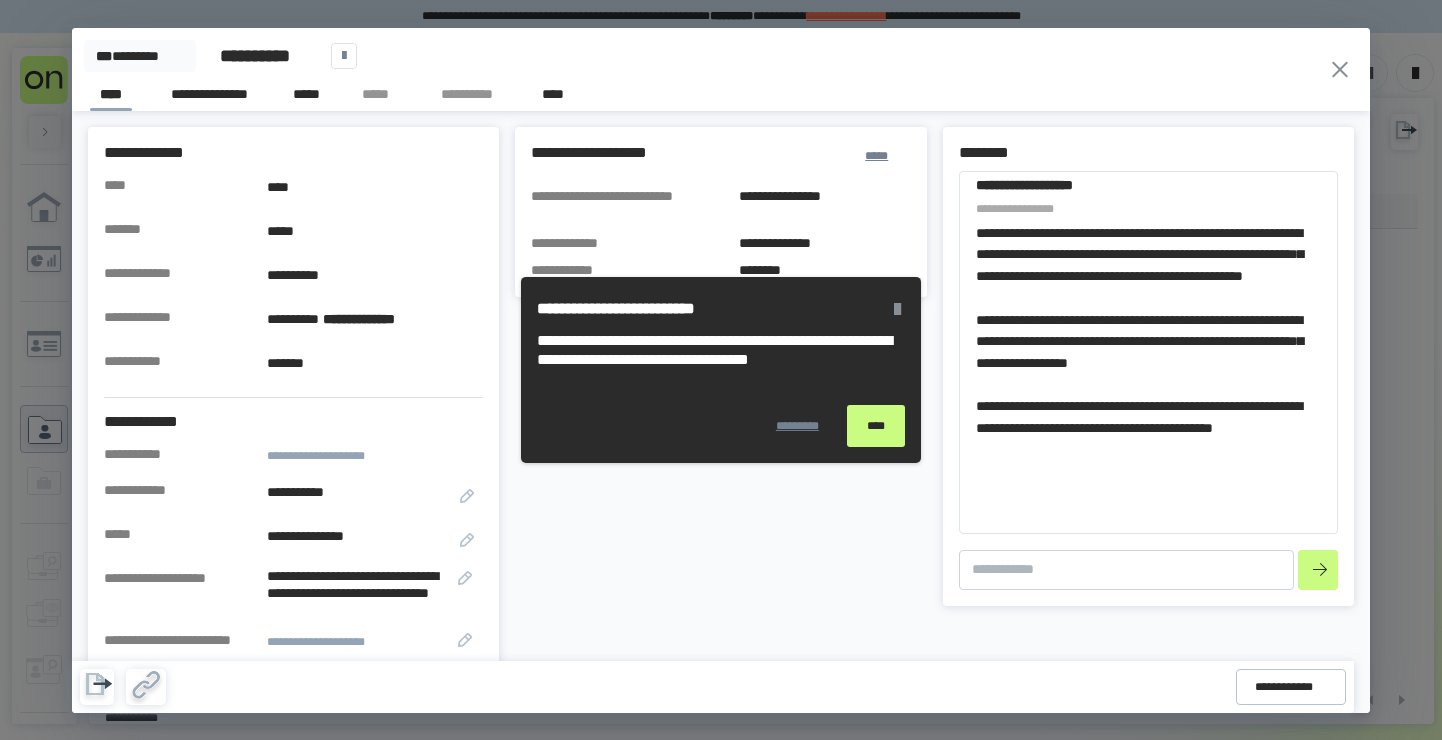 click on "****" at bounding box center [876, 426] 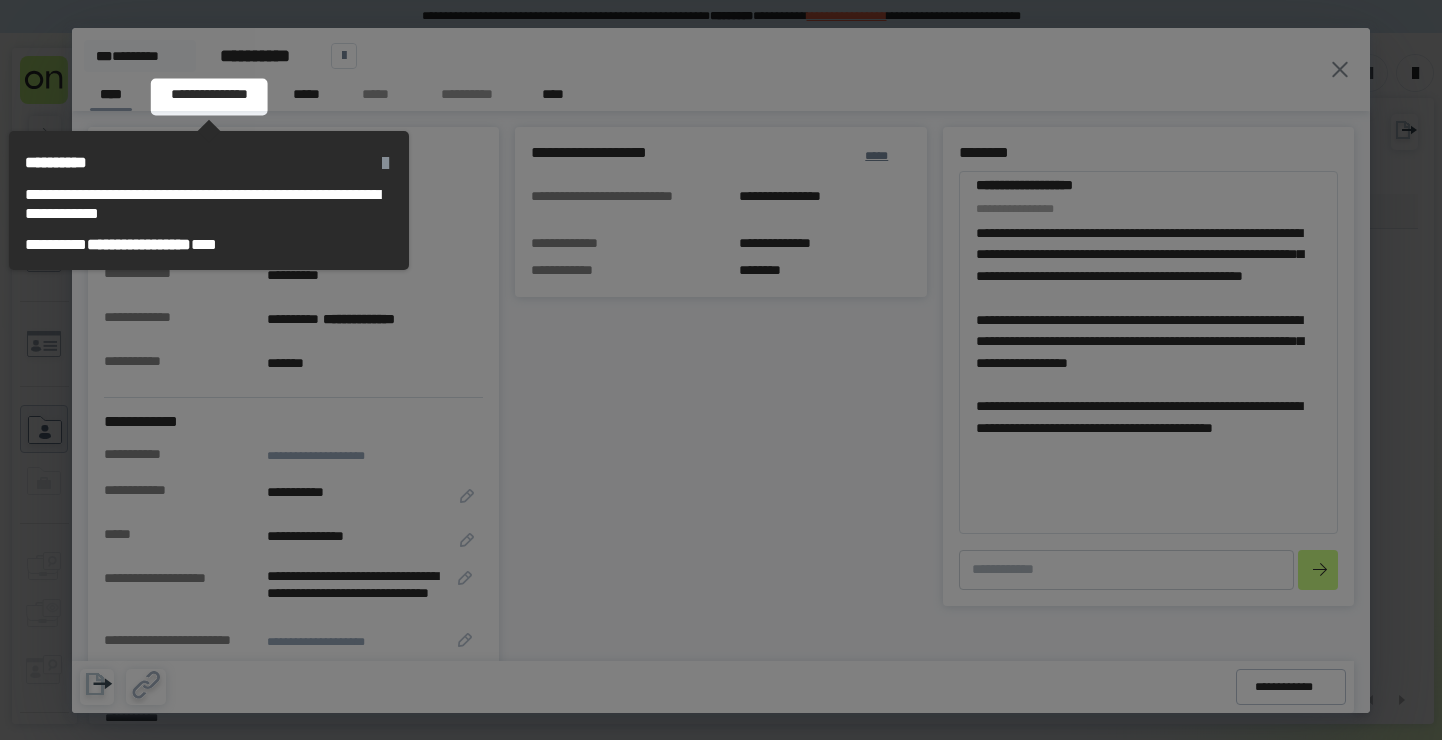 click at bounding box center (385, 163) 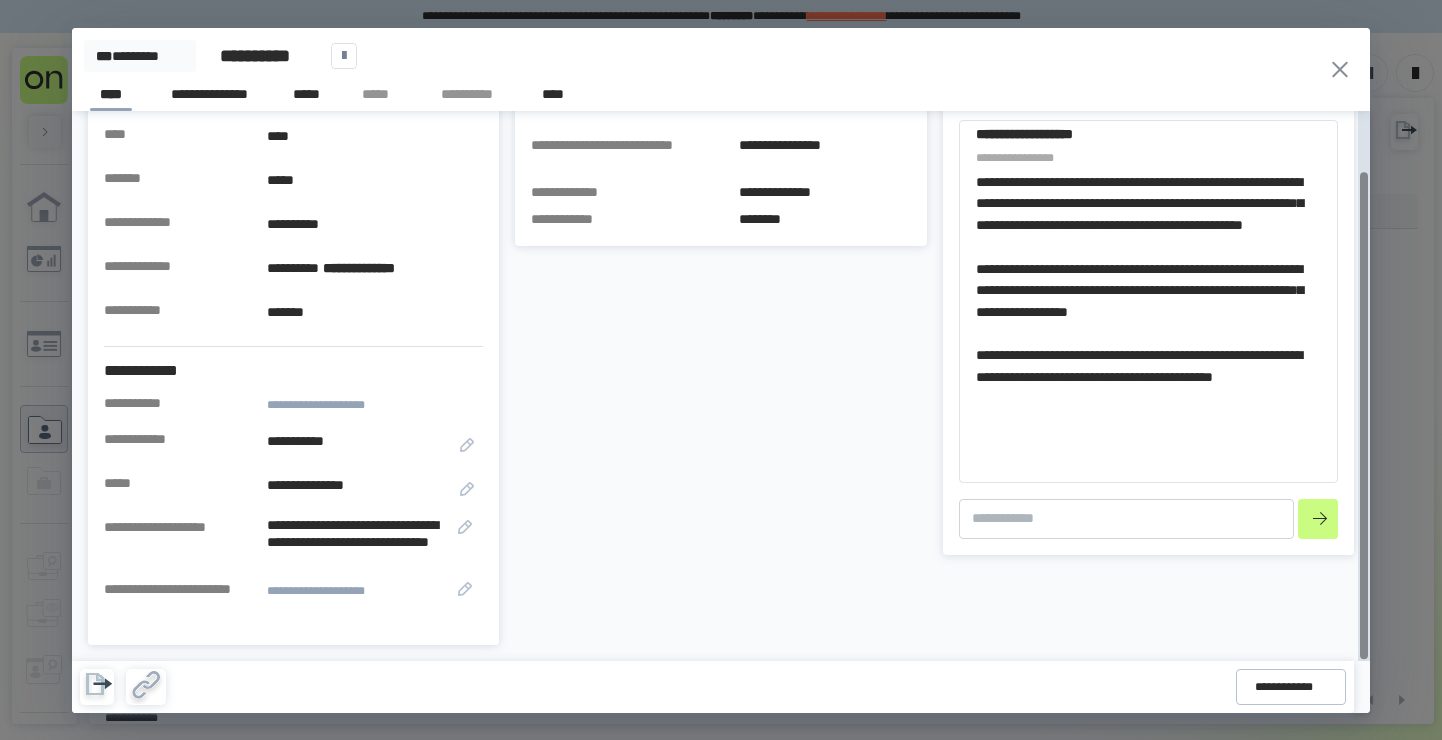 scroll, scrollTop: 67, scrollLeft: 0, axis: vertical 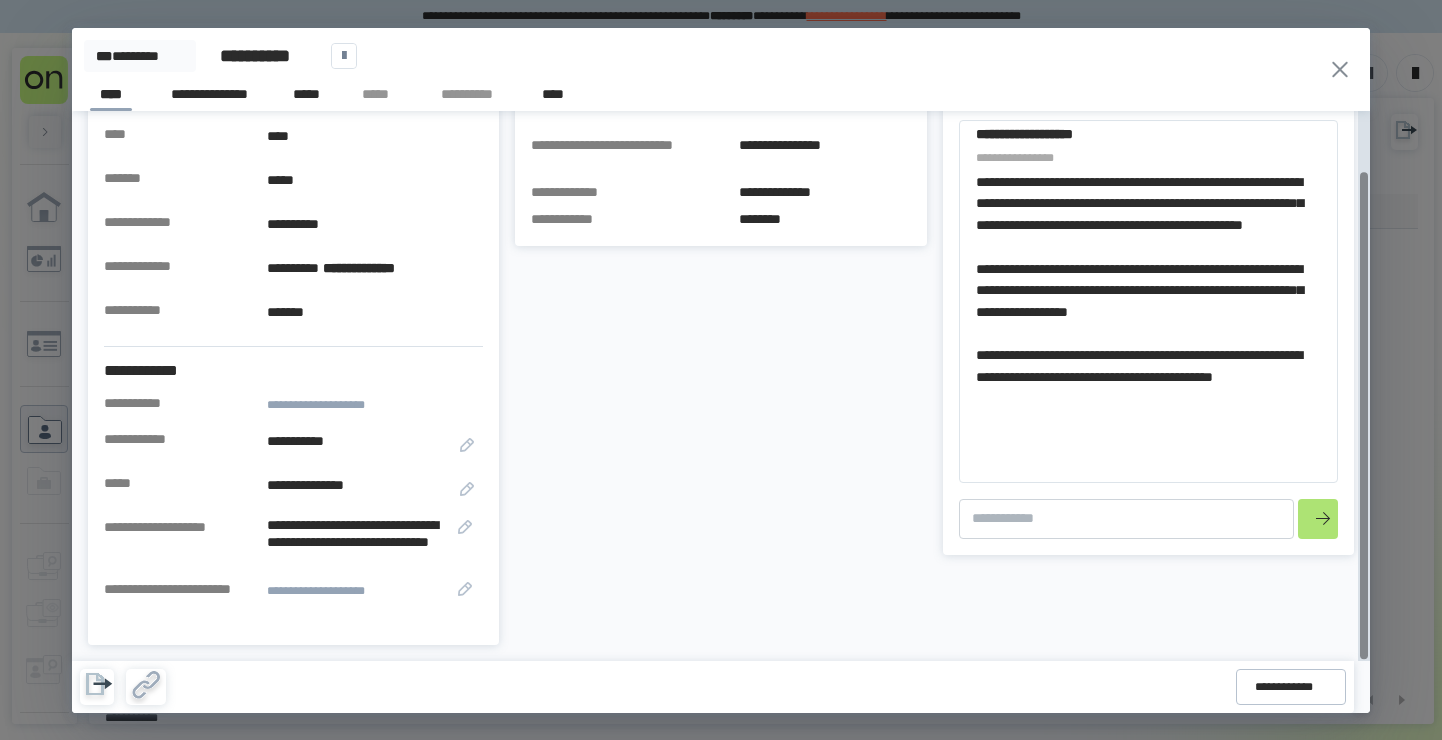 click 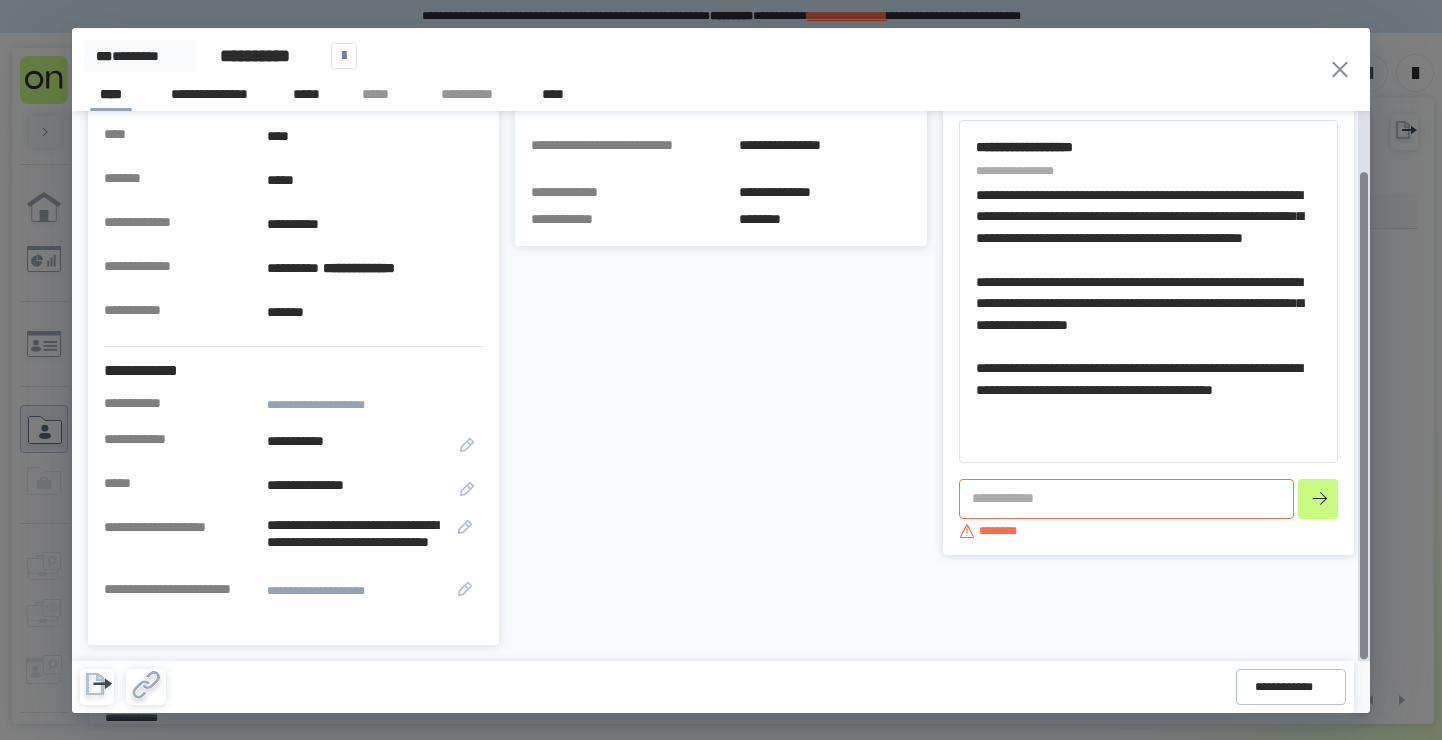 type on "*" 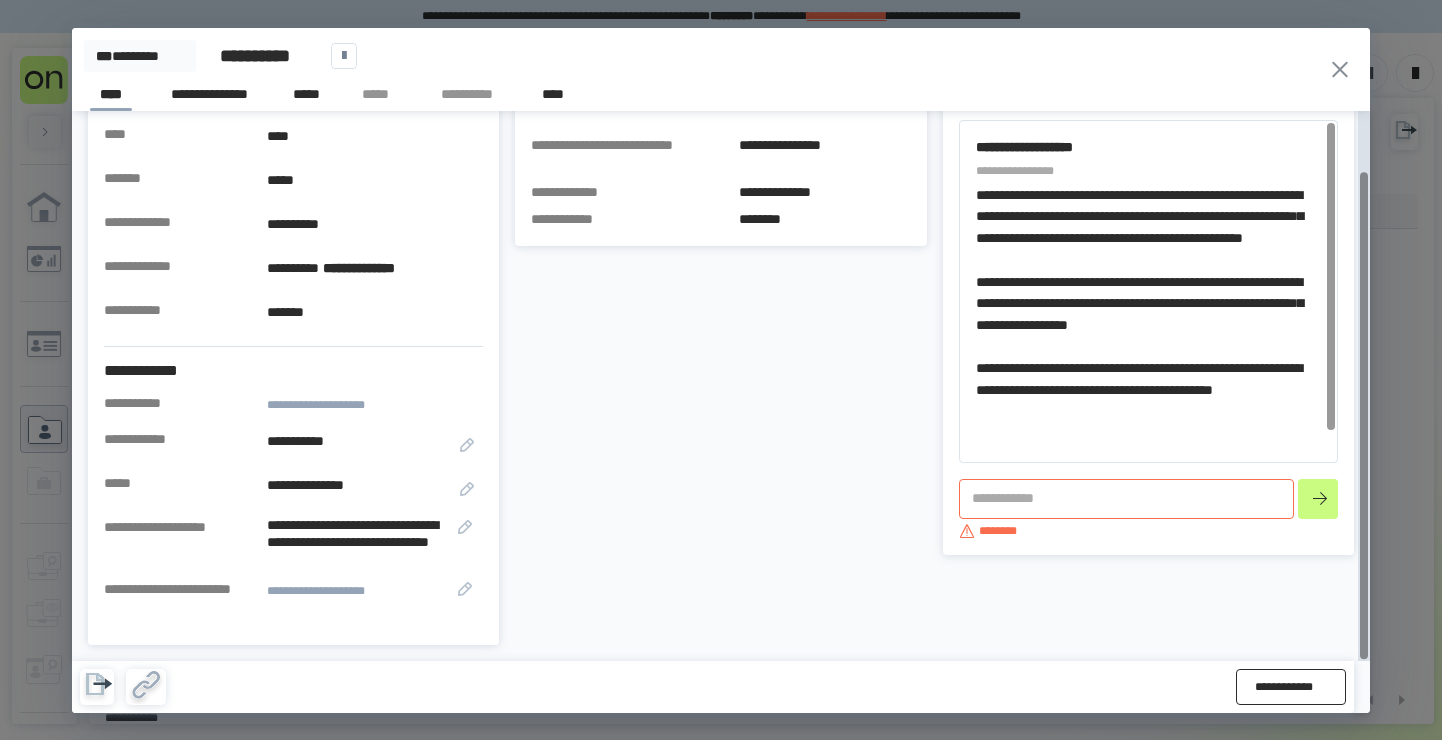 click on "**********" at bounding box center (1291, 687) 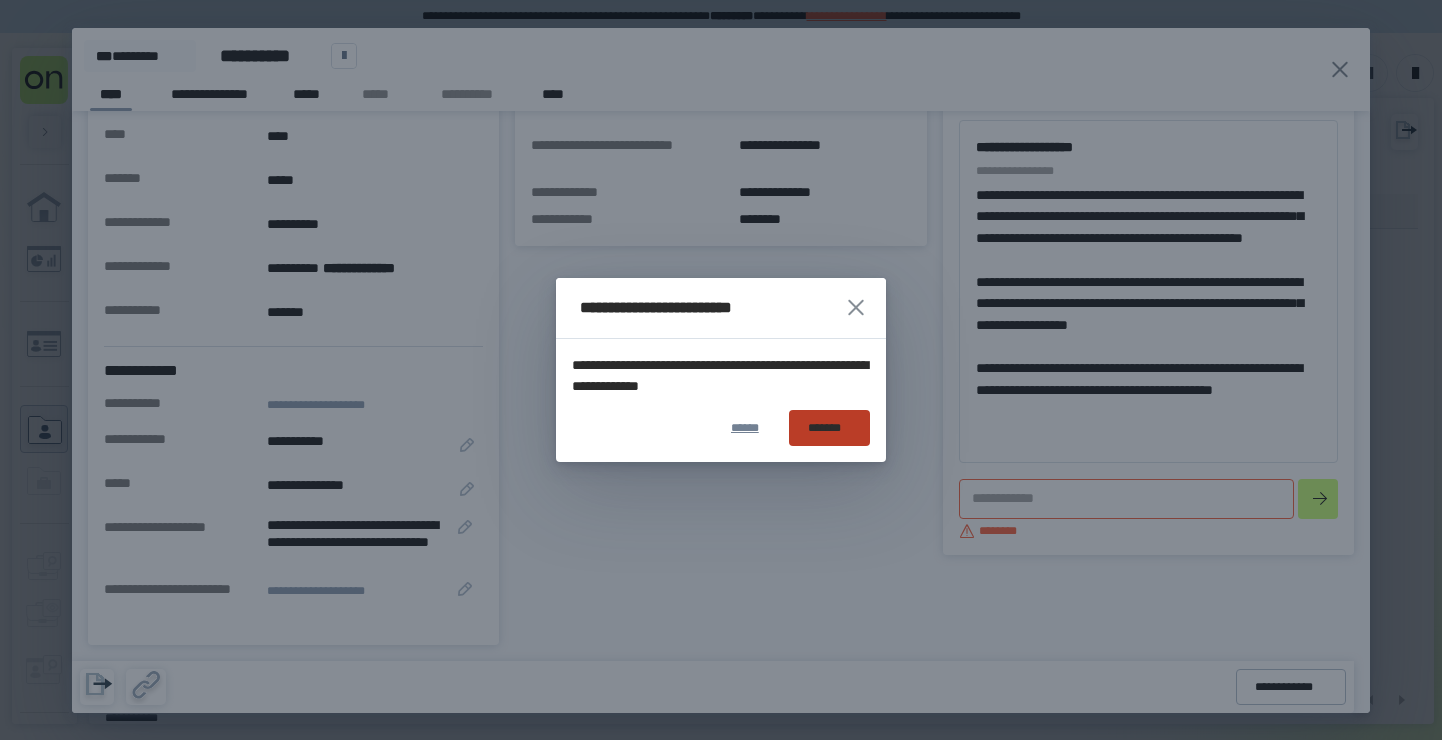 click on "*******" at bounding box center (829, 428) 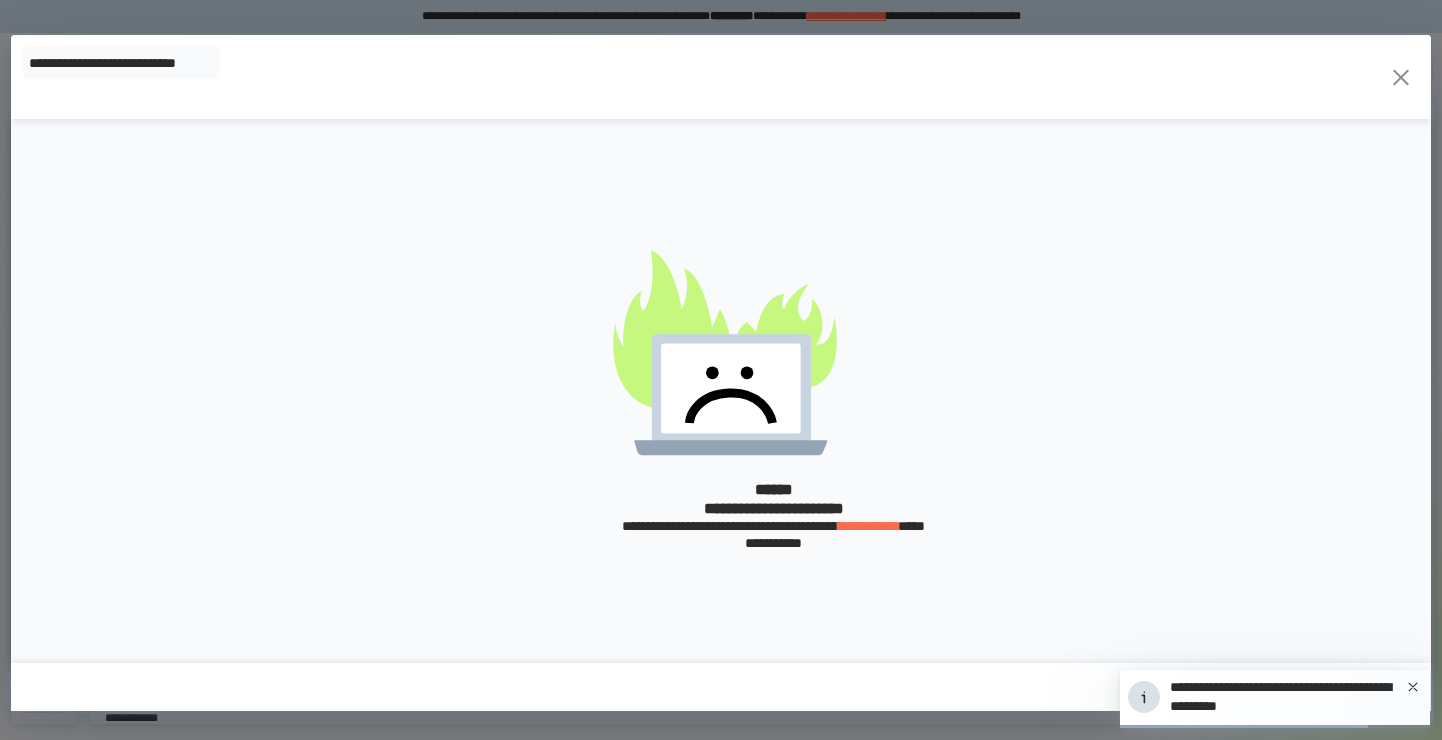 click 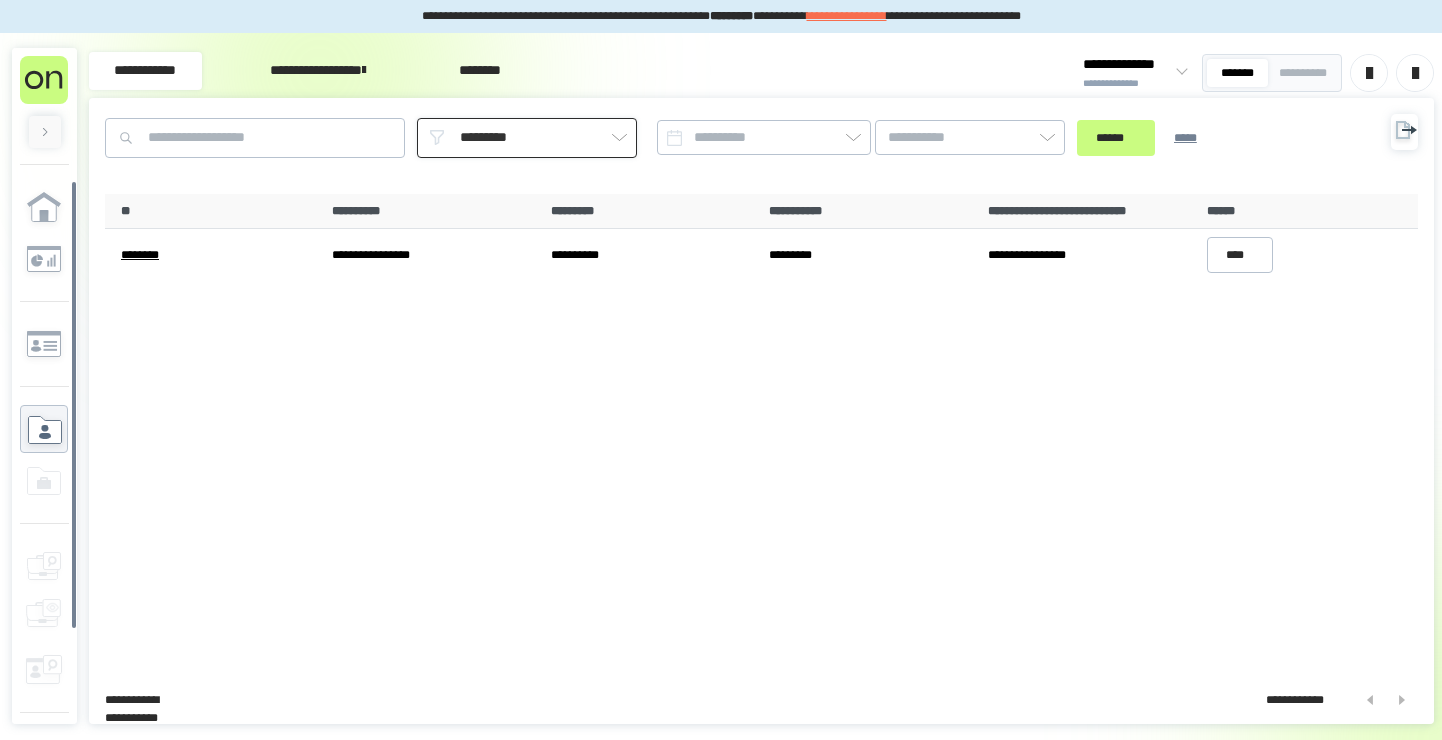 click on "*********" at bounding box center [527, 138] 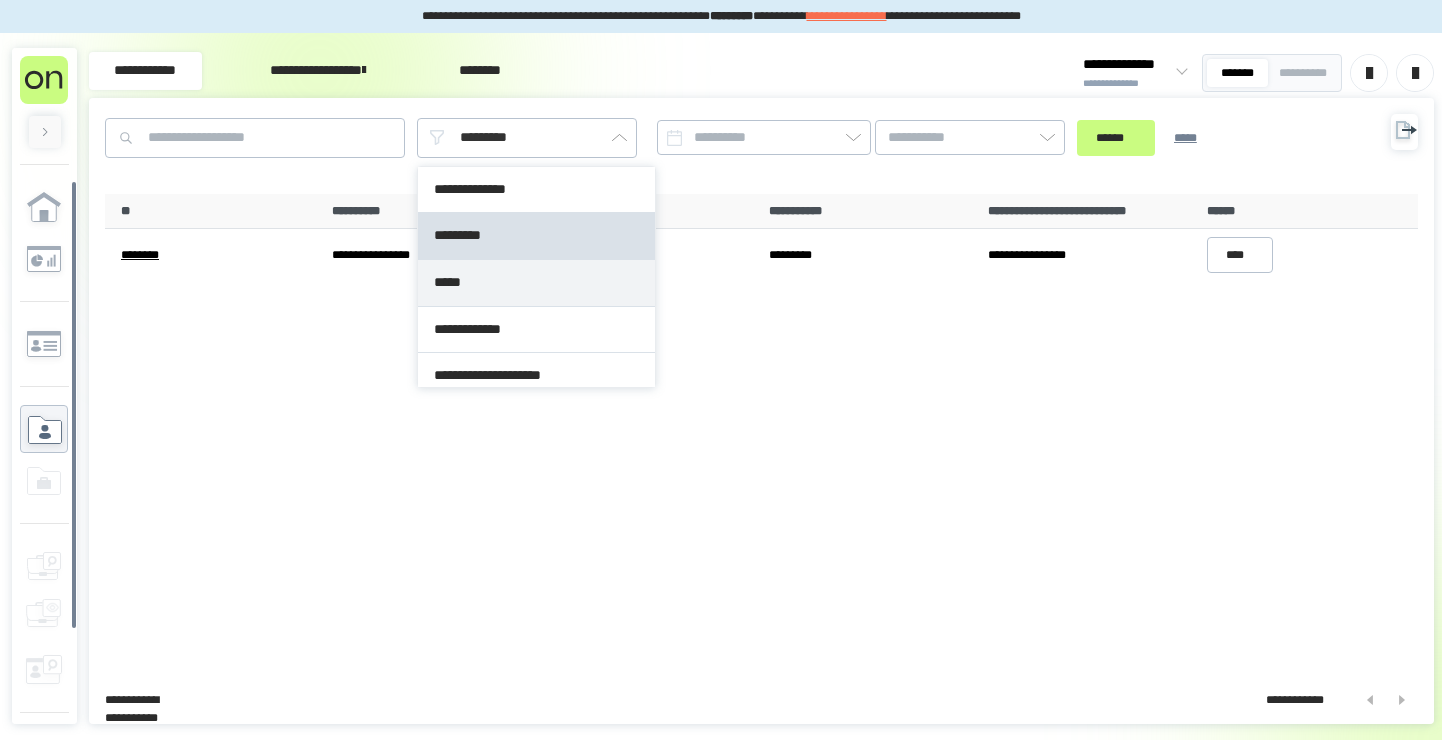 click on "**********" at bounding box center [761, 431] 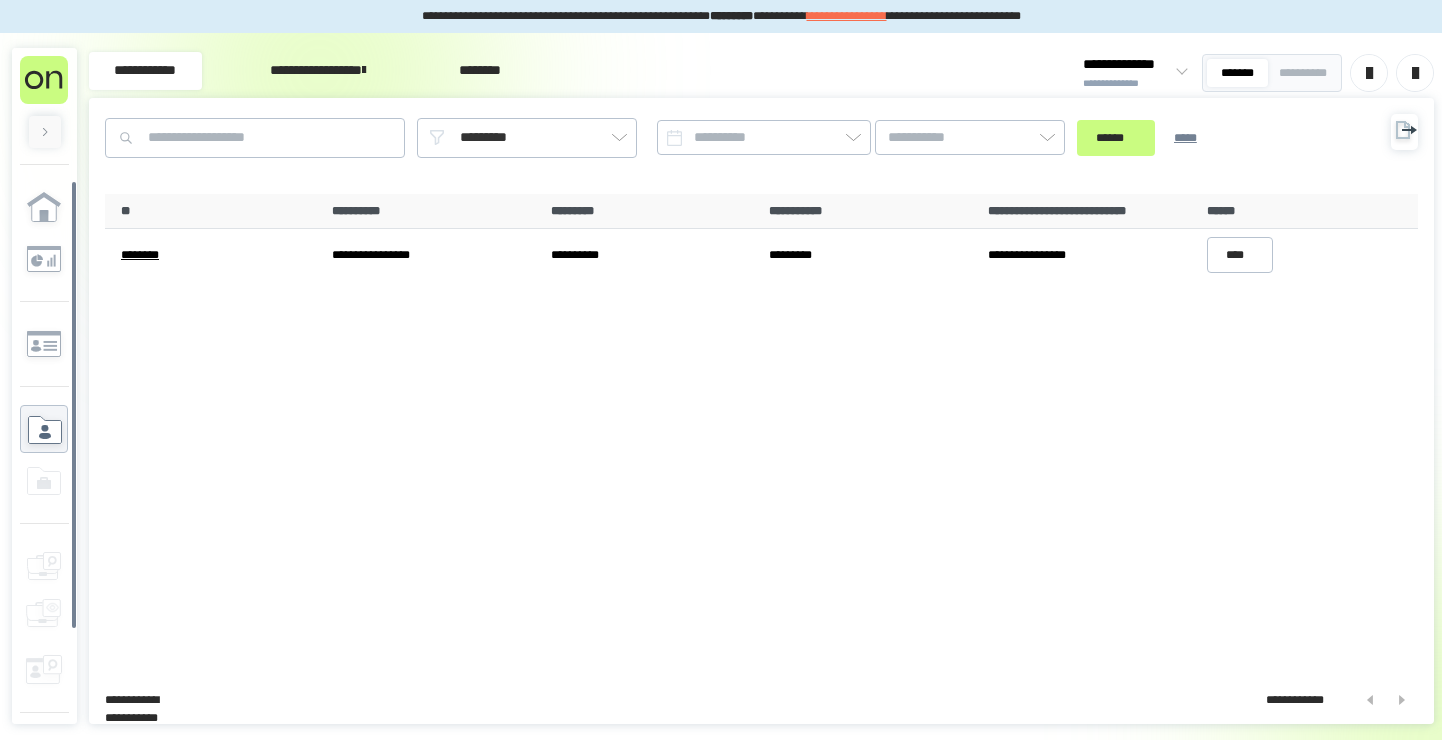 click at bounding box center [1415, 73] 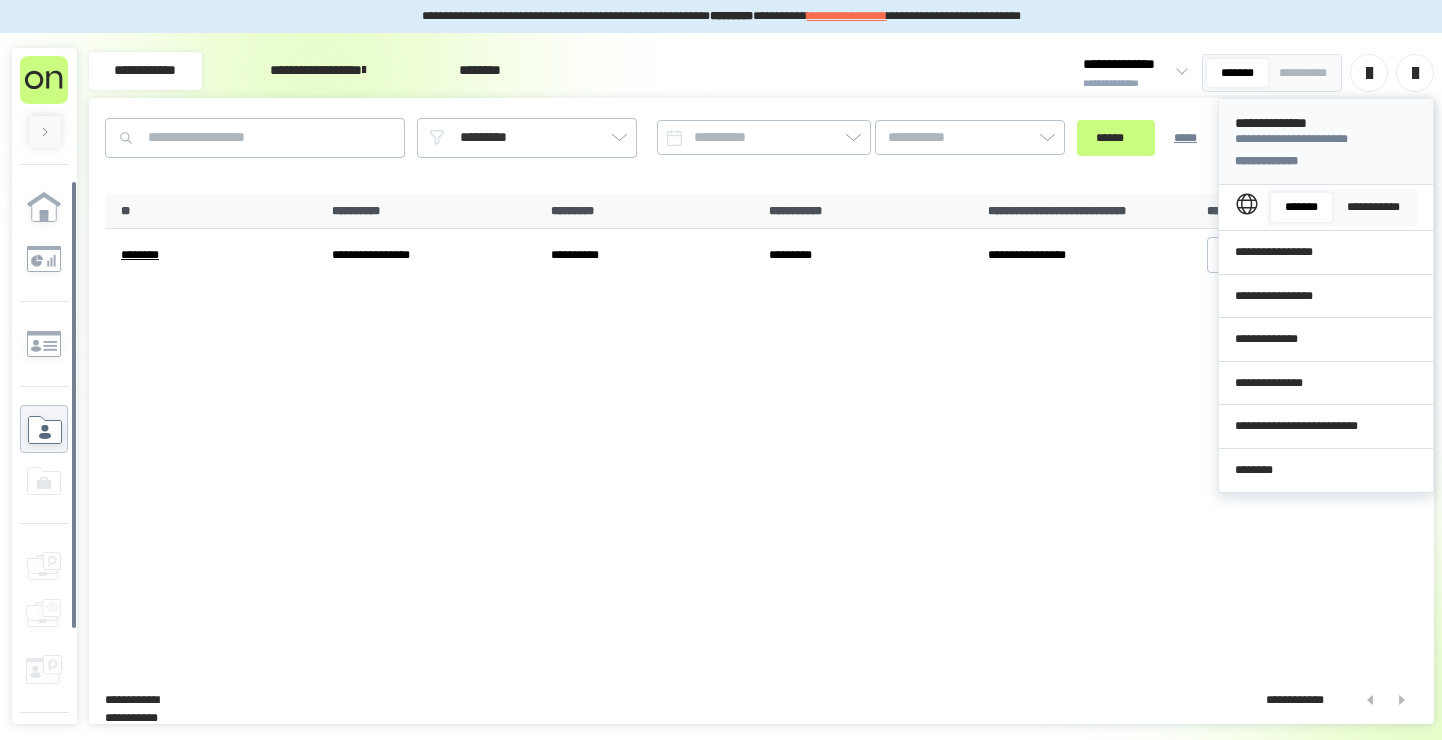 click on "**********" at bounding box center [761, 431] 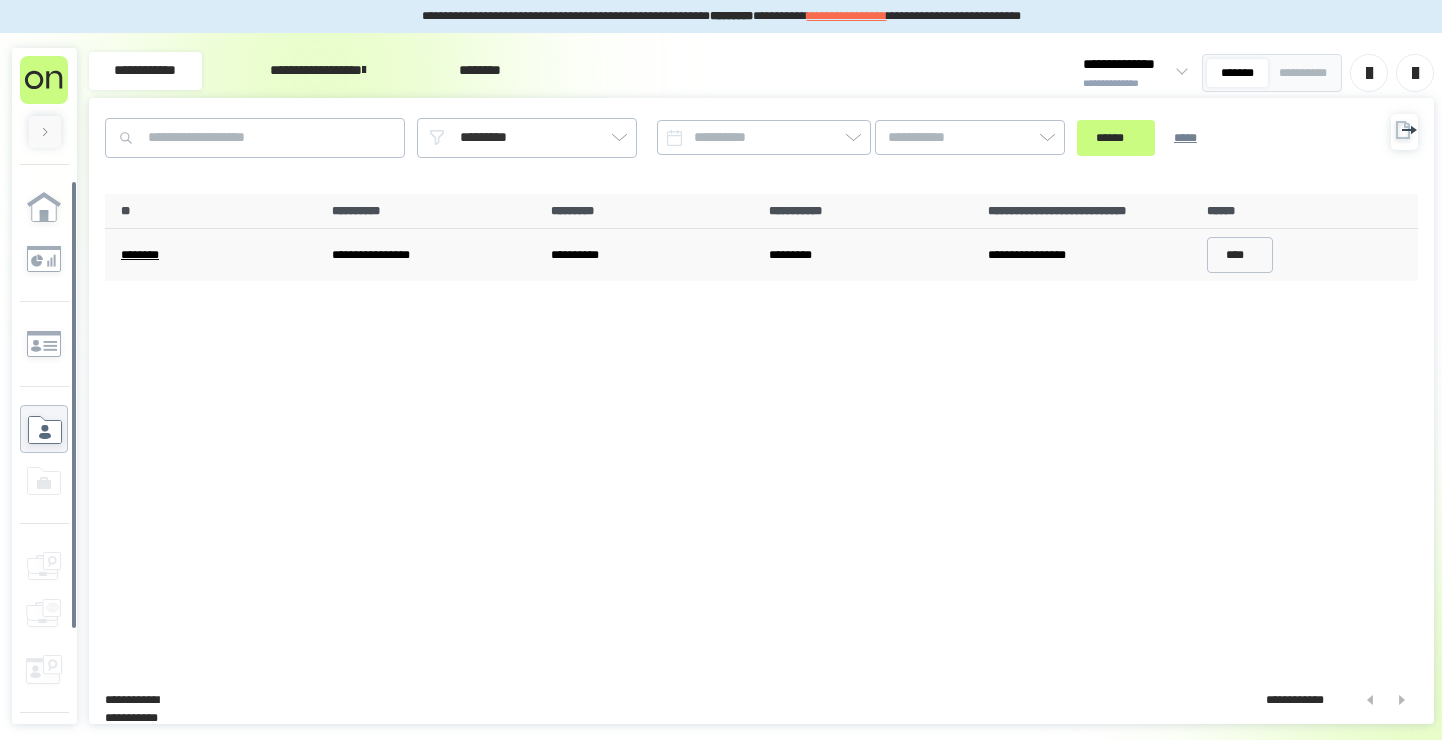 click on "********" at bounding box center (219, 255) 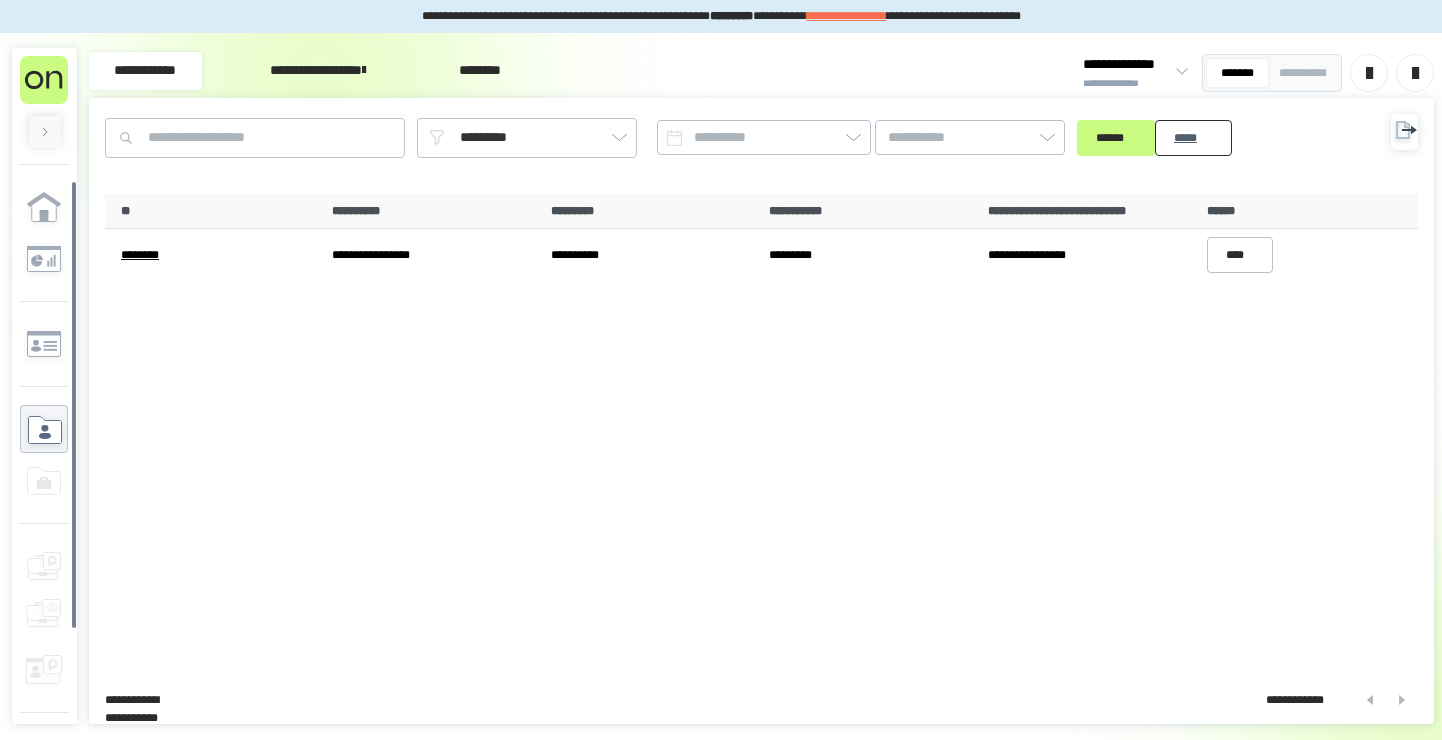 click on "*****" at bounding box center [1193, 138] 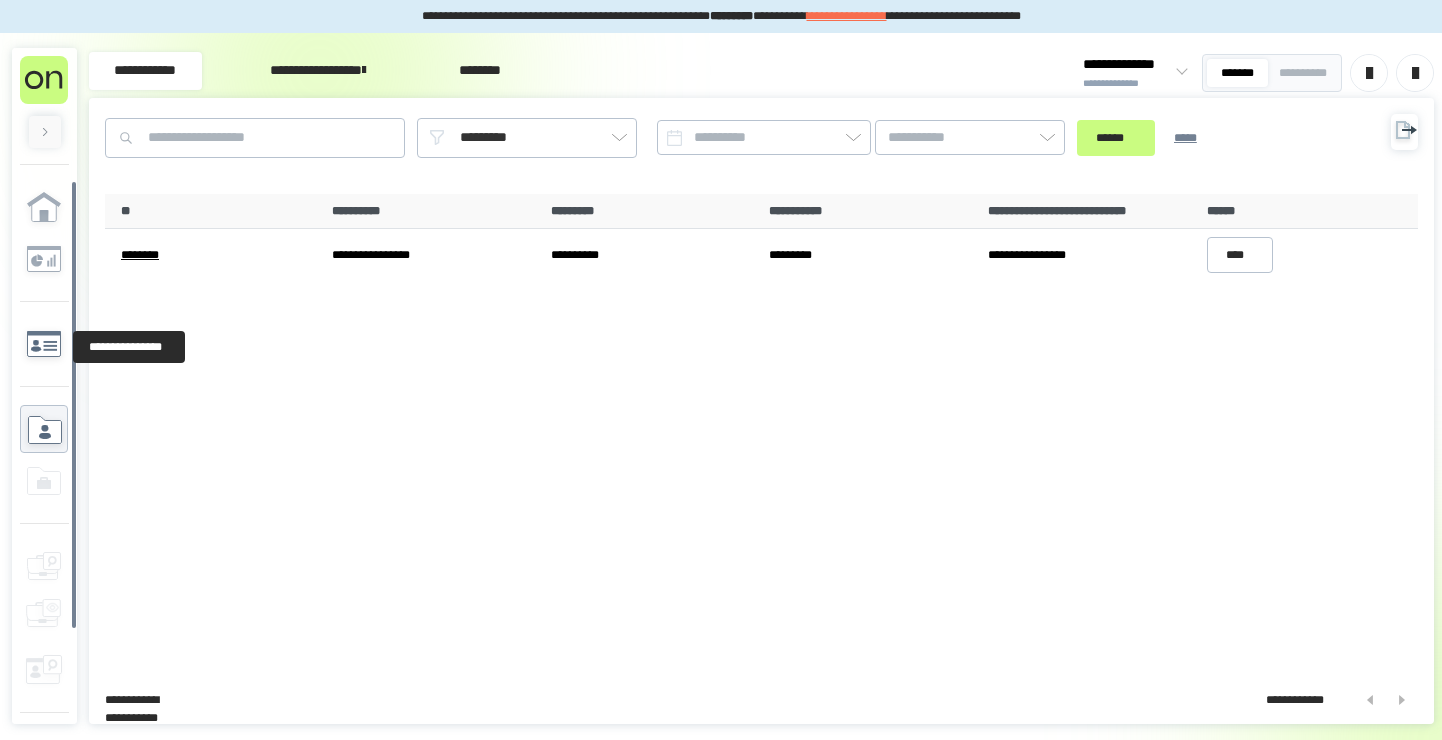 click 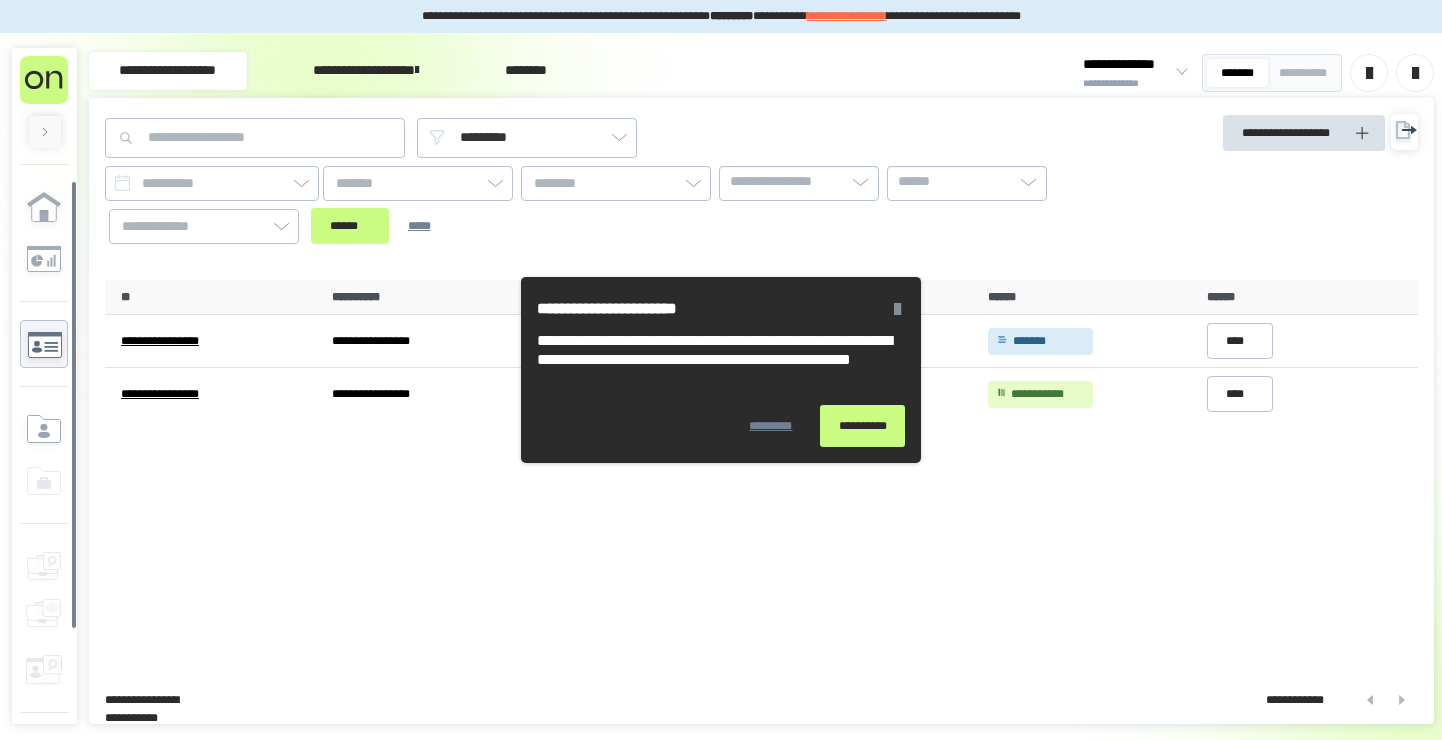 click on "**********" at bounding box center (862, 426) 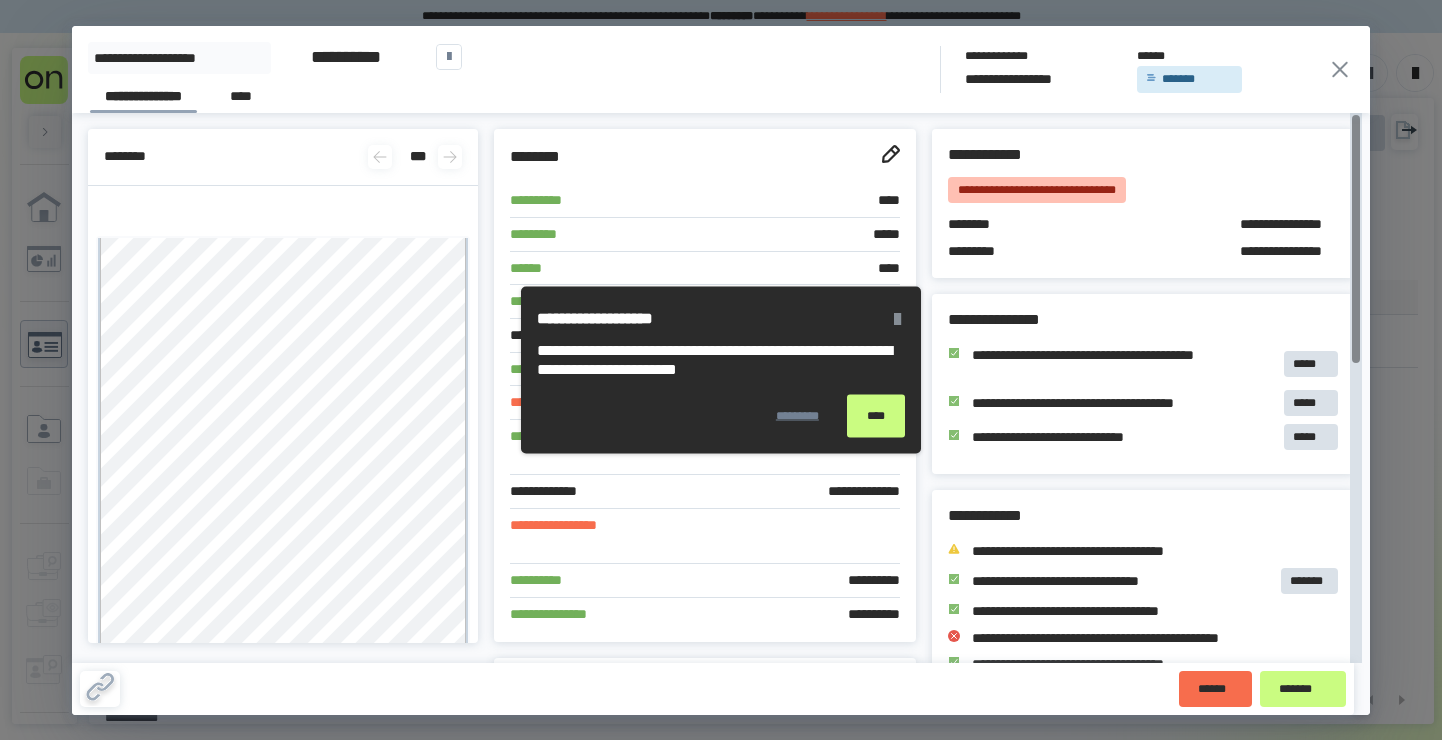 click on "****" at bounding box center (876, 416) 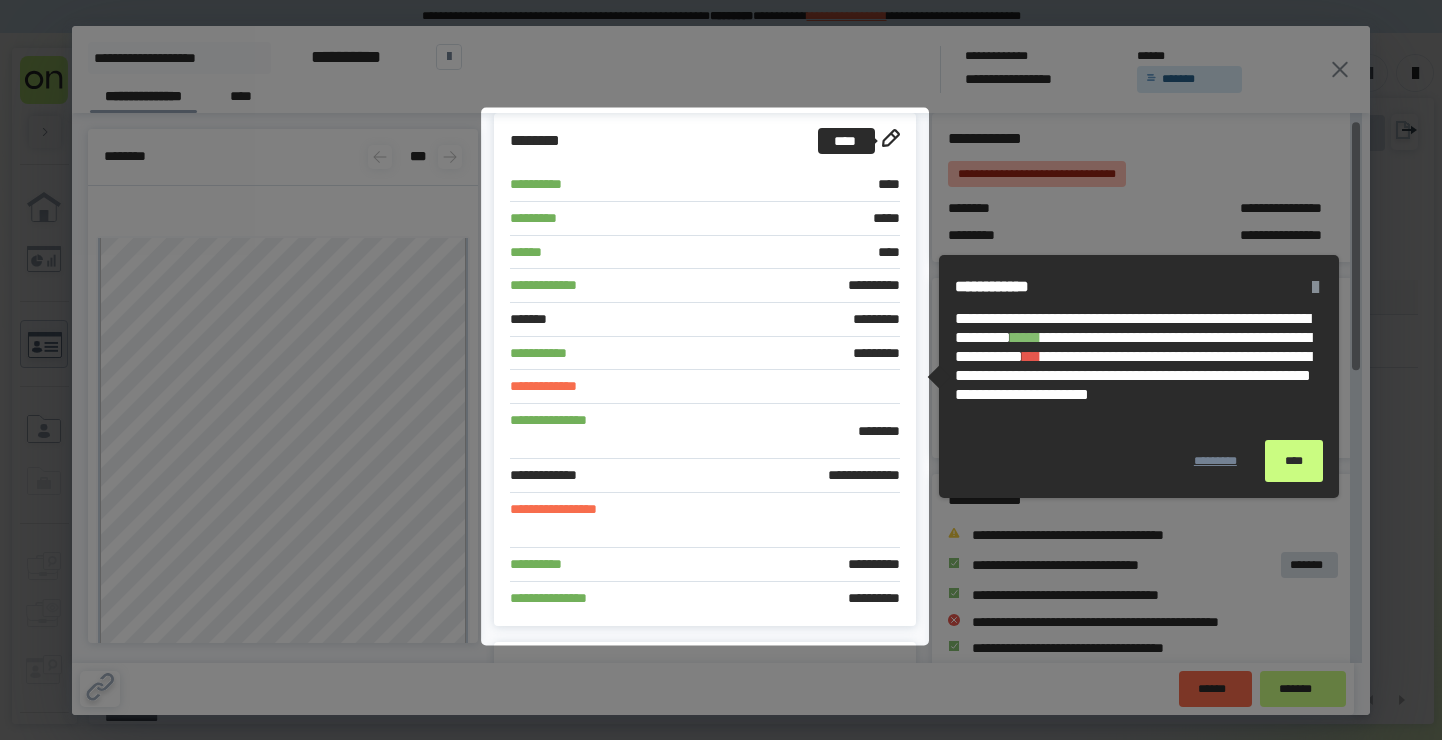 click 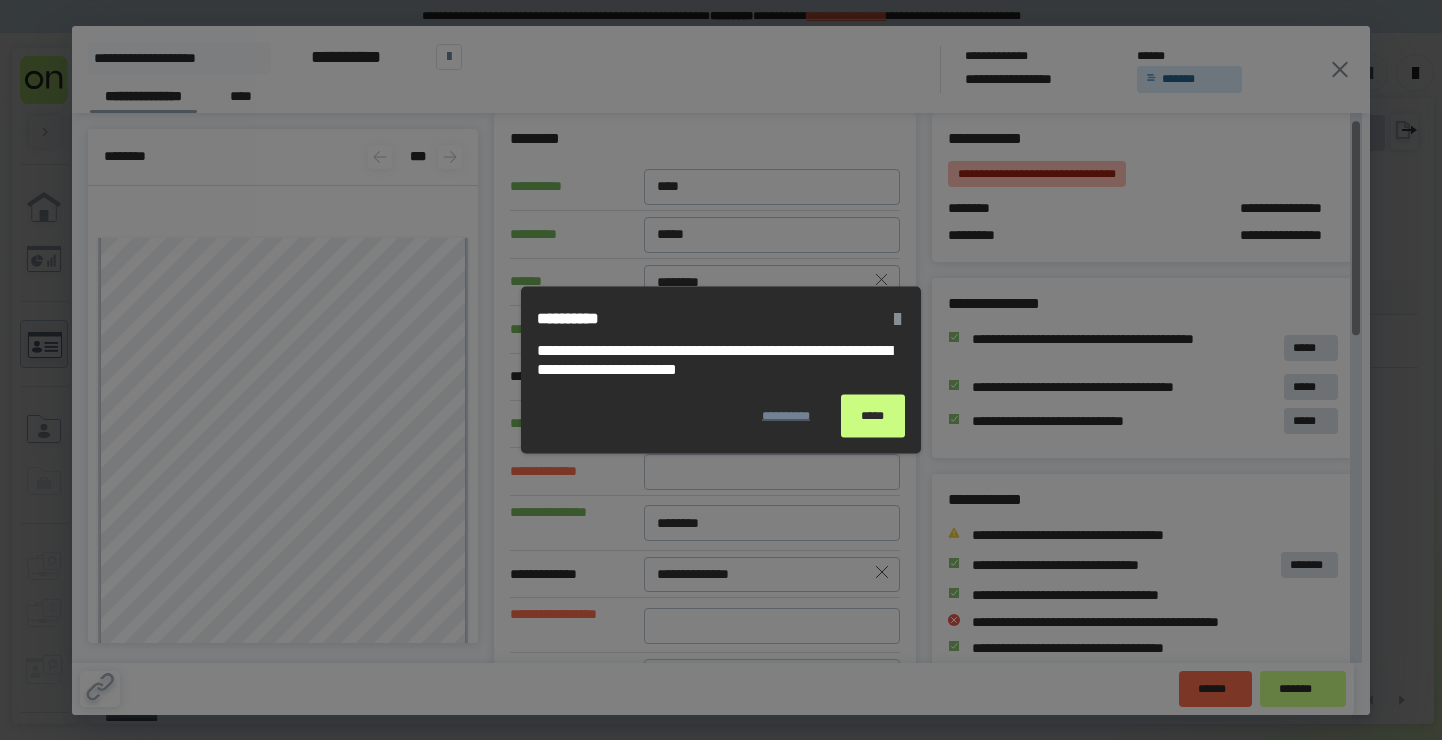 click on "*****" at bounding box center (873, 416) 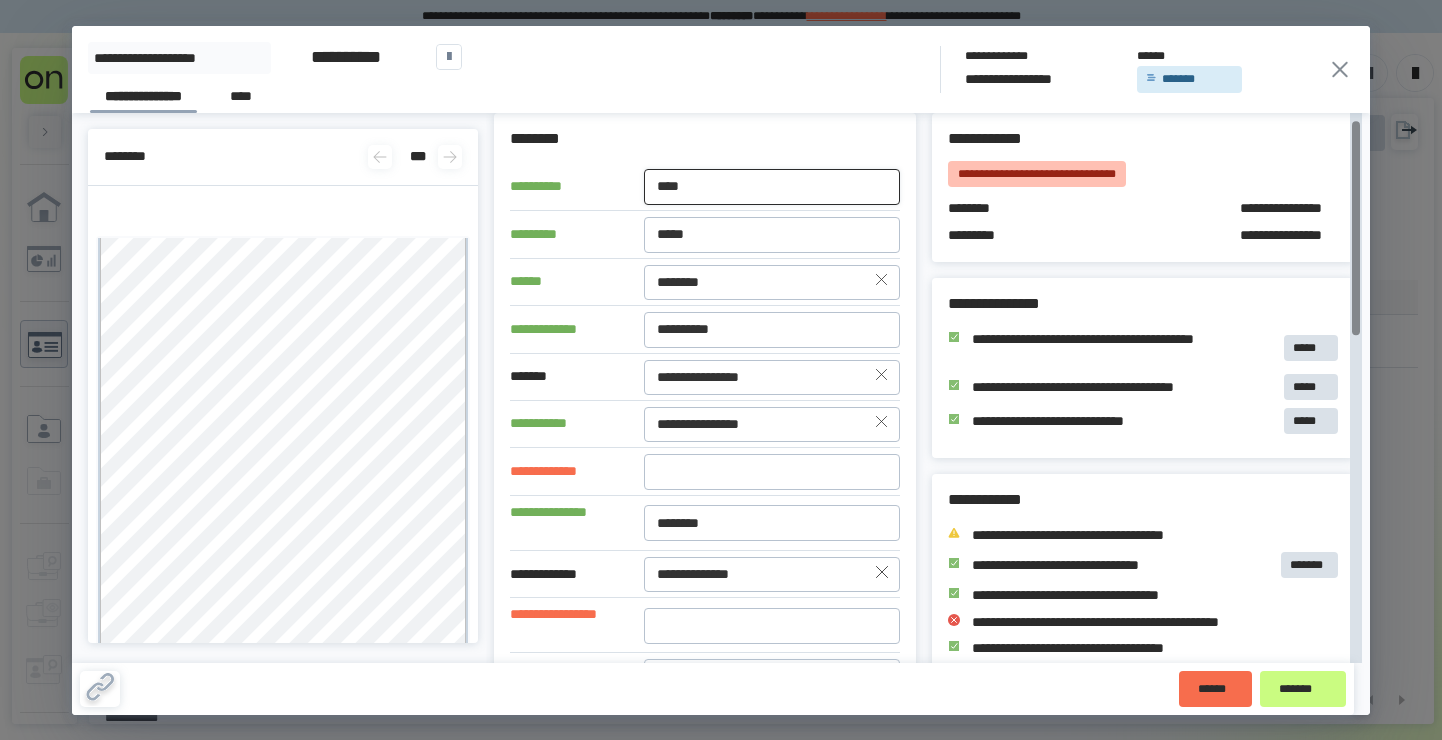 drag, startPoint x: 760, startPoint y: 198, endPoint x: 541, endPoint y: 160, distance: 222.27235 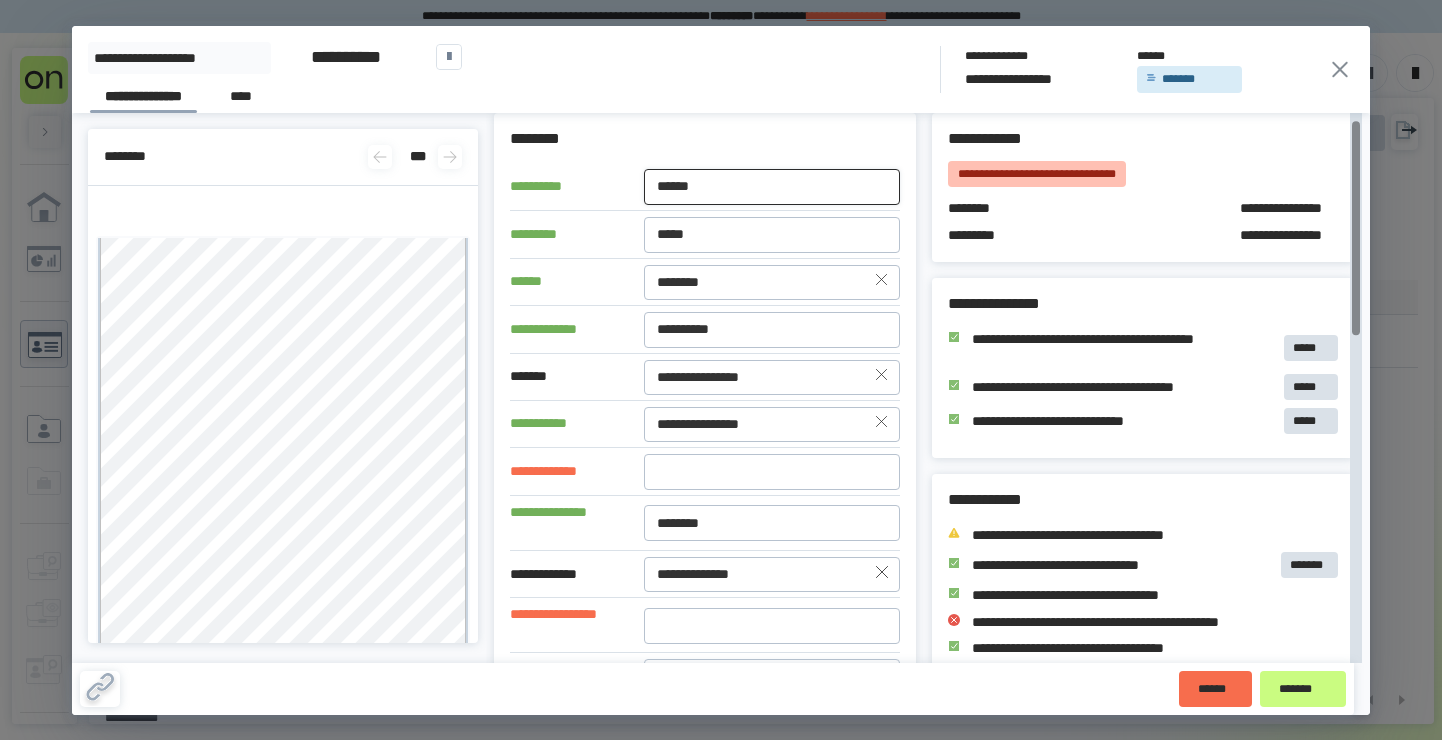 type on "******" 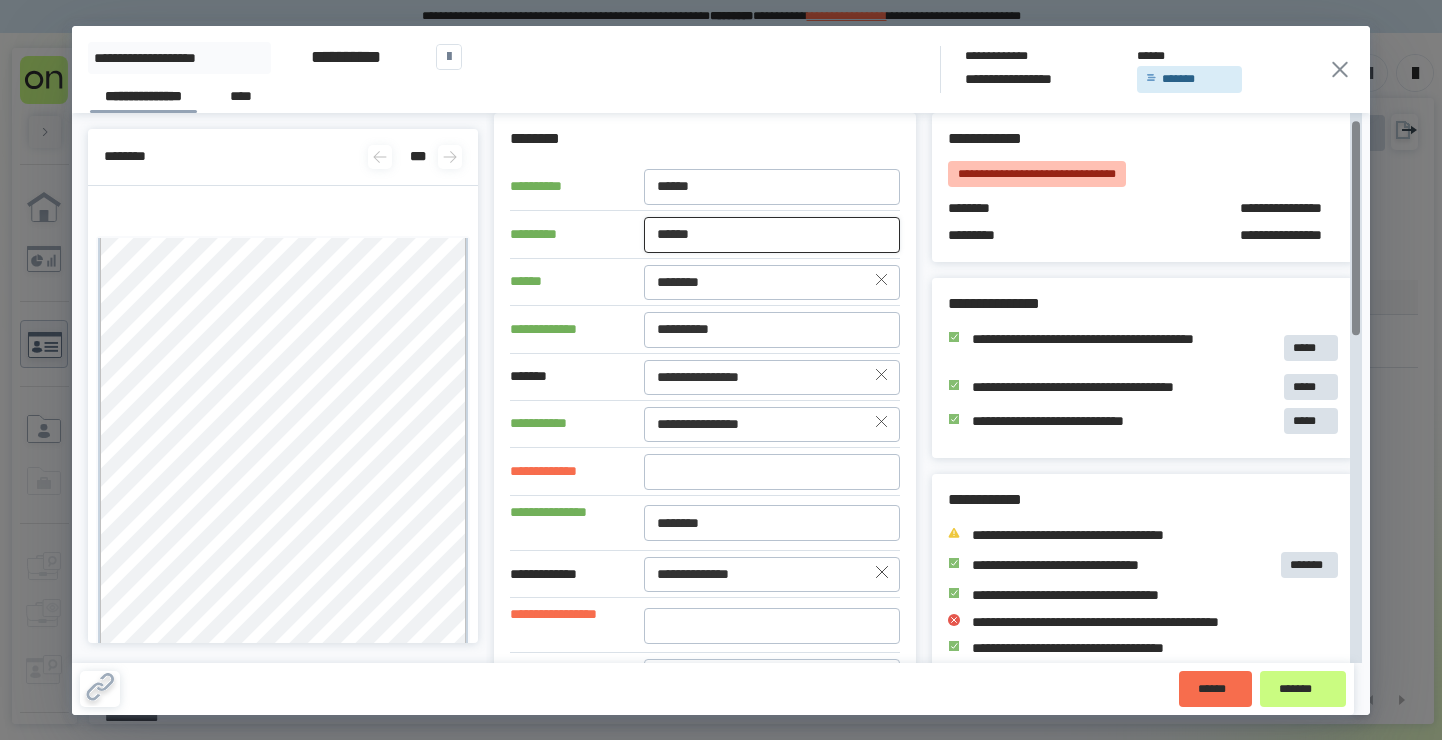 type on "******" 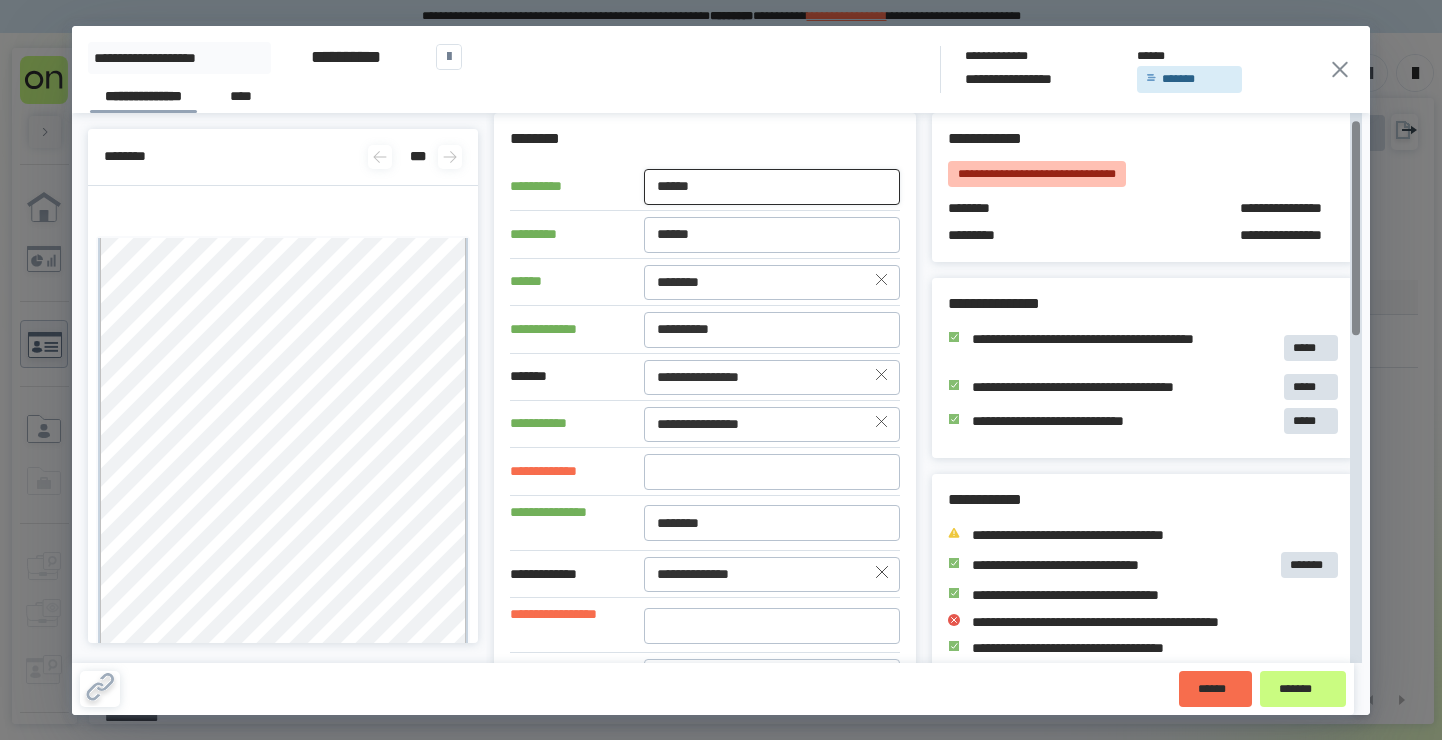 drag, startPoint x: 821, startPoint y: 202, endPoint x: 507, endPoint y: 204, distance: 314.00638 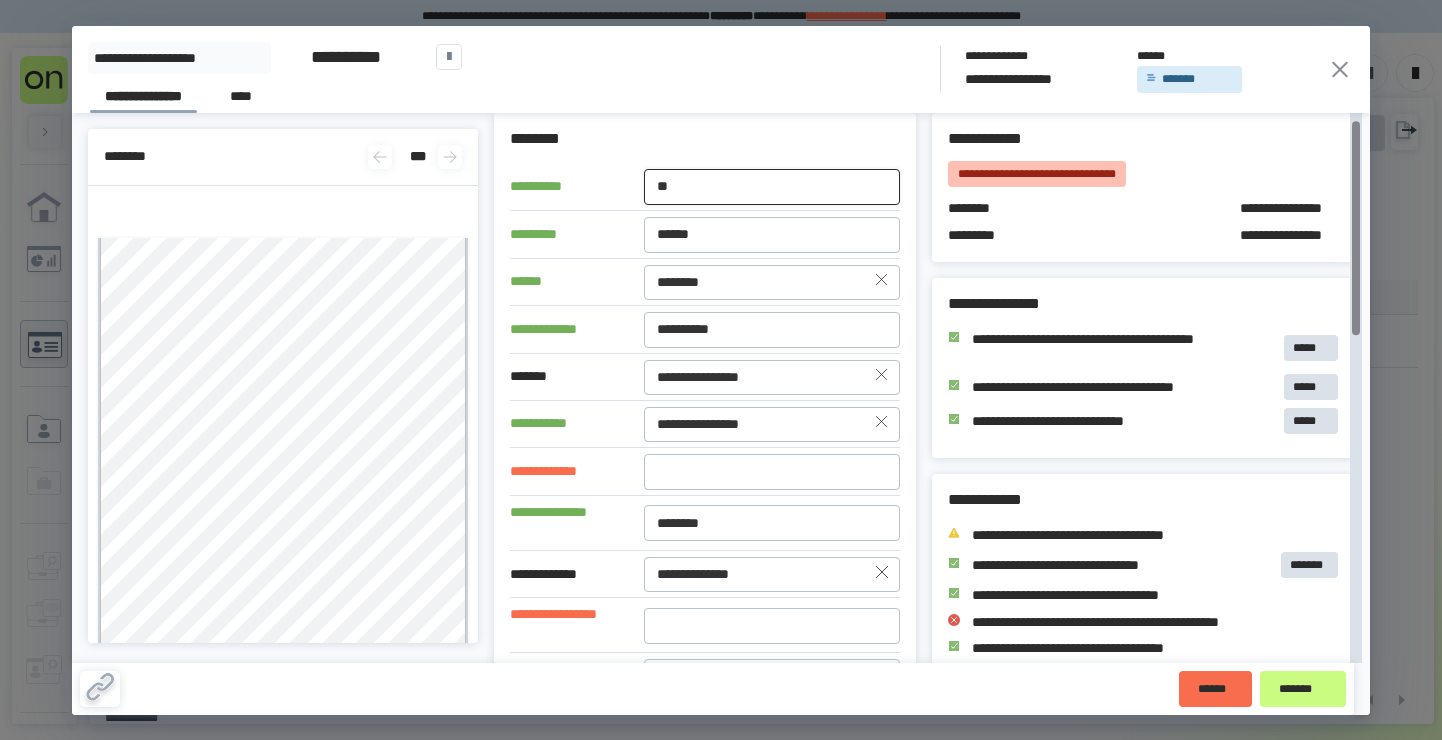 type on "*" 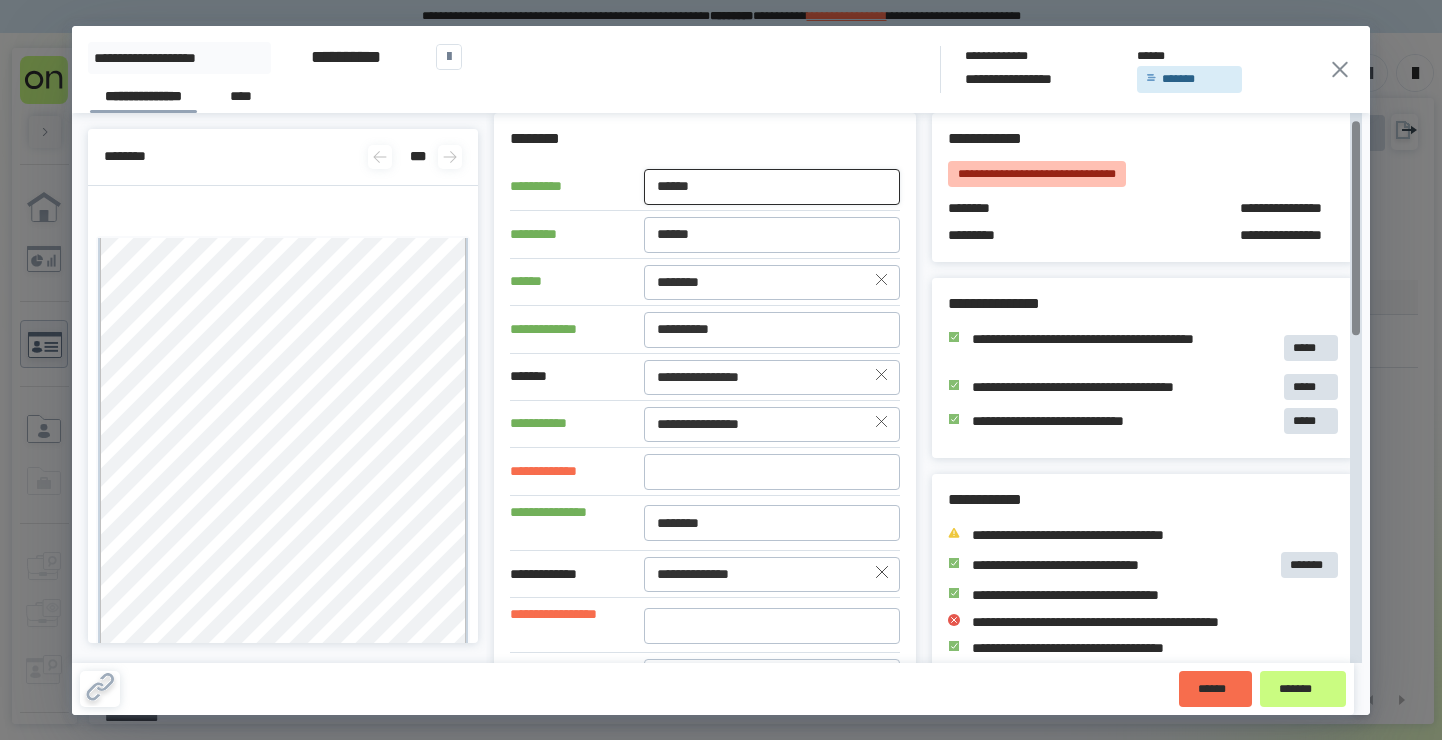type on "******" 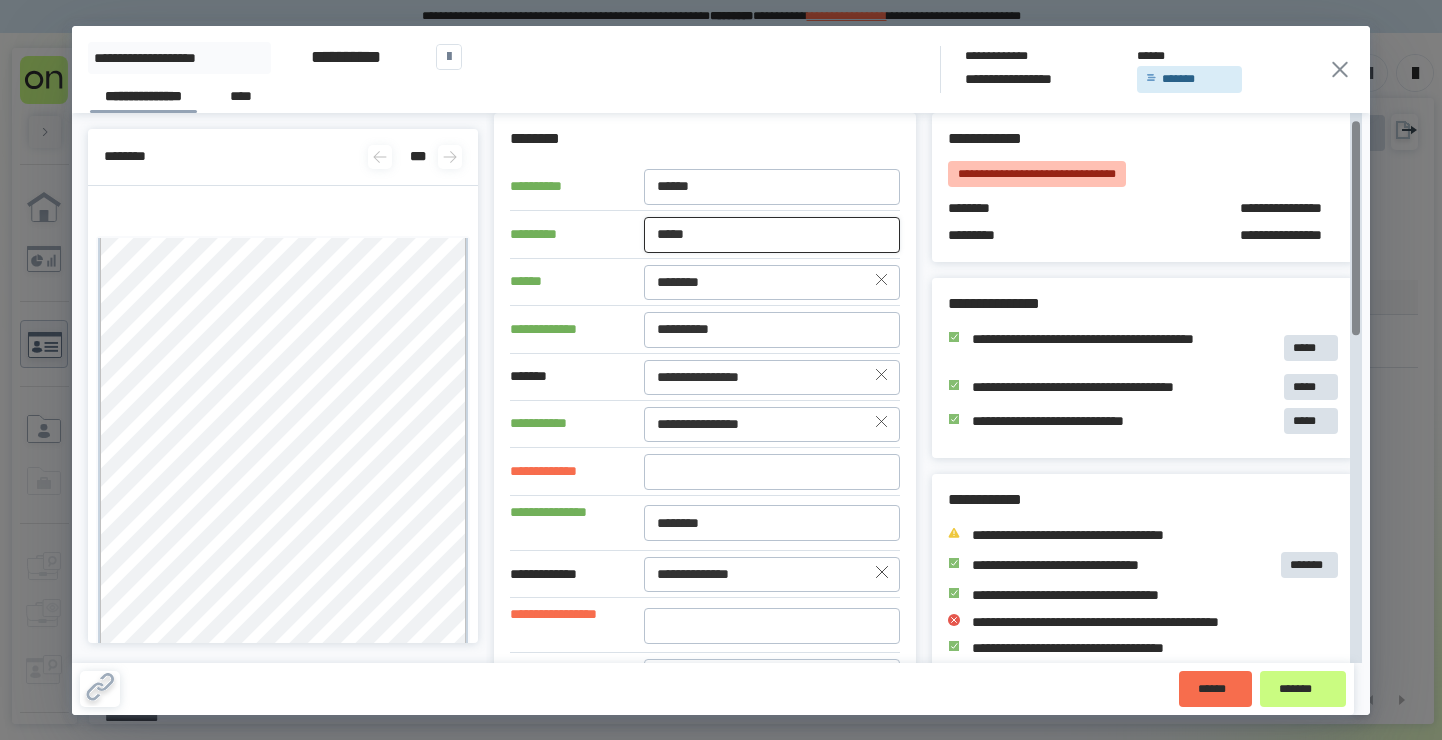 type on "*****" 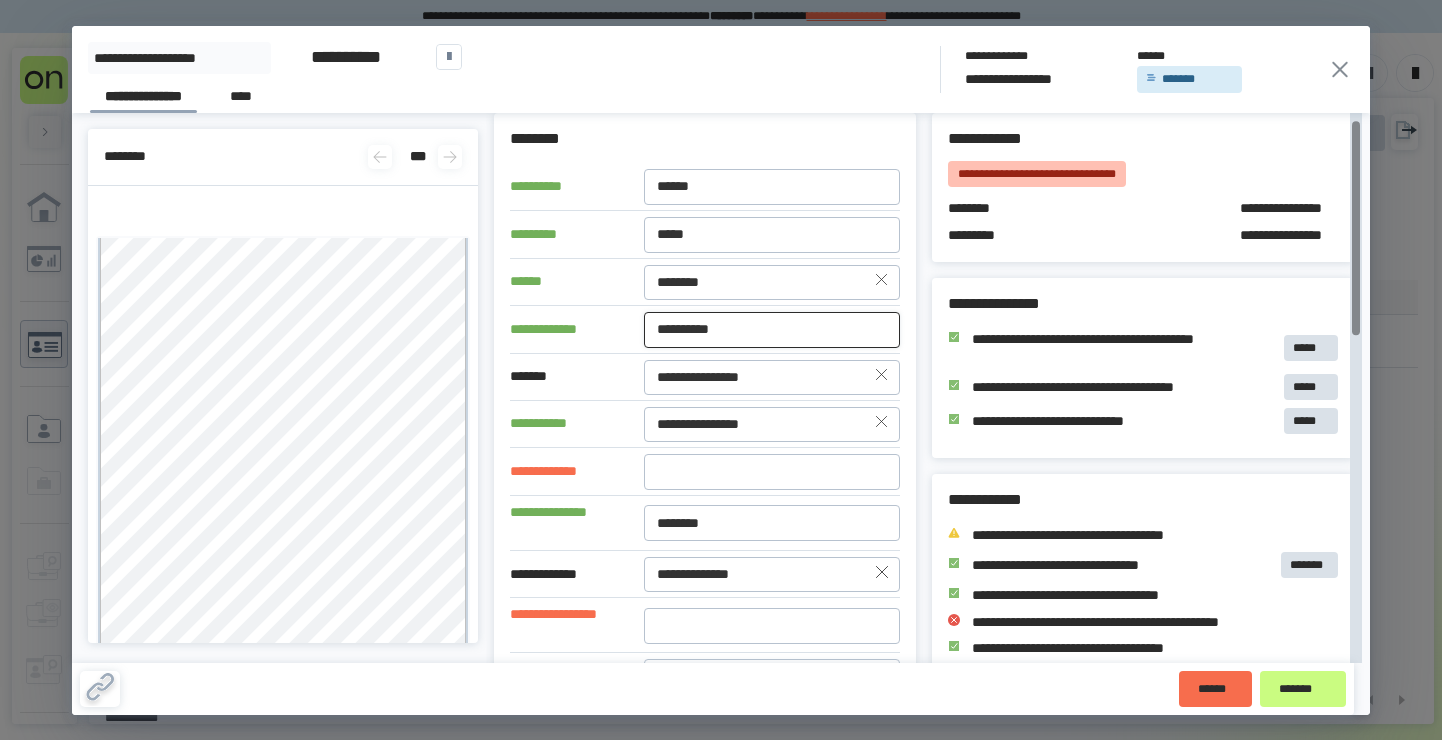 type on "**********" 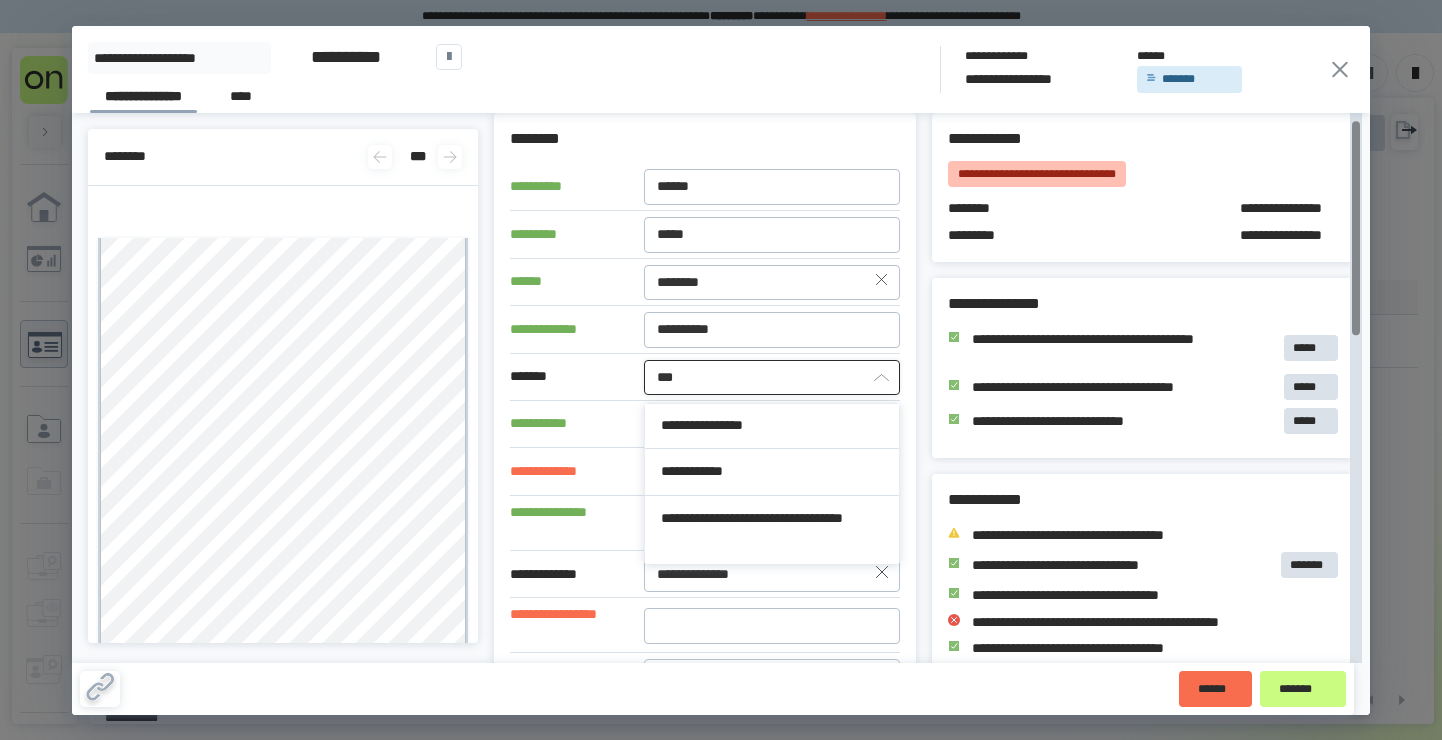 scroll, scrollTop: 0, scrollLeft: 0, axis: both 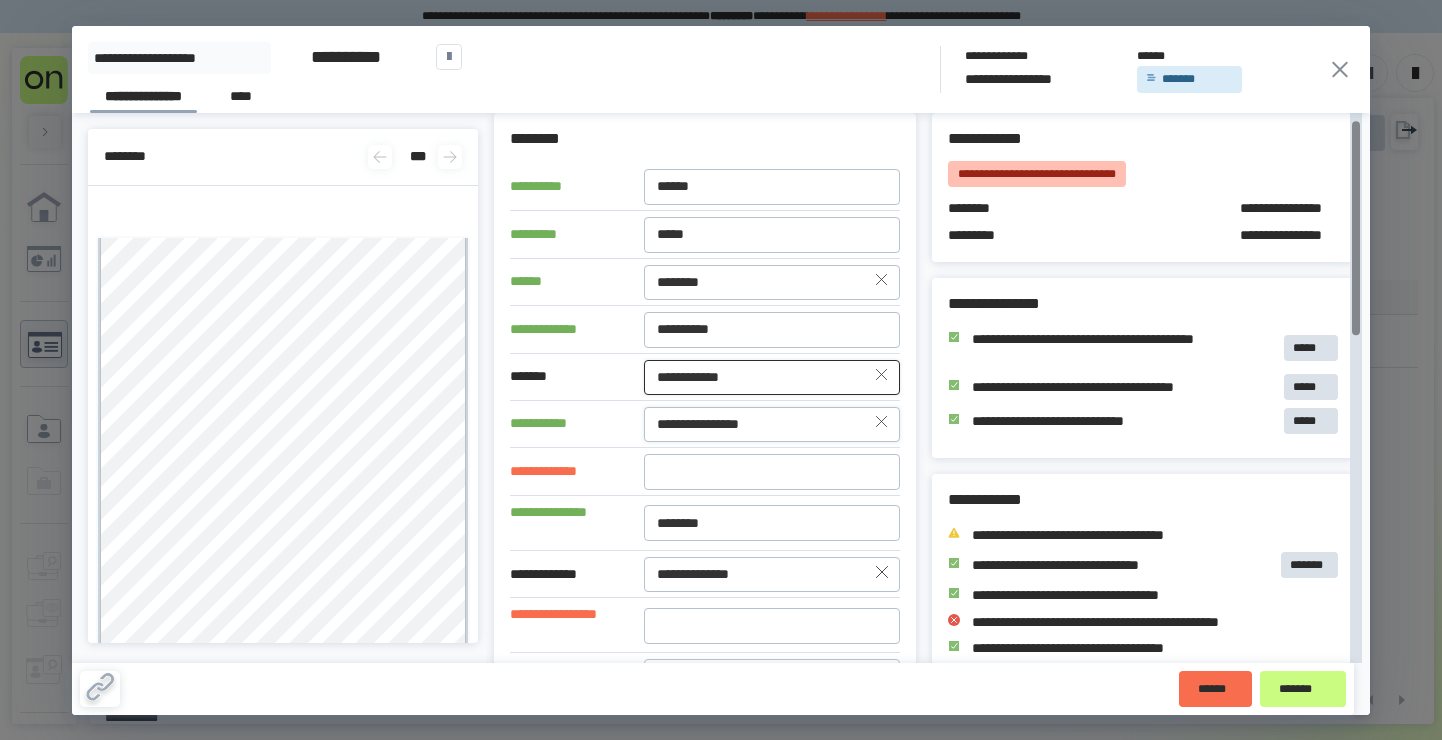type on "**********" 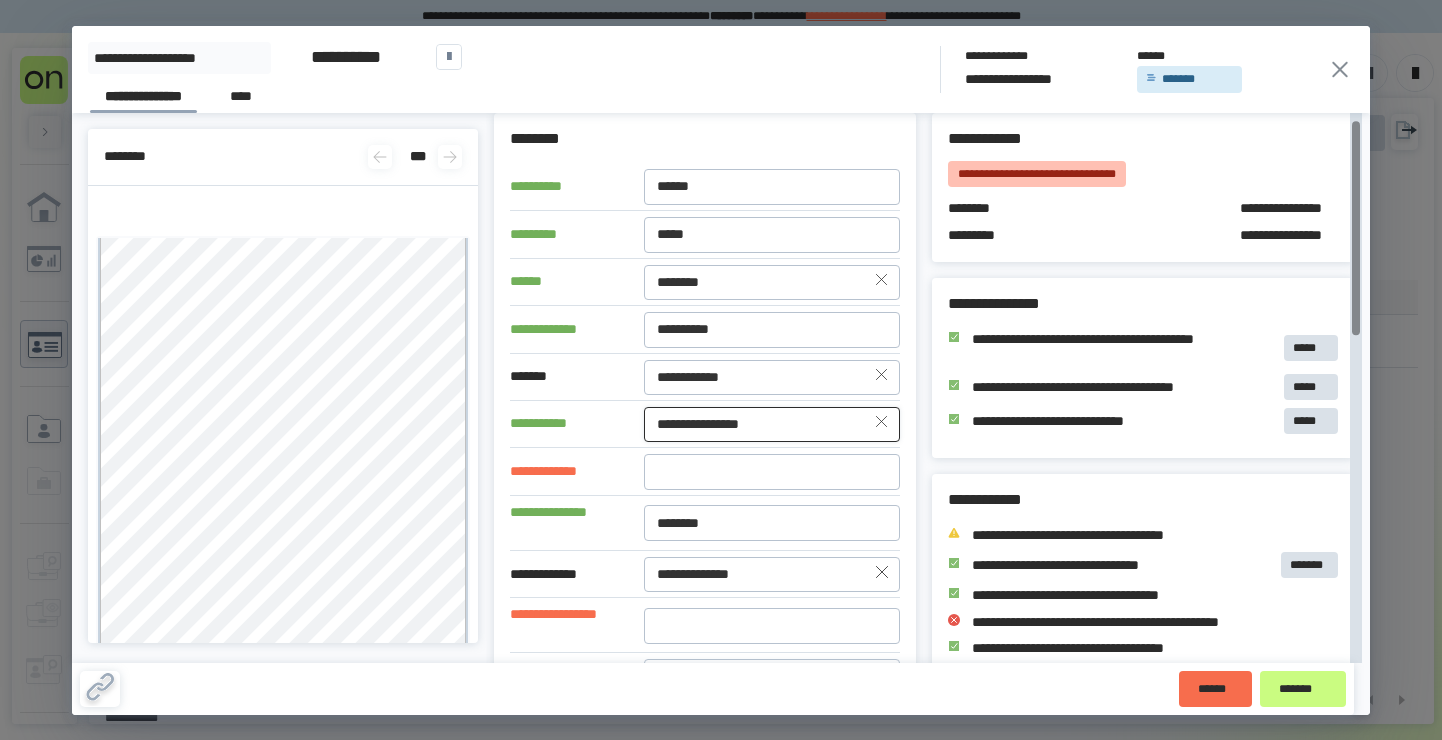 click on "**********" at bounding box center (772, 424) 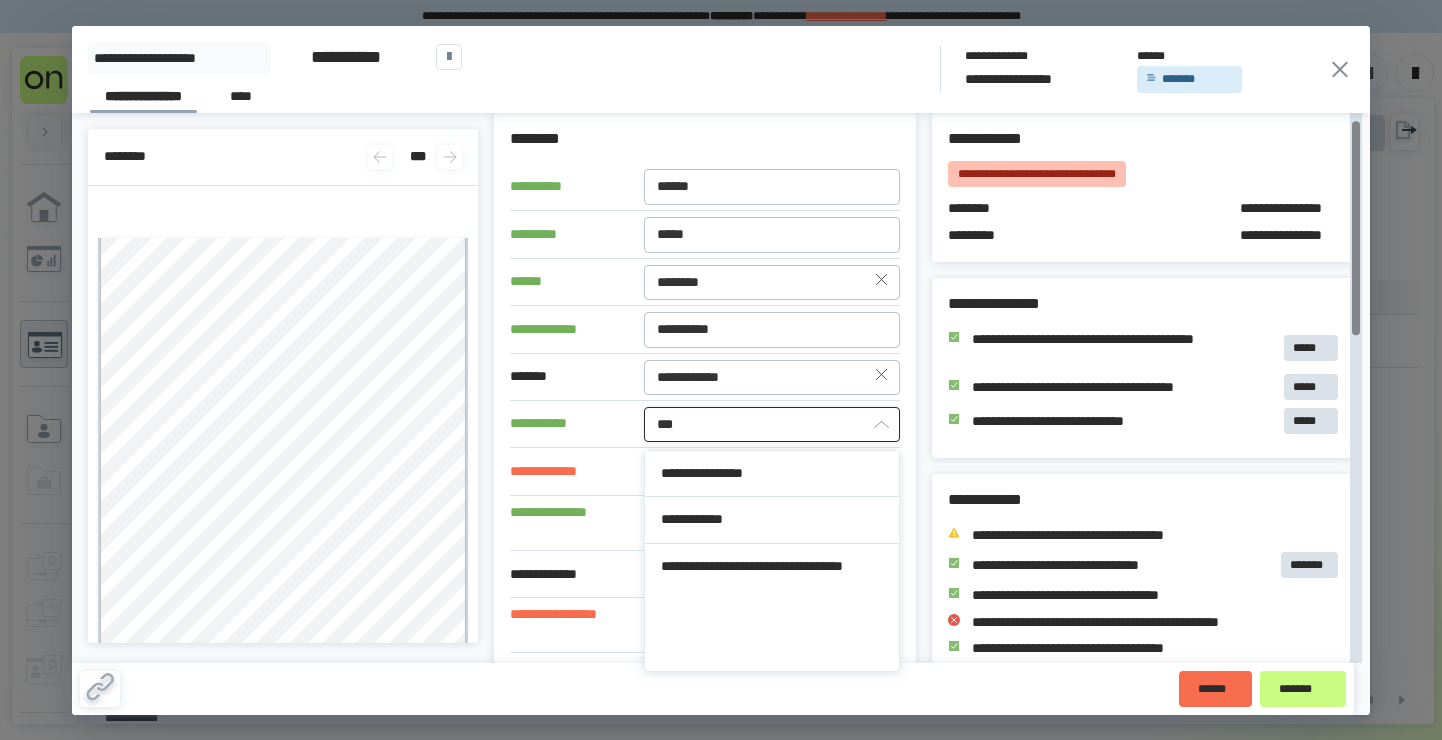 scroll, scrollTop: 0, scrollLeft: 0, axis: both 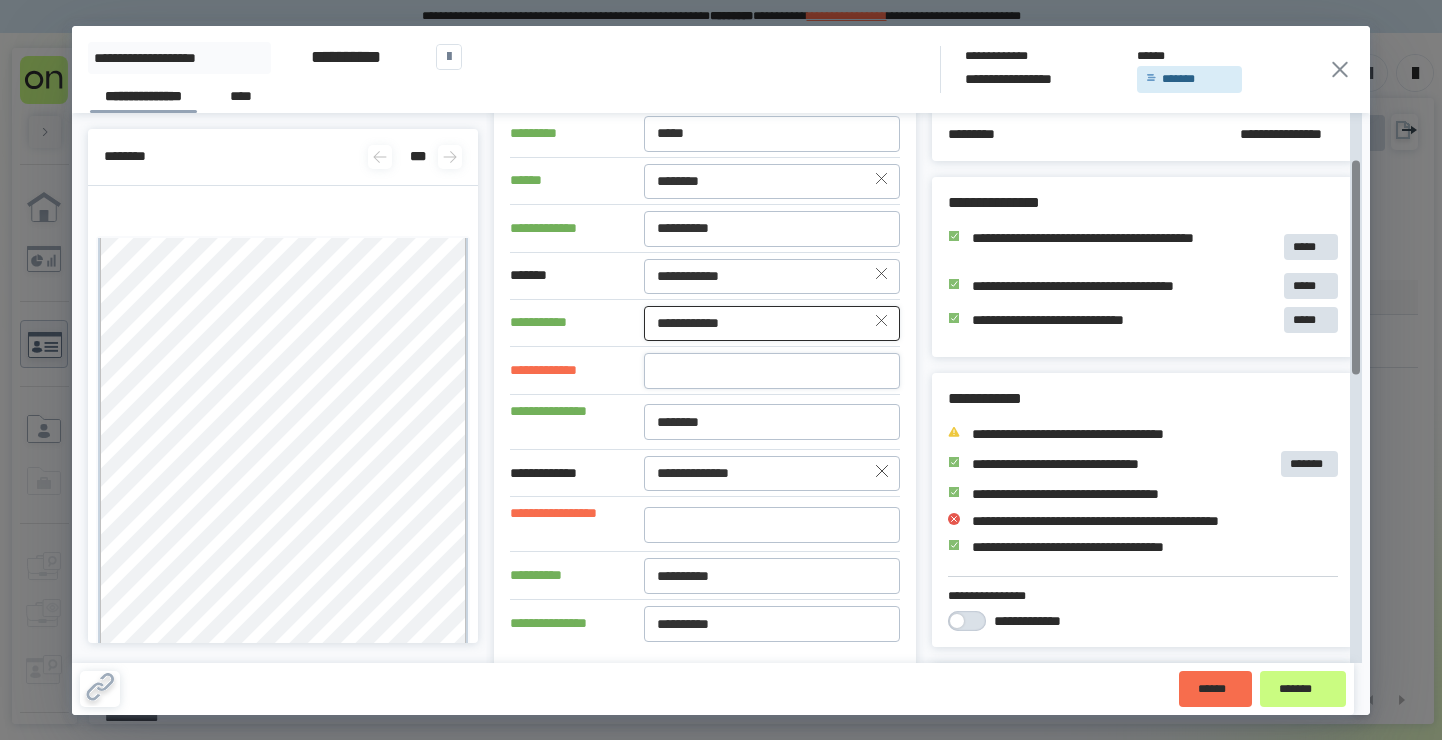 type on "**********" 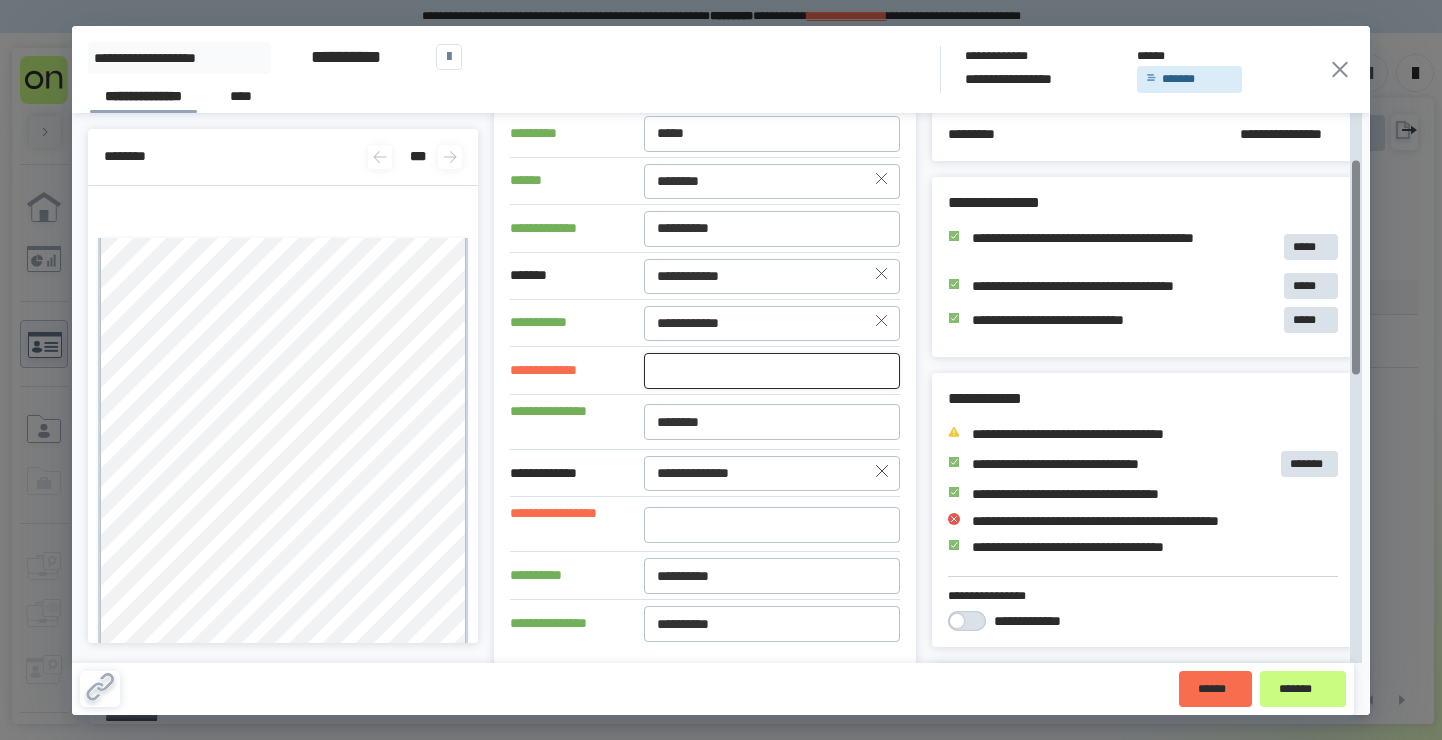 click at bounding box center (772, 371) 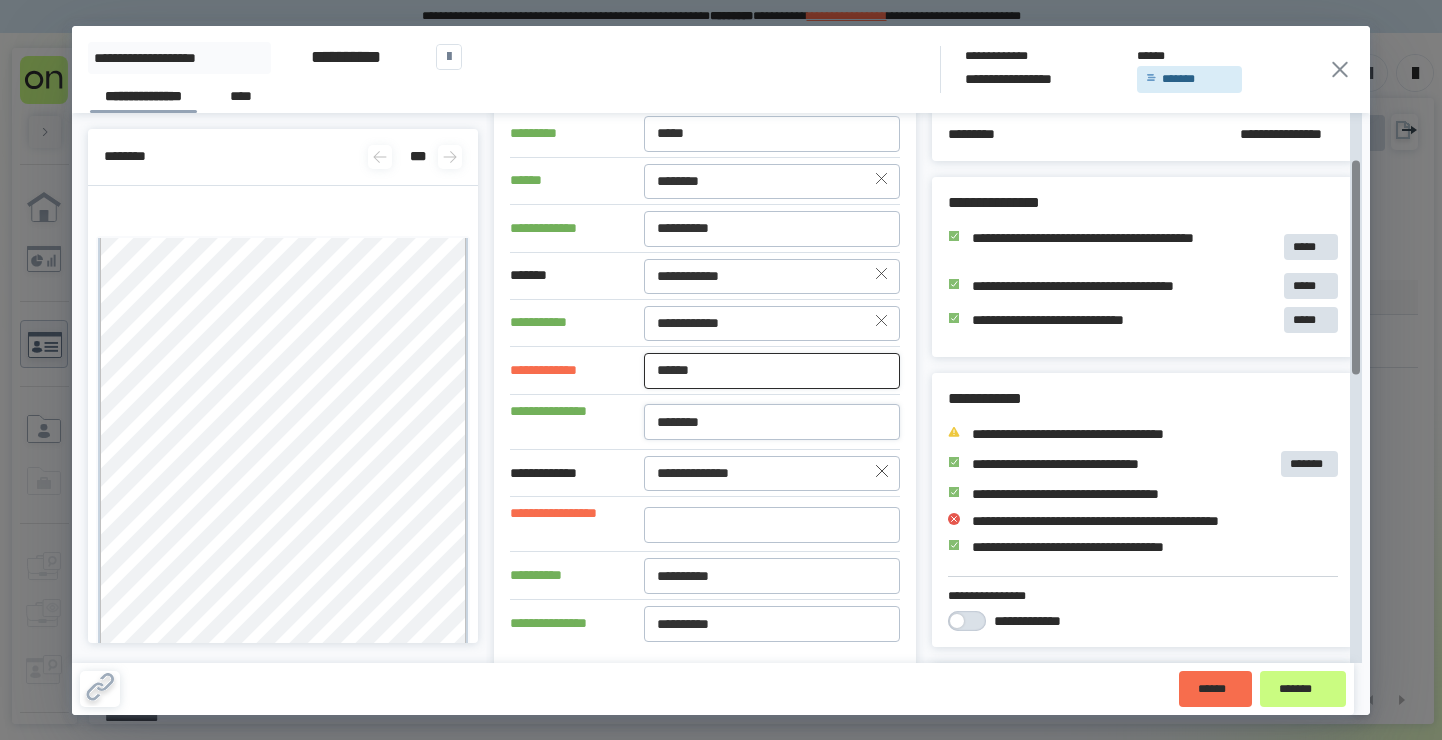 type on "******" 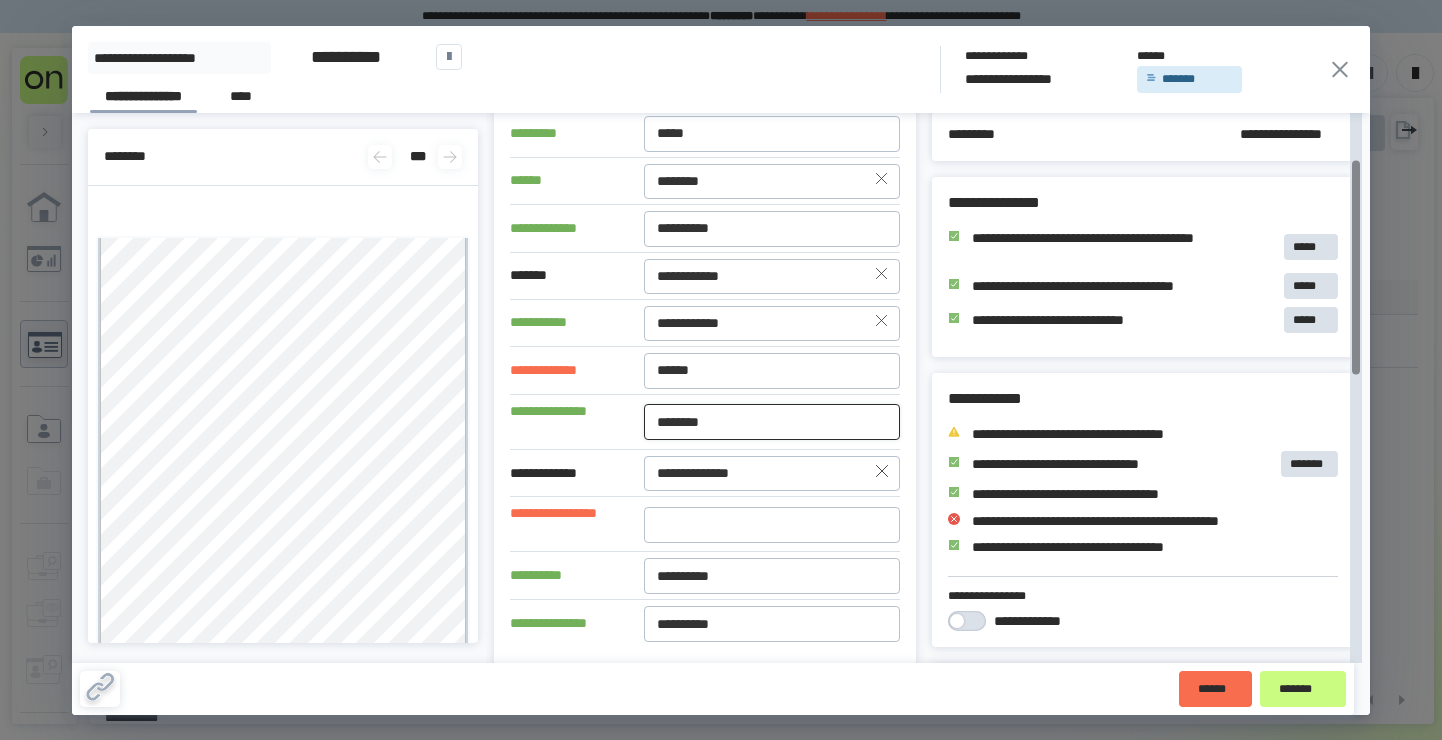 click on "********" at bounding box center [772, 422] 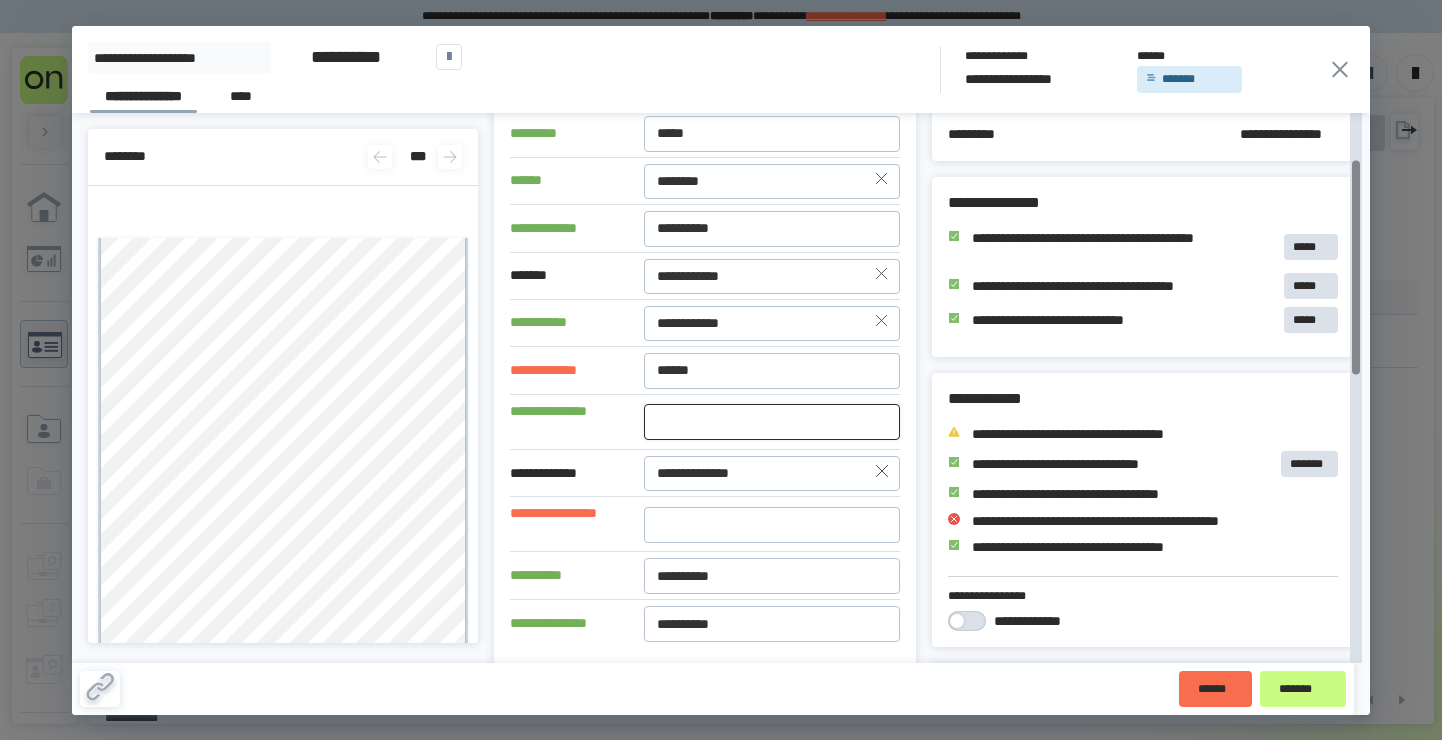 type 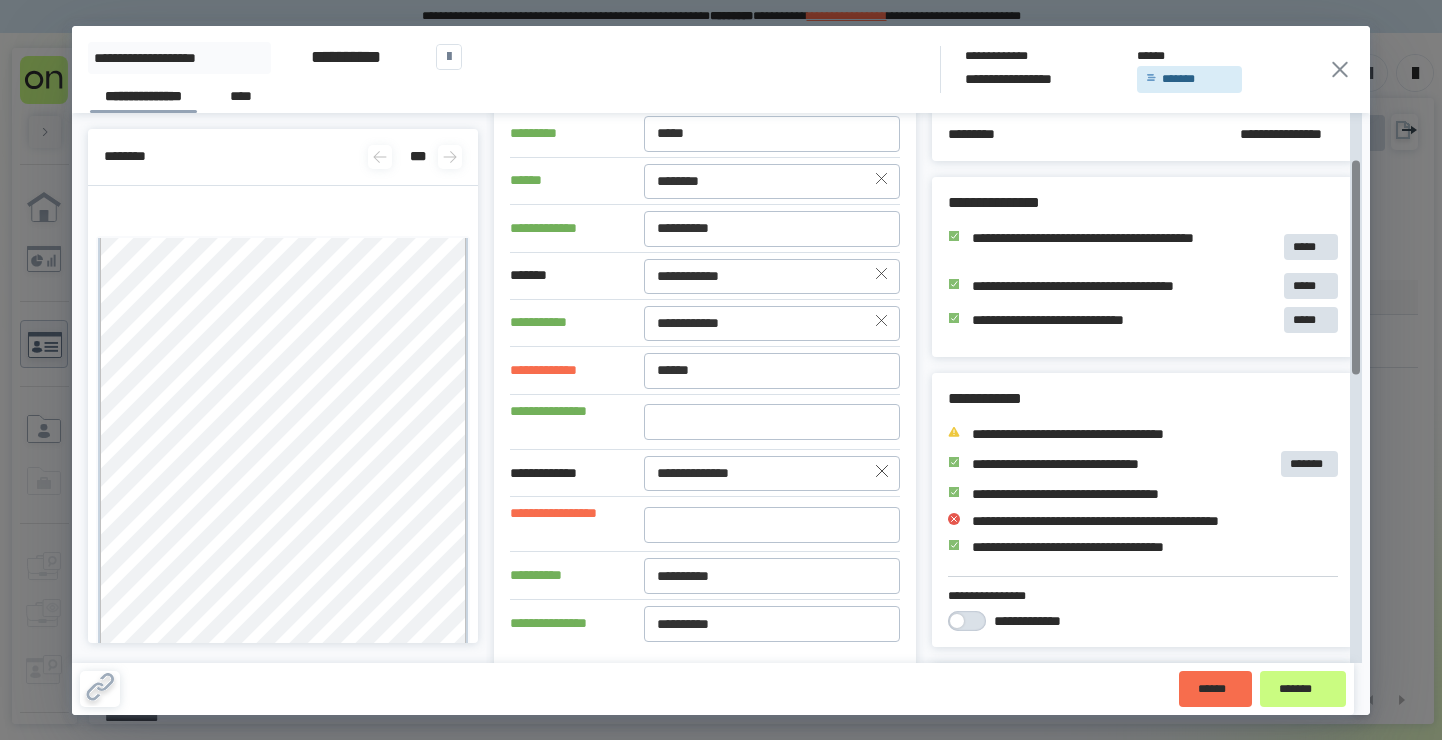click at bounding box center (882, 473) 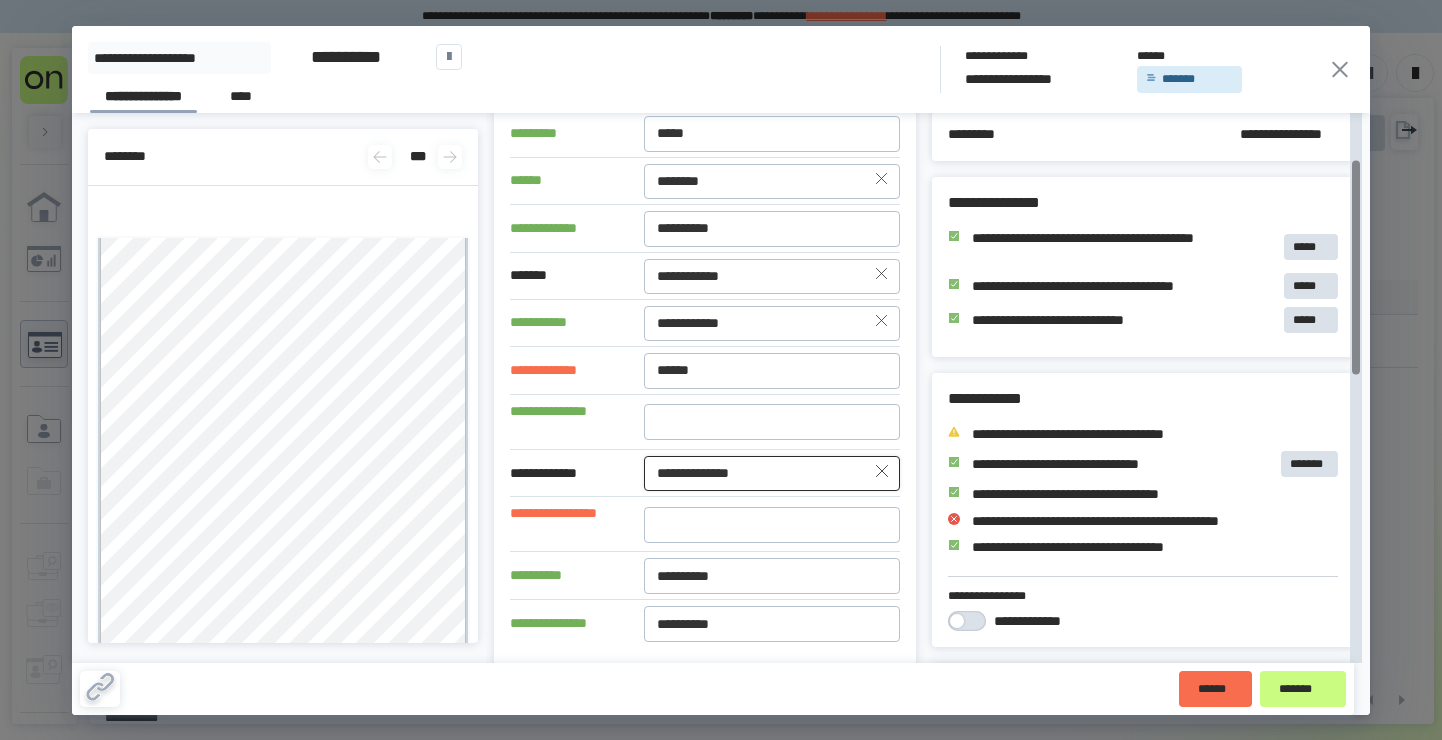 click on "**********" at bounding box center (772, 473) 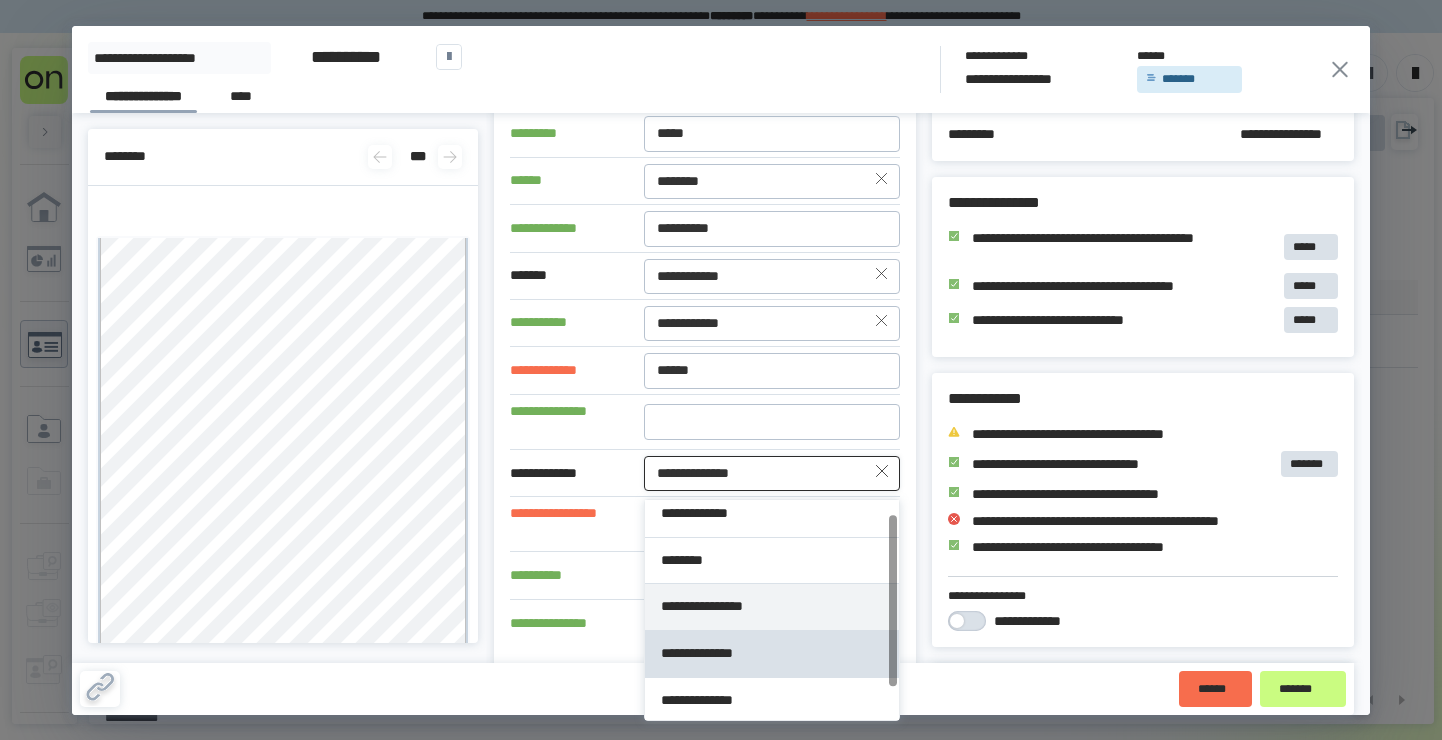 scroll, scrollTop: 0, scrollLeft: 0, axis: both 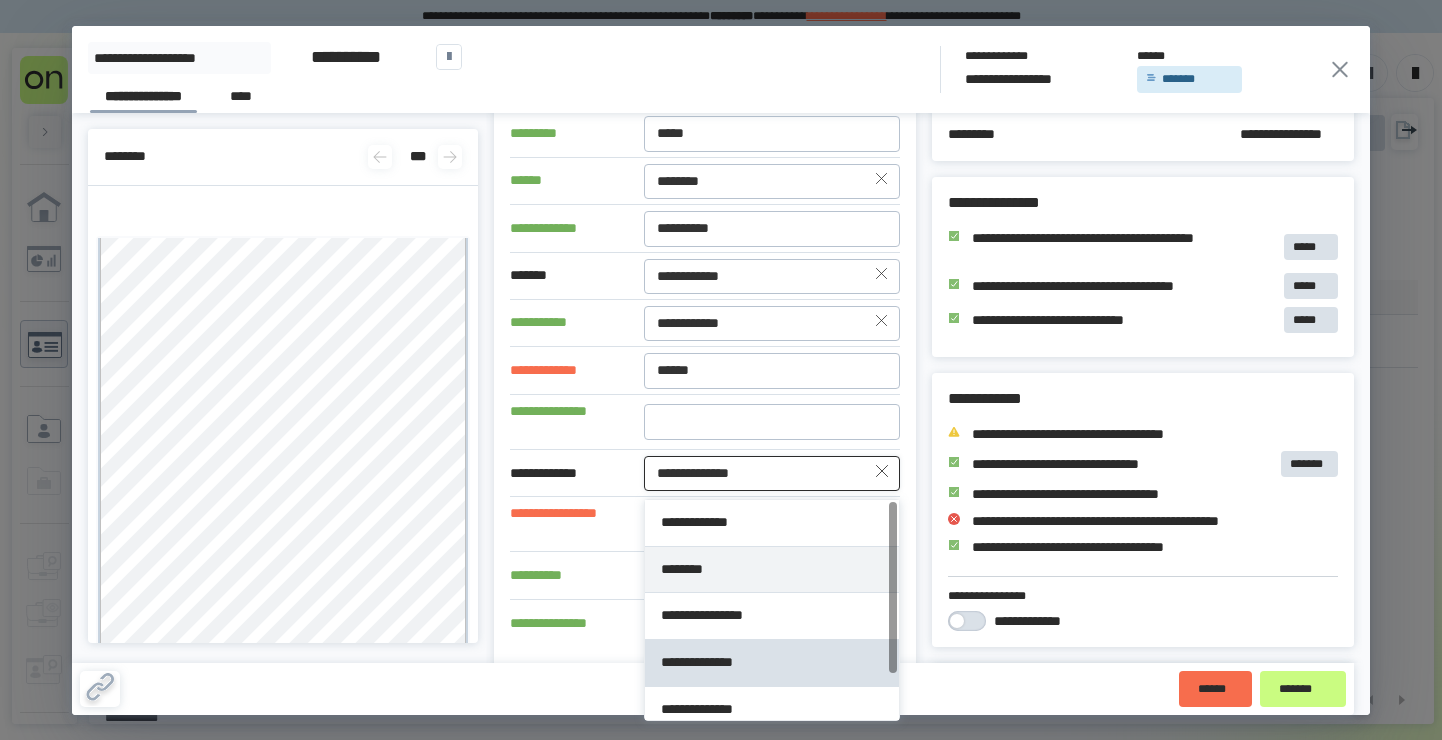 type on "********" 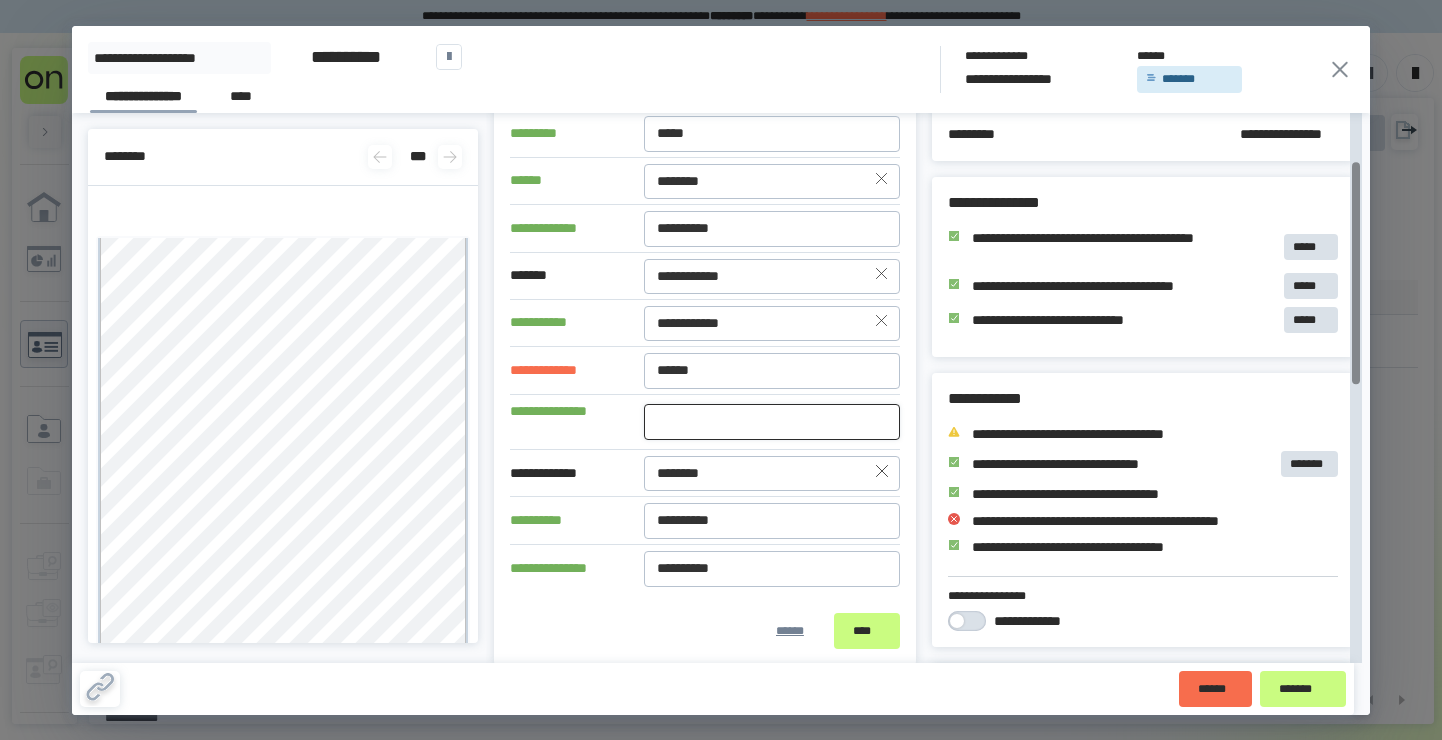 click at bounding box center [772, 422] 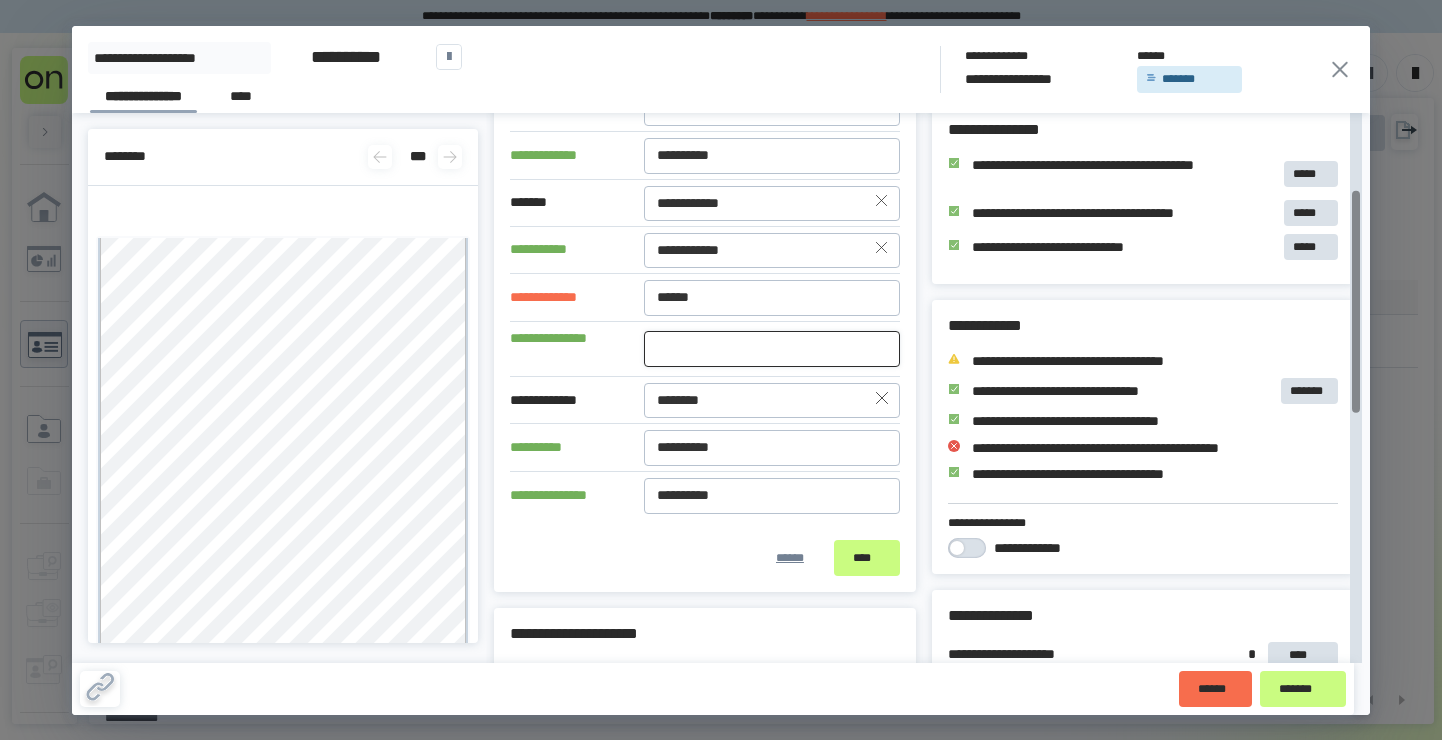 scroll, scrollTop: 191, scrollLeft: 0, axis: vertical 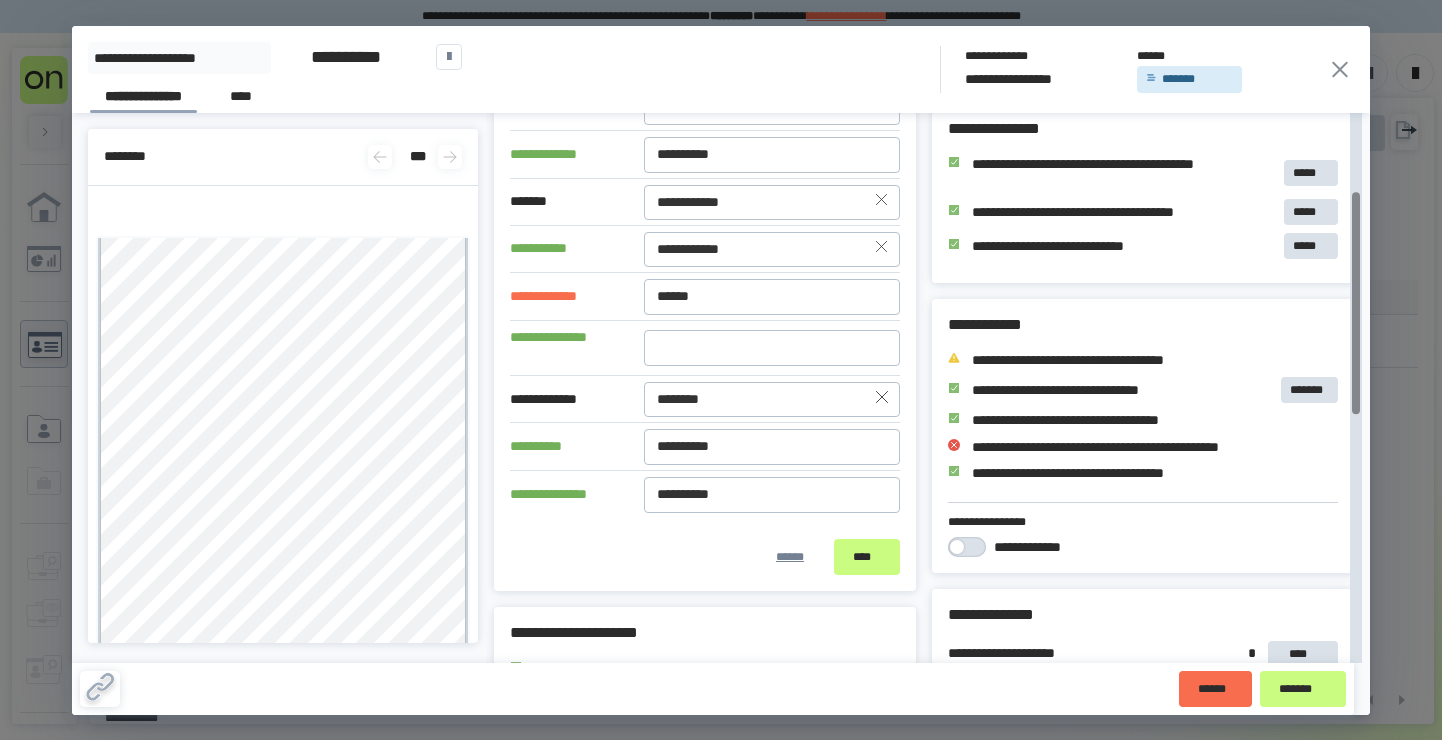 click at bounding box center (881, 202) 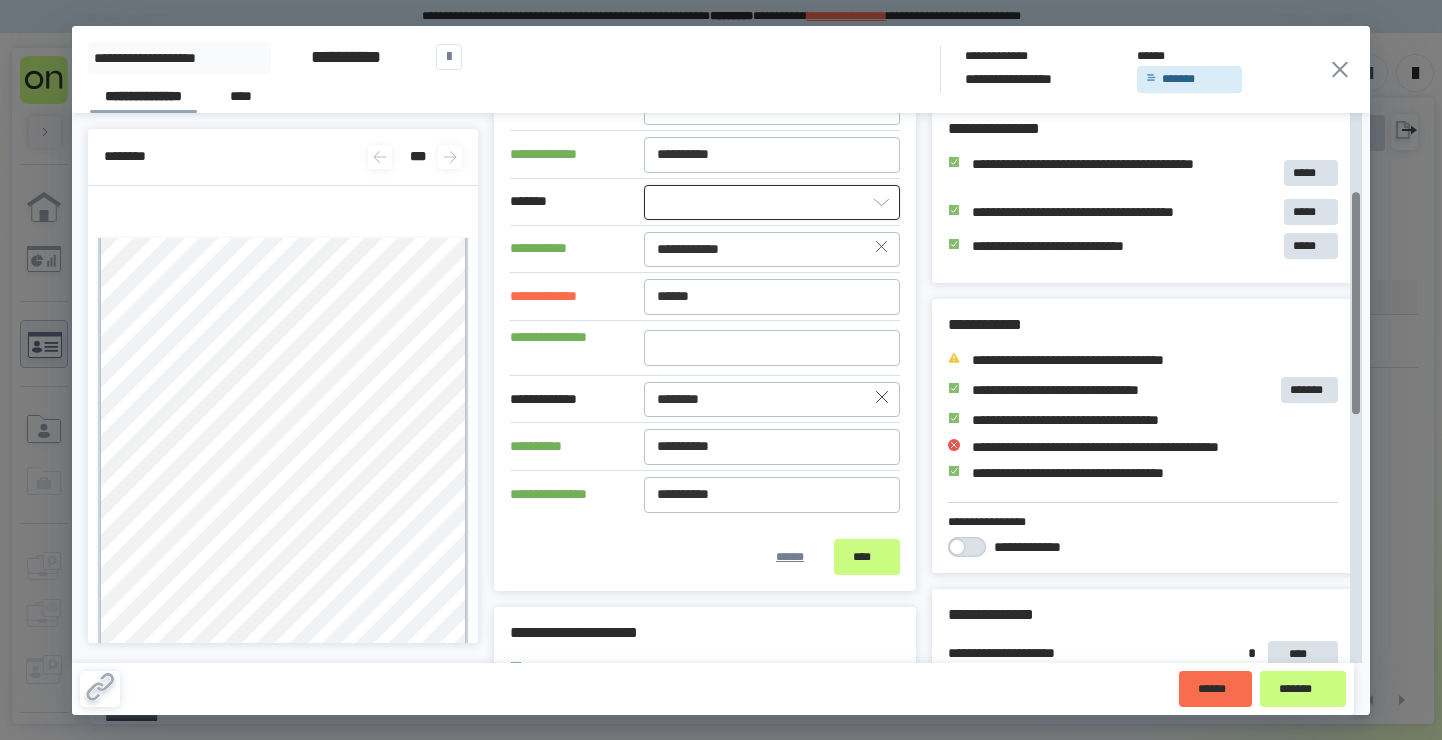 click at bounding box center [772, 202] 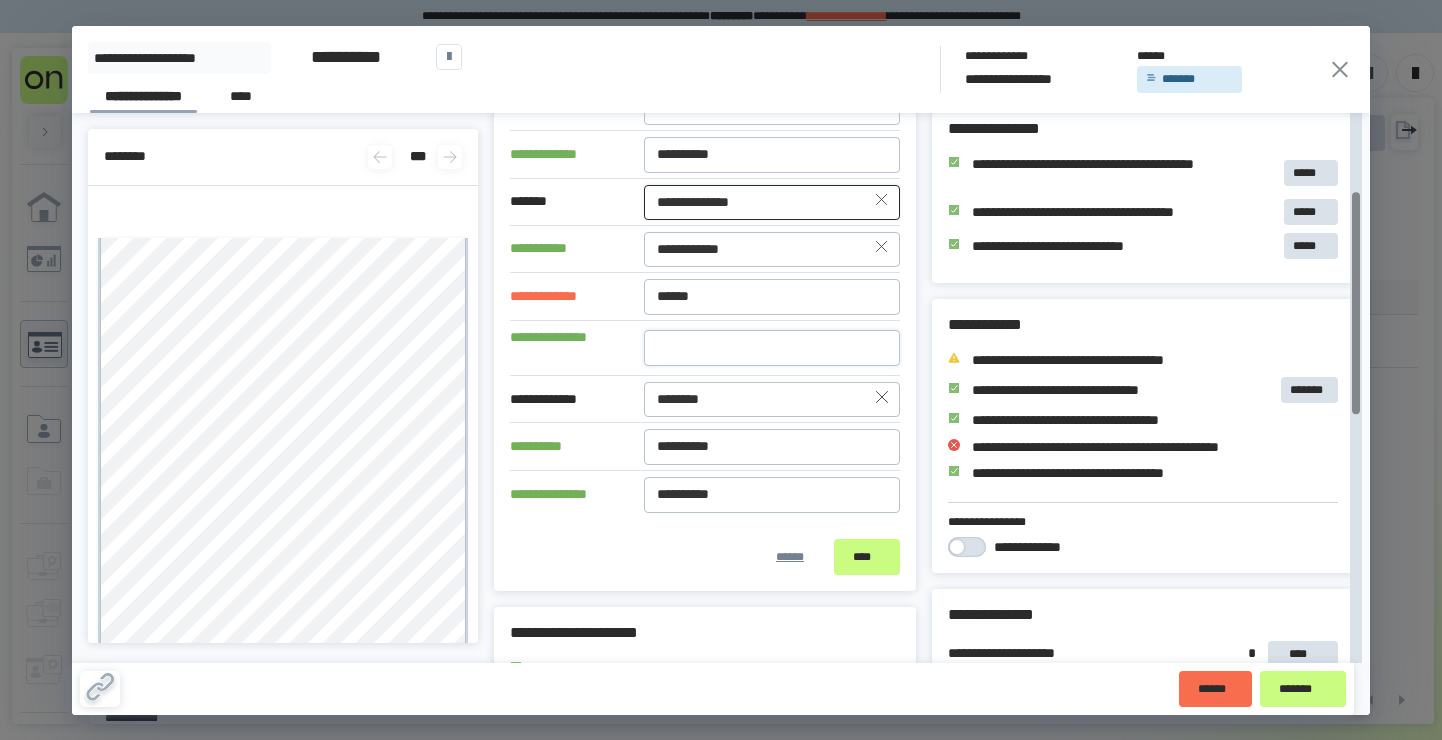 type on "**********" 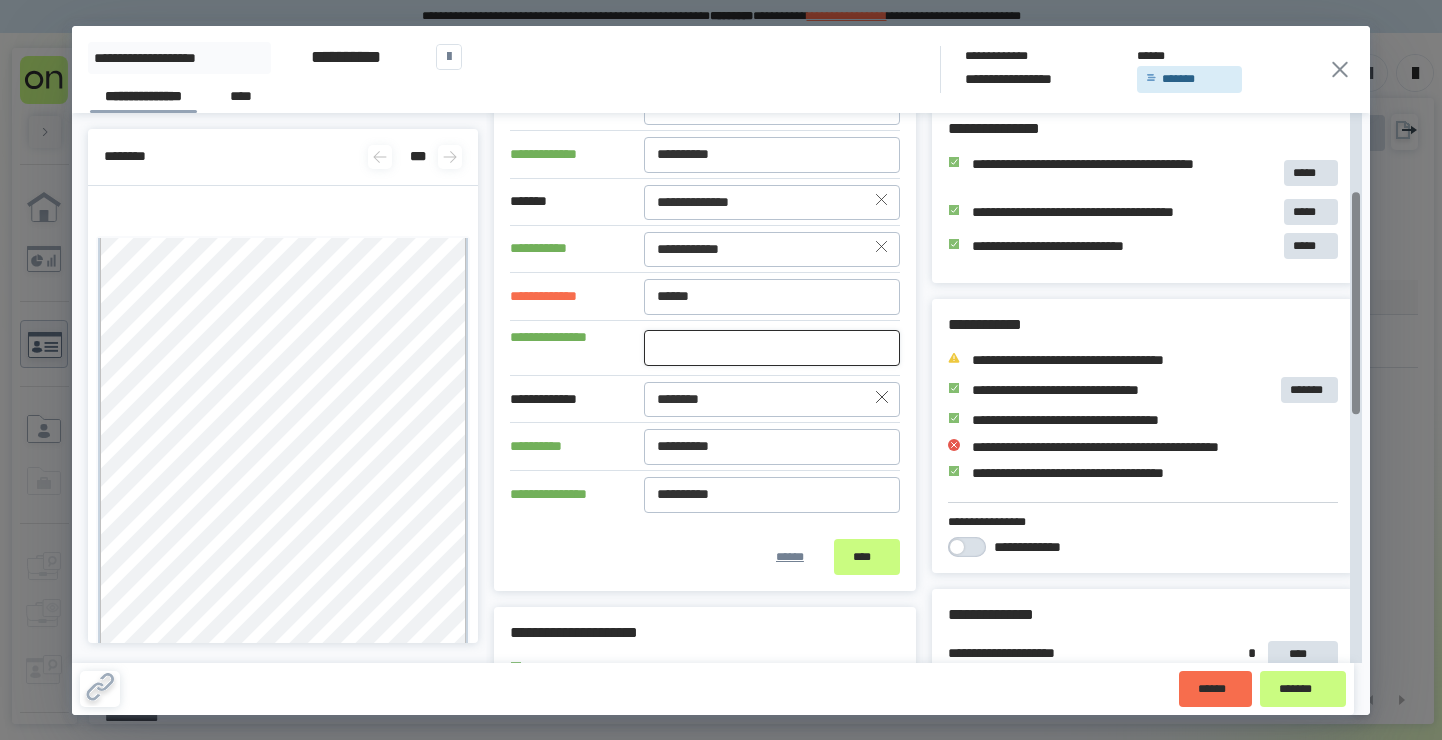 click at bounding box center (772, 348) 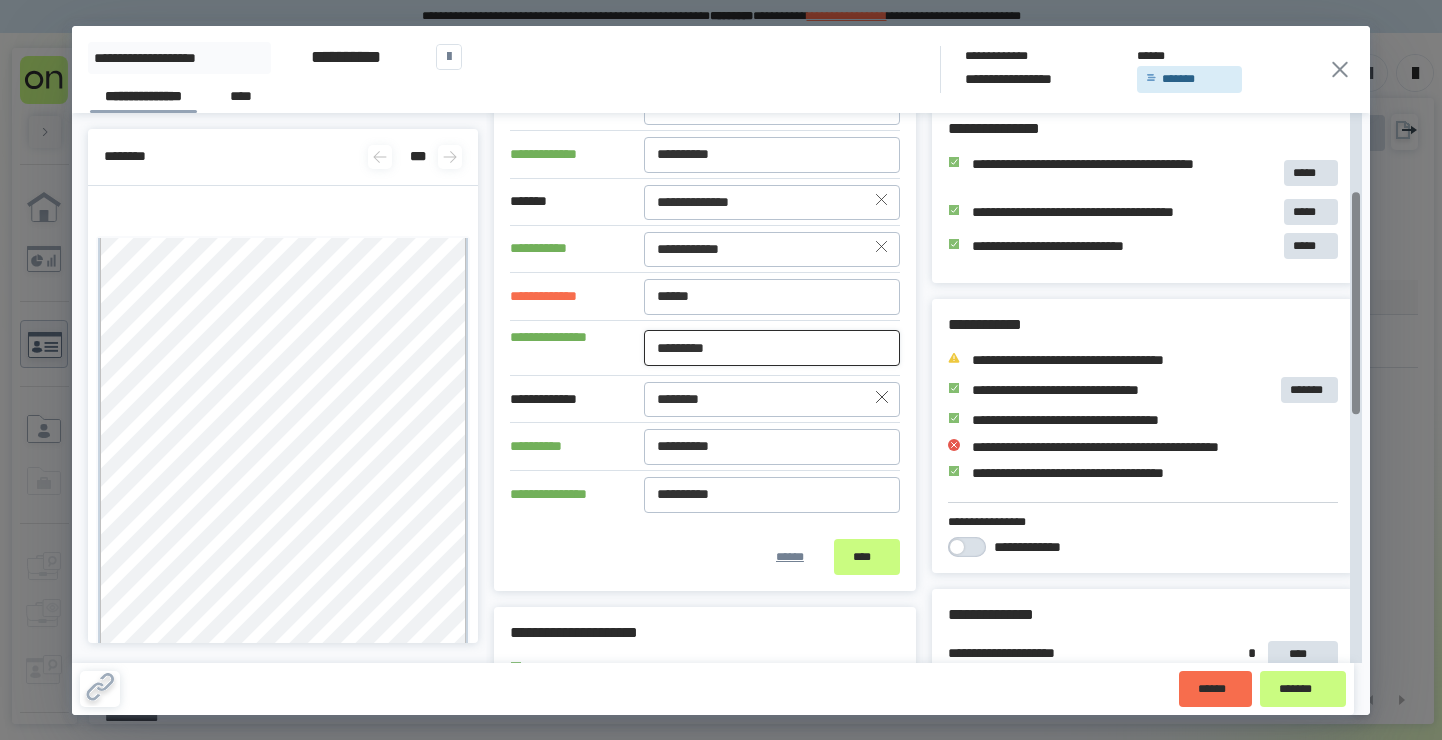 type on "*********" 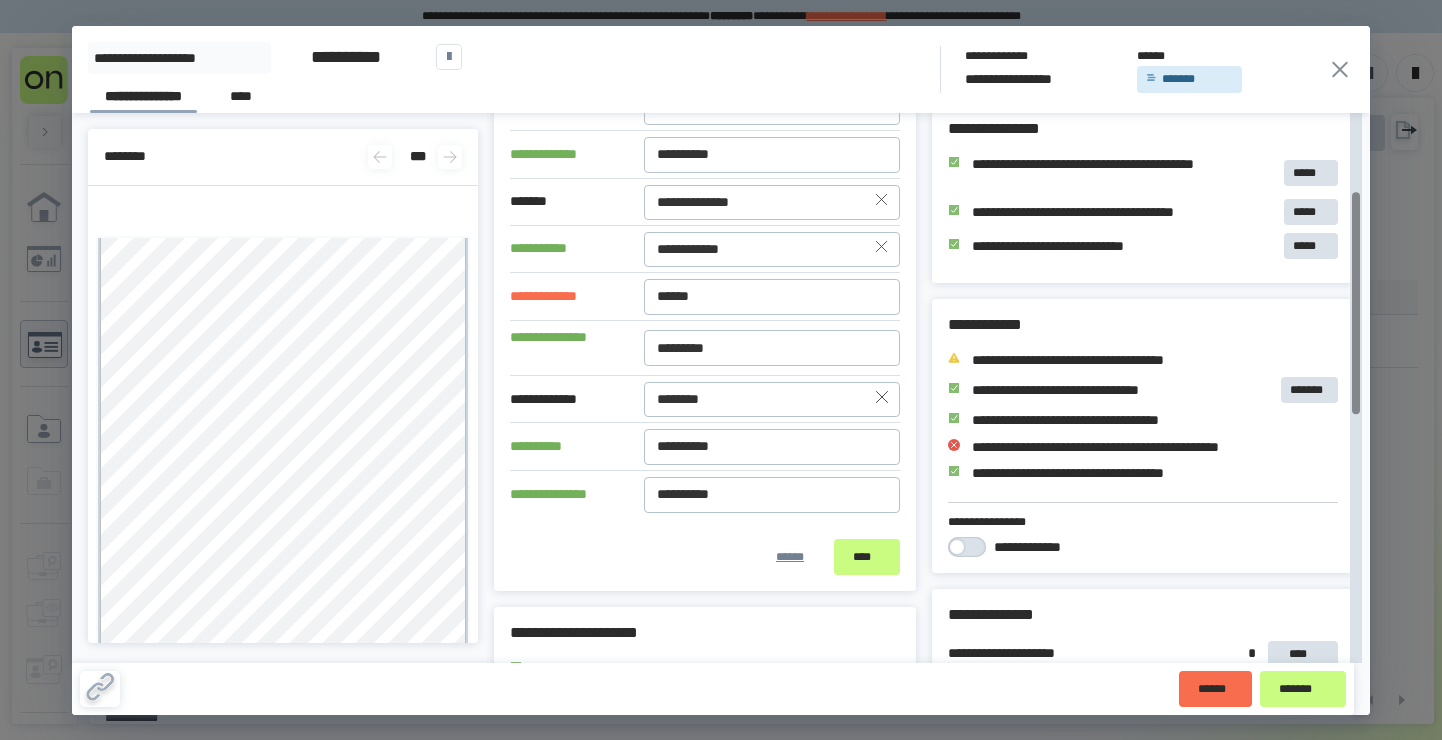 click at bounding box center (882, 399) 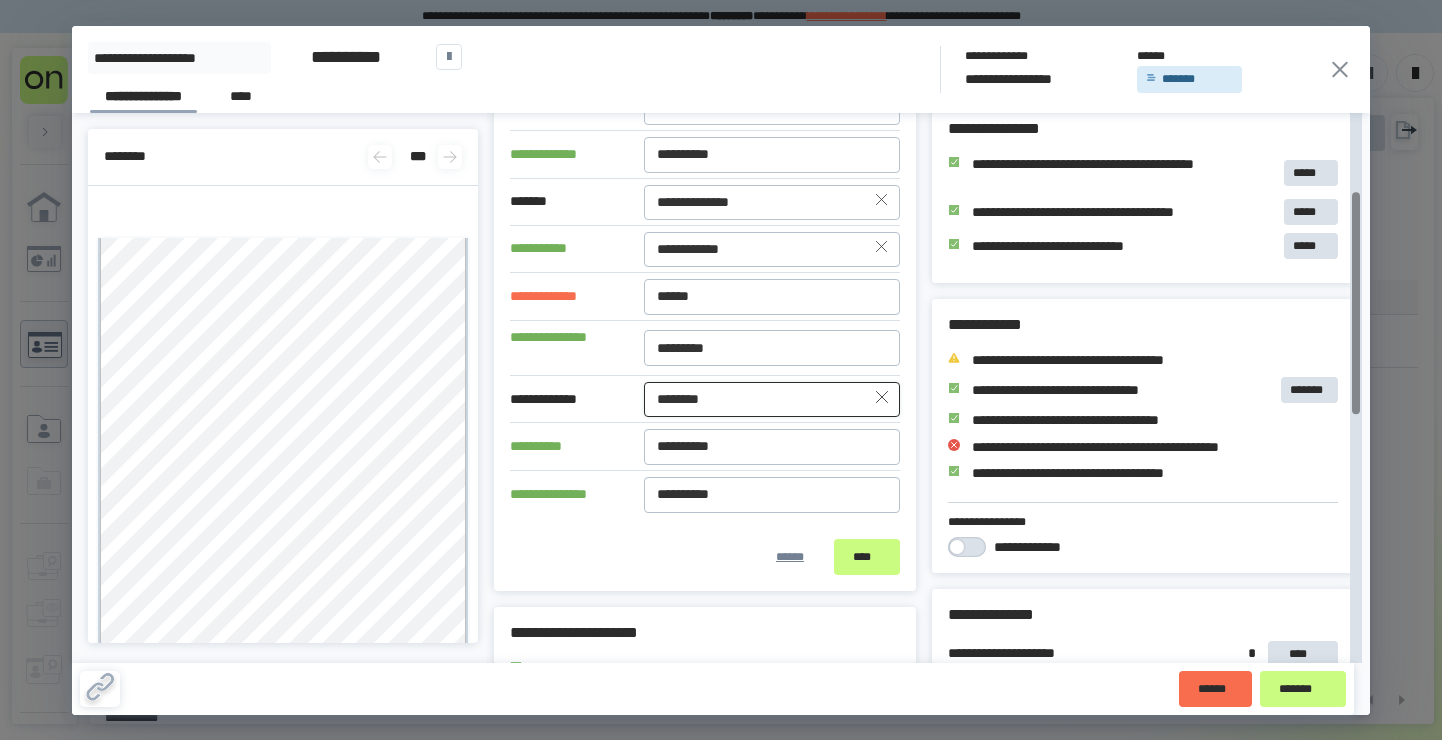 click on "********" at bounding box center (772, 399) 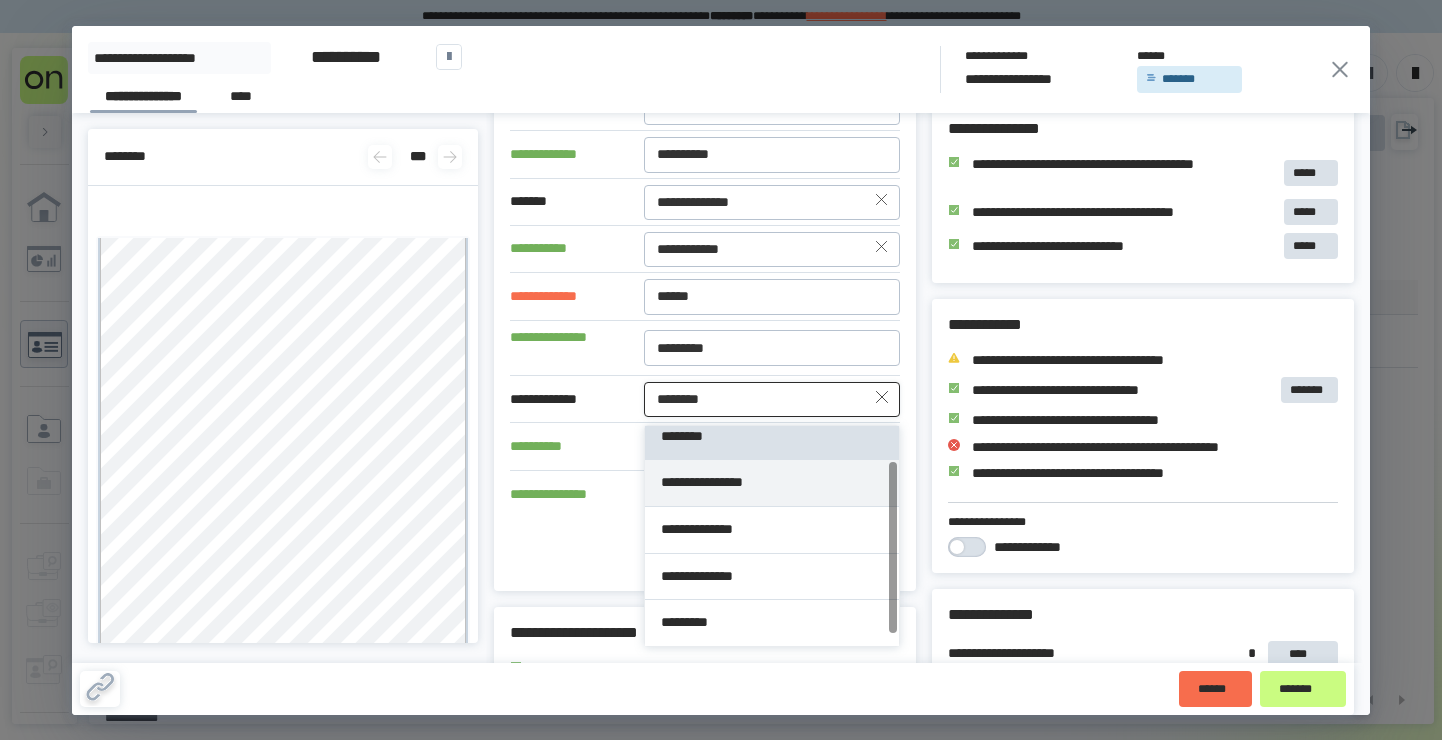 scroll, scrollTop: 0, scrollLeft: 0, axis: both 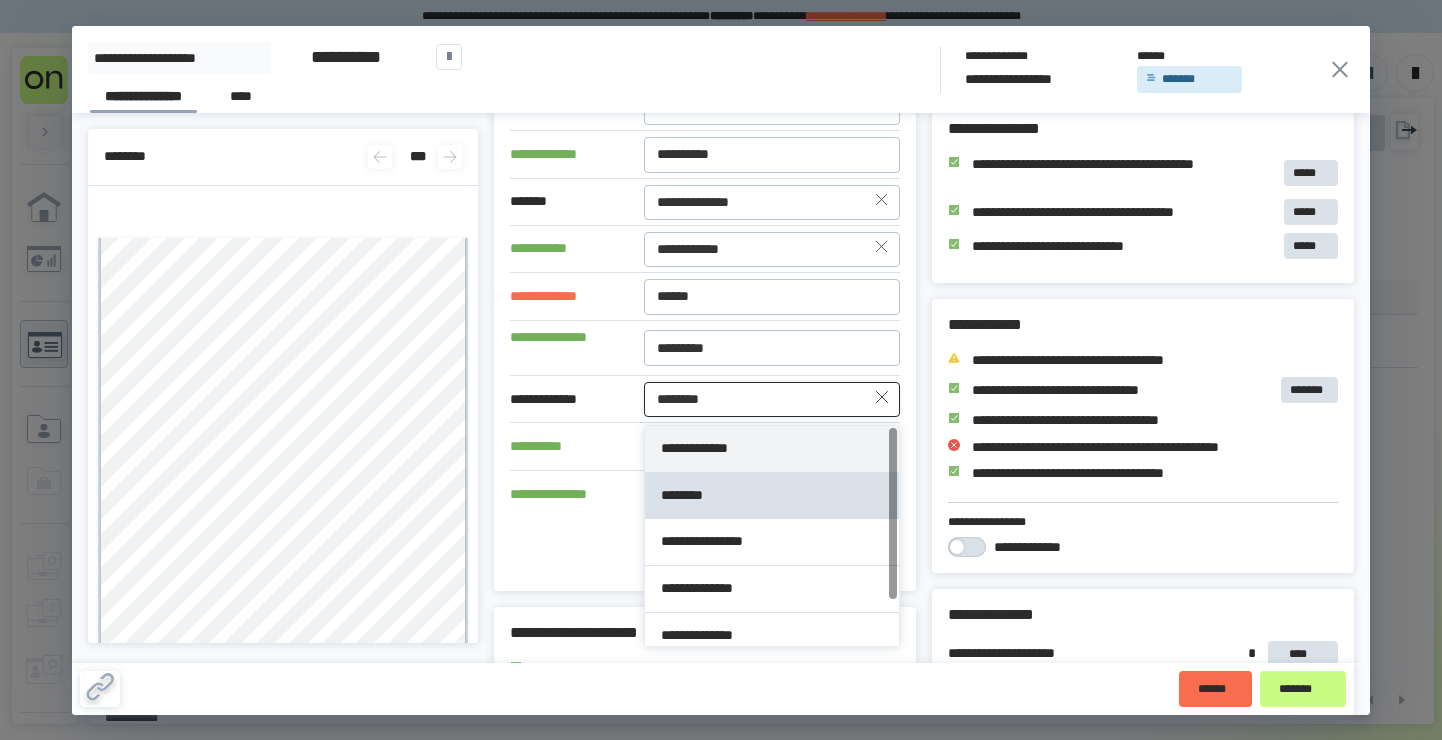 type on "**********" 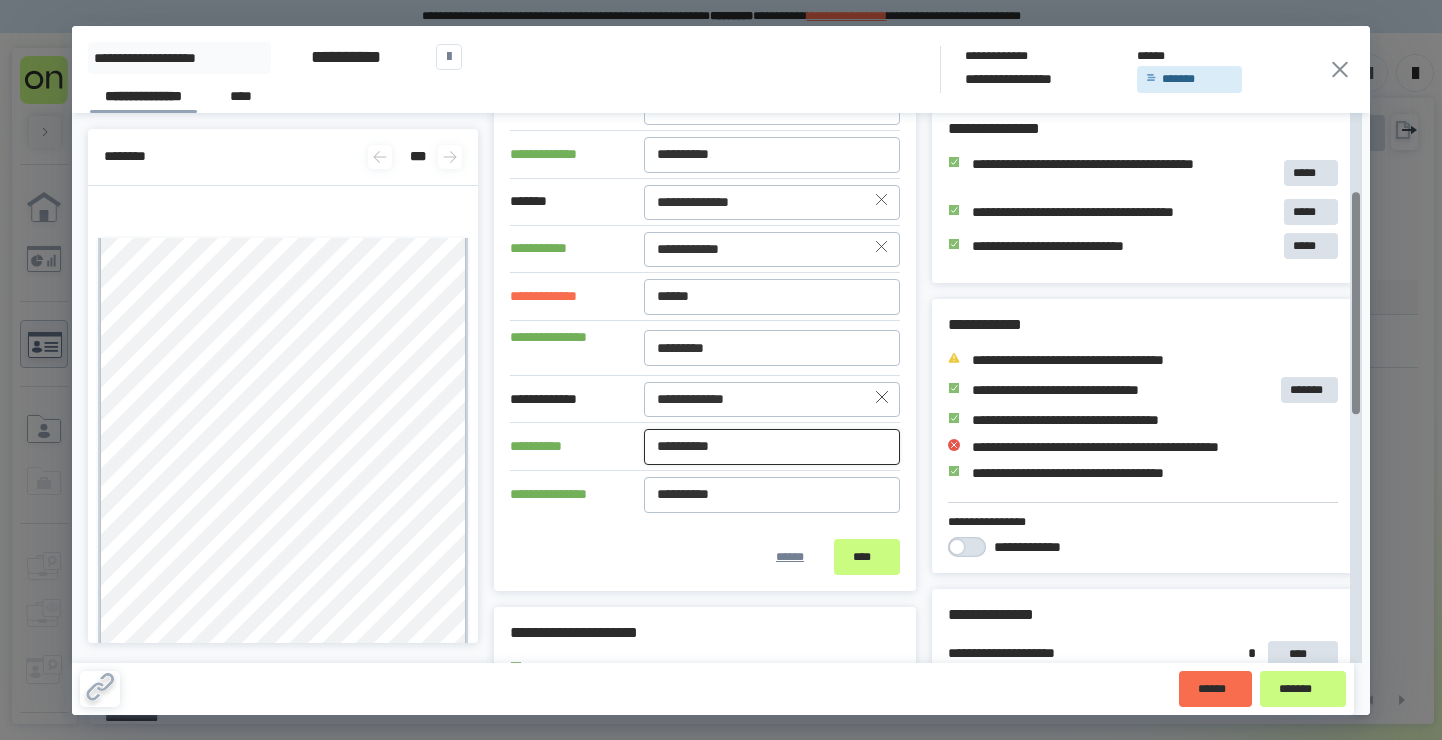 drag, startPoint x: 780, startPoint y: 446, endPoint x: 489, endPoint y: 429, distance: 291.49615 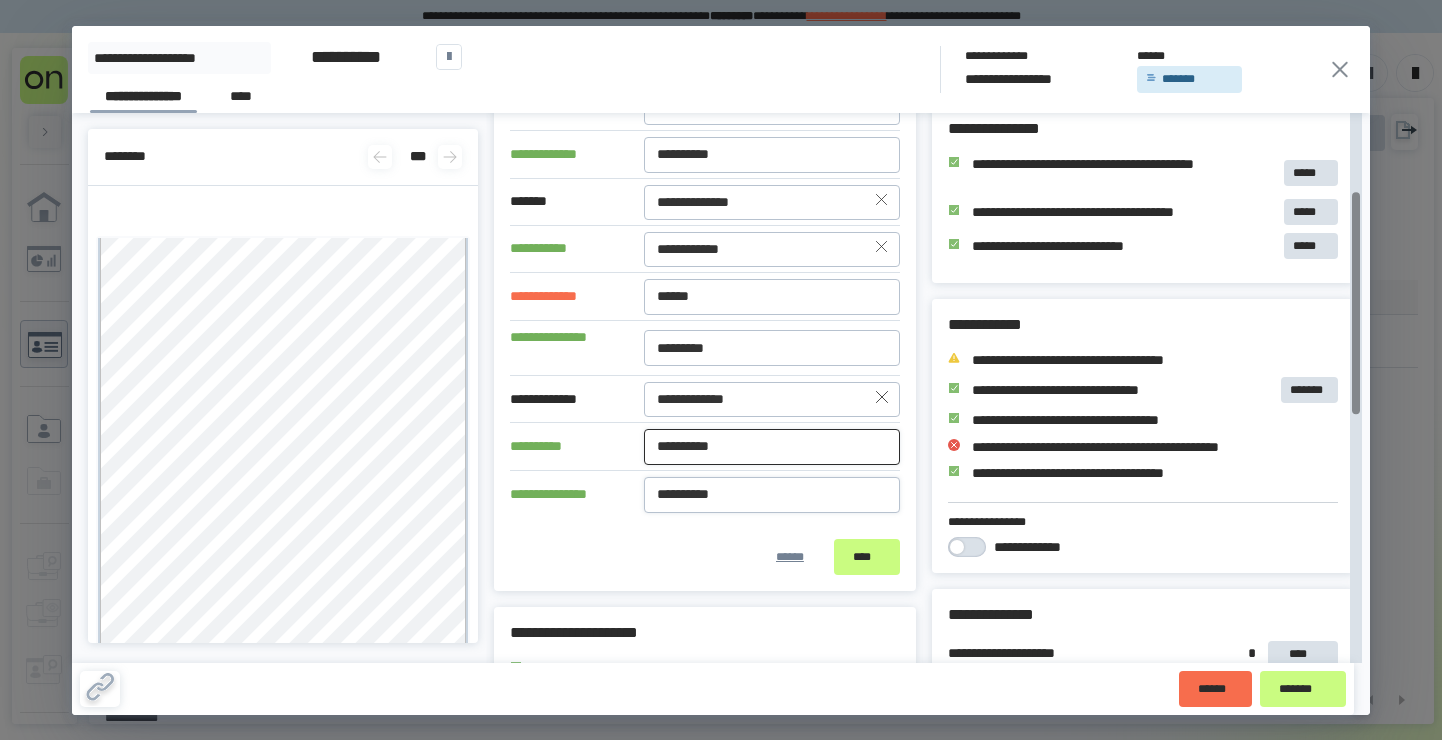 type on "**********" 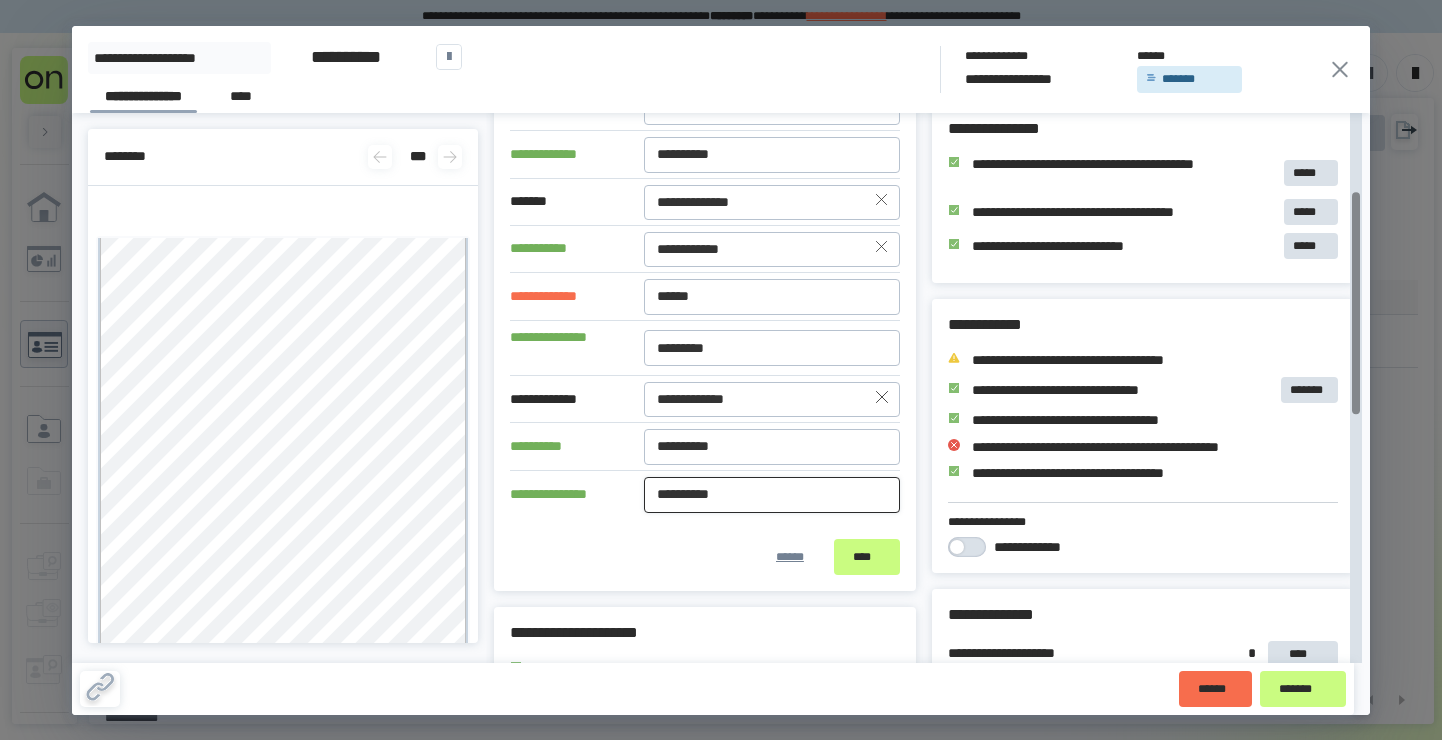 drag, startPoint x: 755, startPoint y: 500, endPoint x: 550, endPoint y: 491, distance: 205.19746 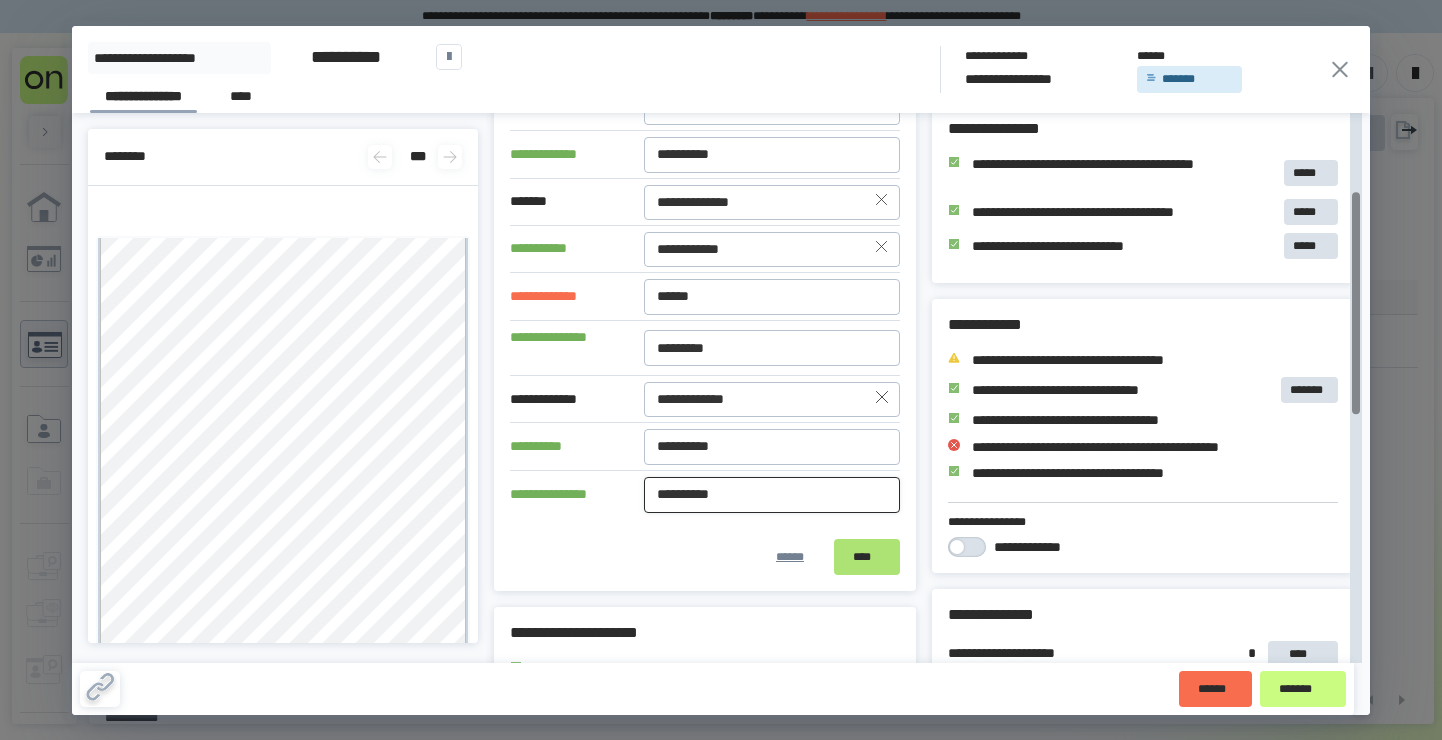 type on "**********" 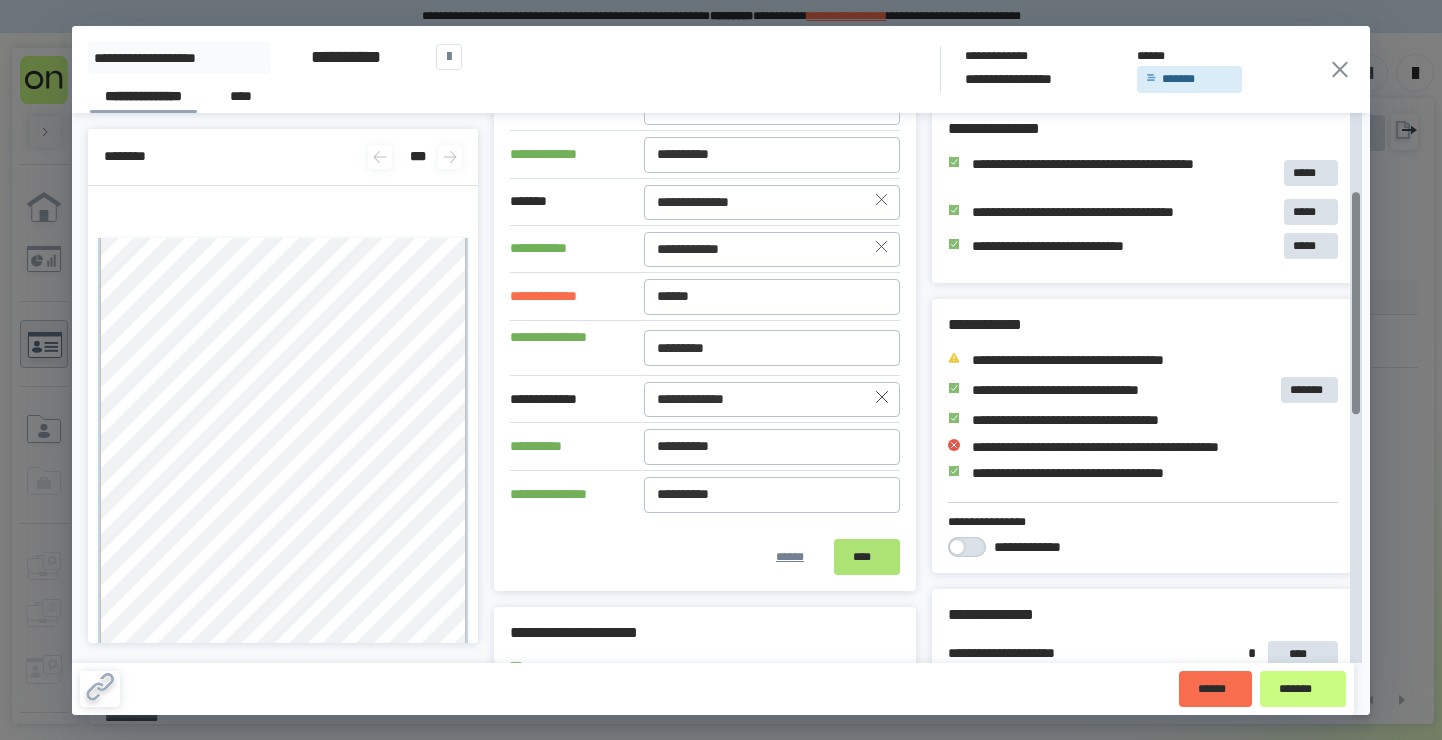 click on "****" at bounding box center (867, 557) 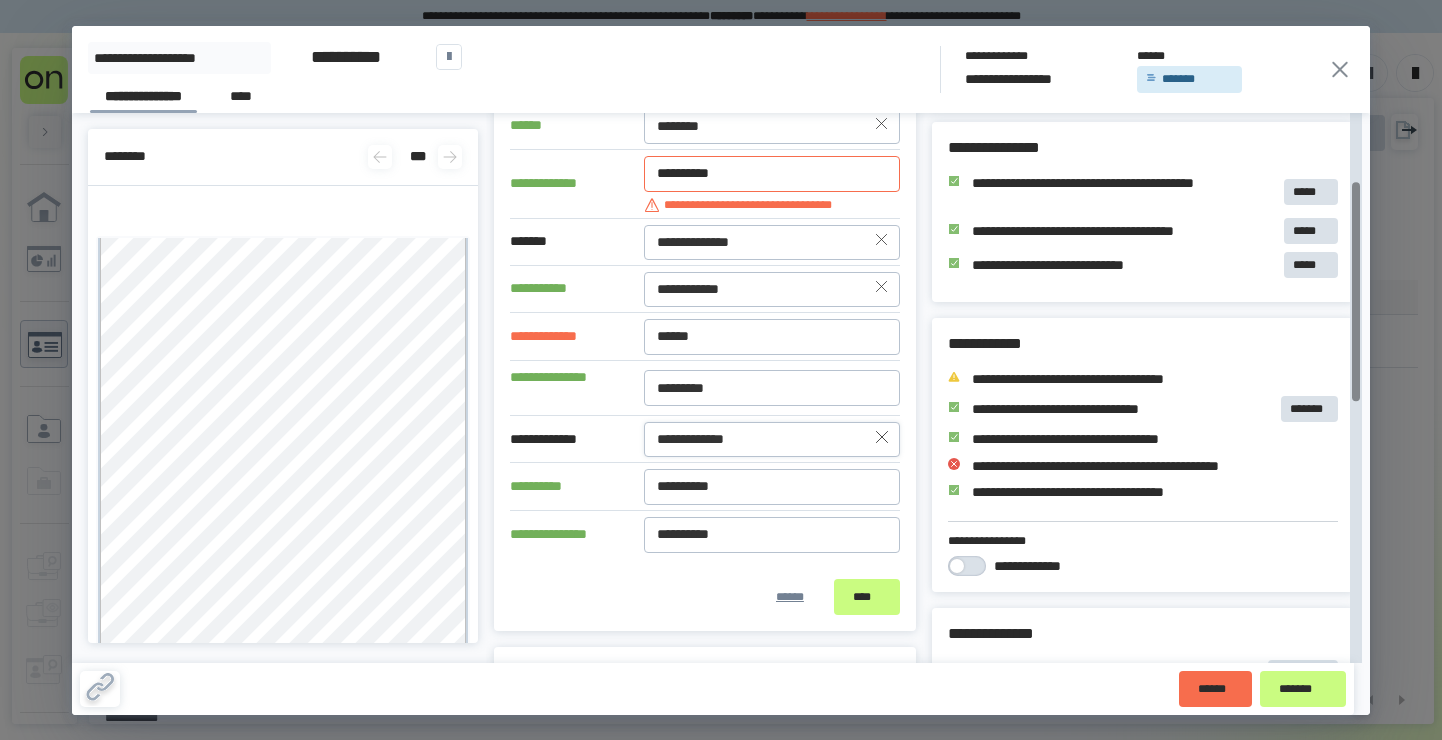 scroll, scrollTop: 169, scrollLeft: 0, axis: vertical 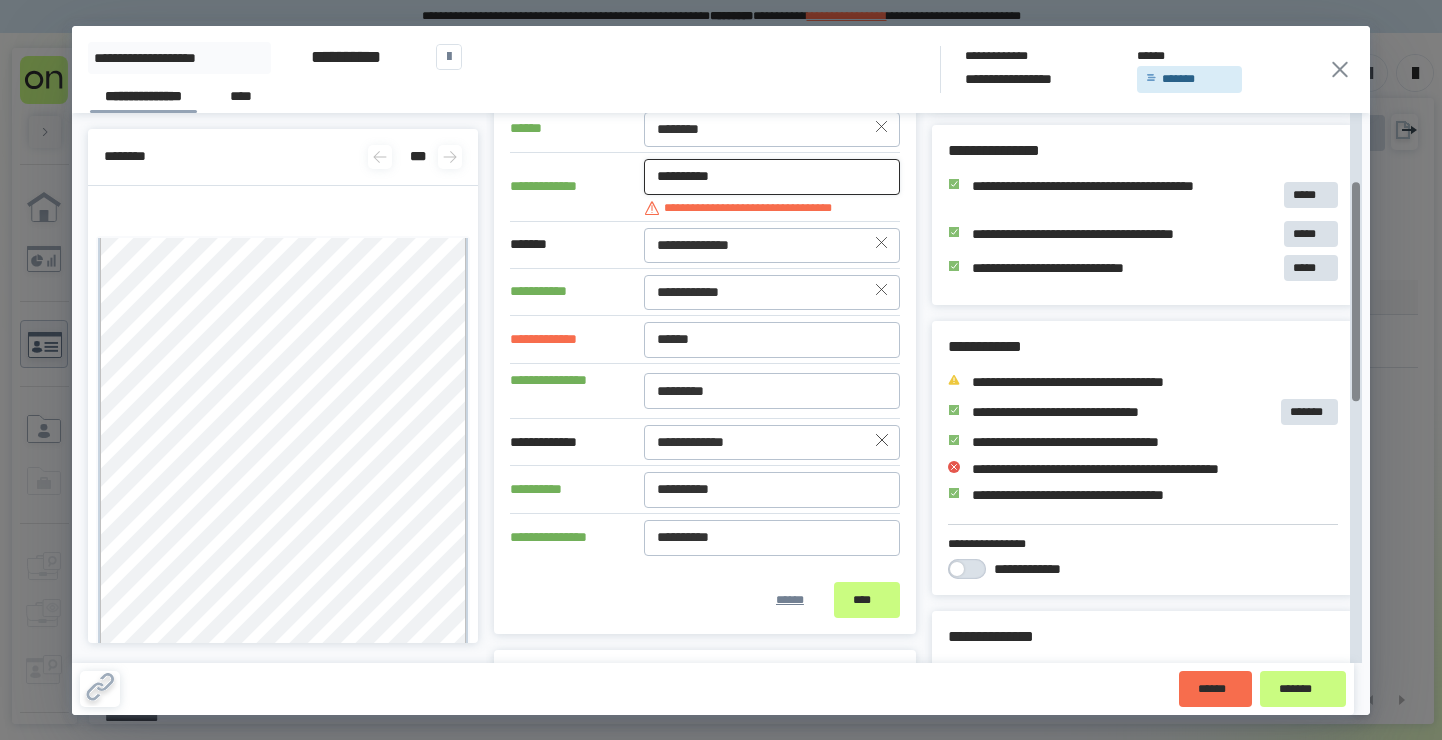 drag, startPoint x: 752, startPoint y: 174, endPoint x: 573, endPoint y: 166, distance: 179.17868 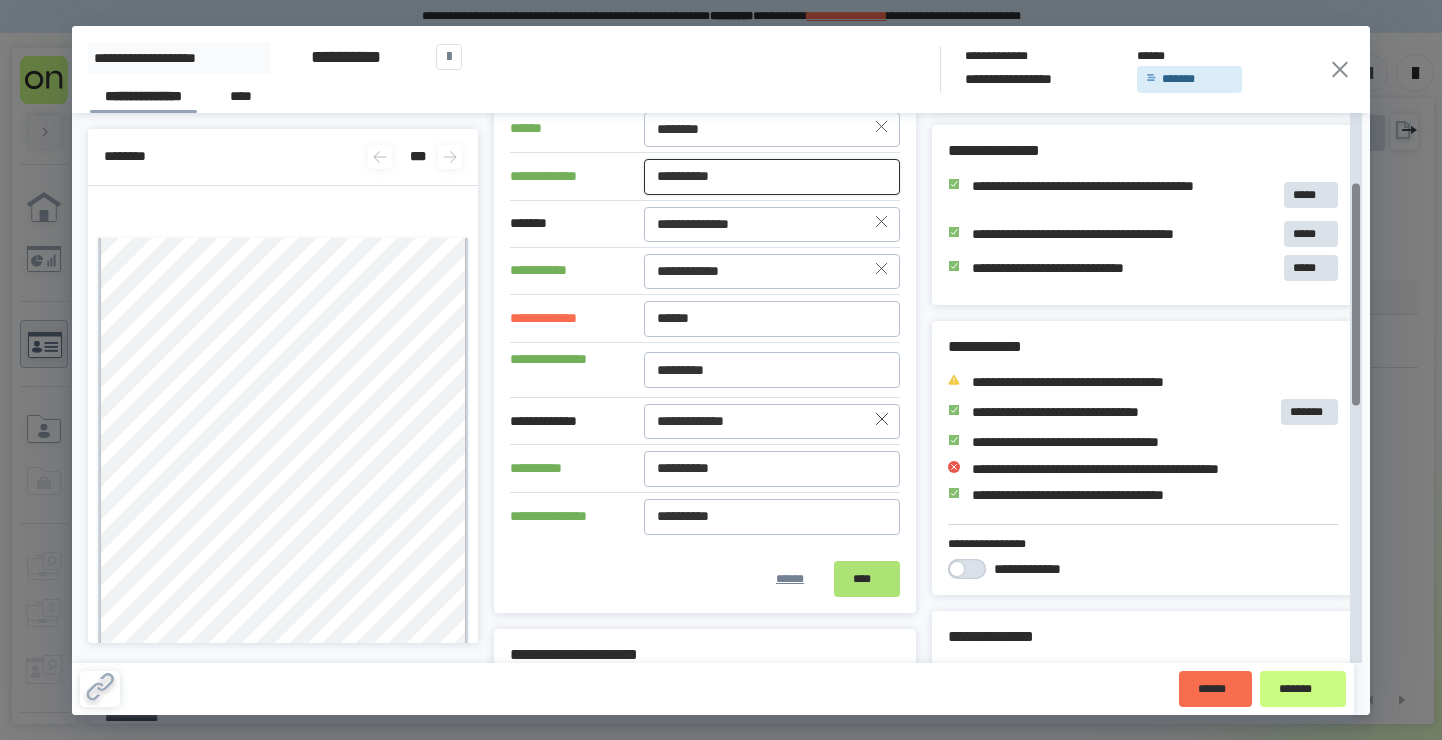 type on "**********" 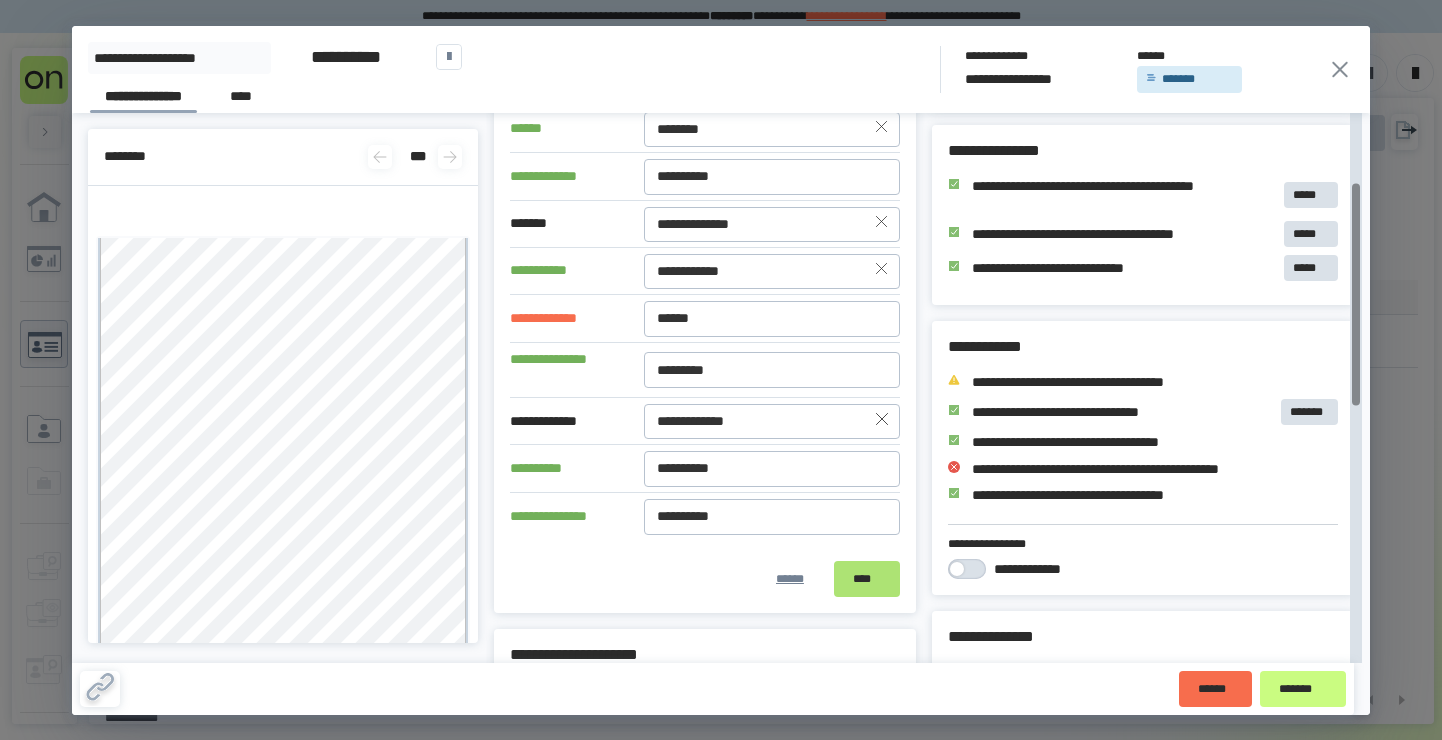 click on "****" at bounding box center [867, 579] 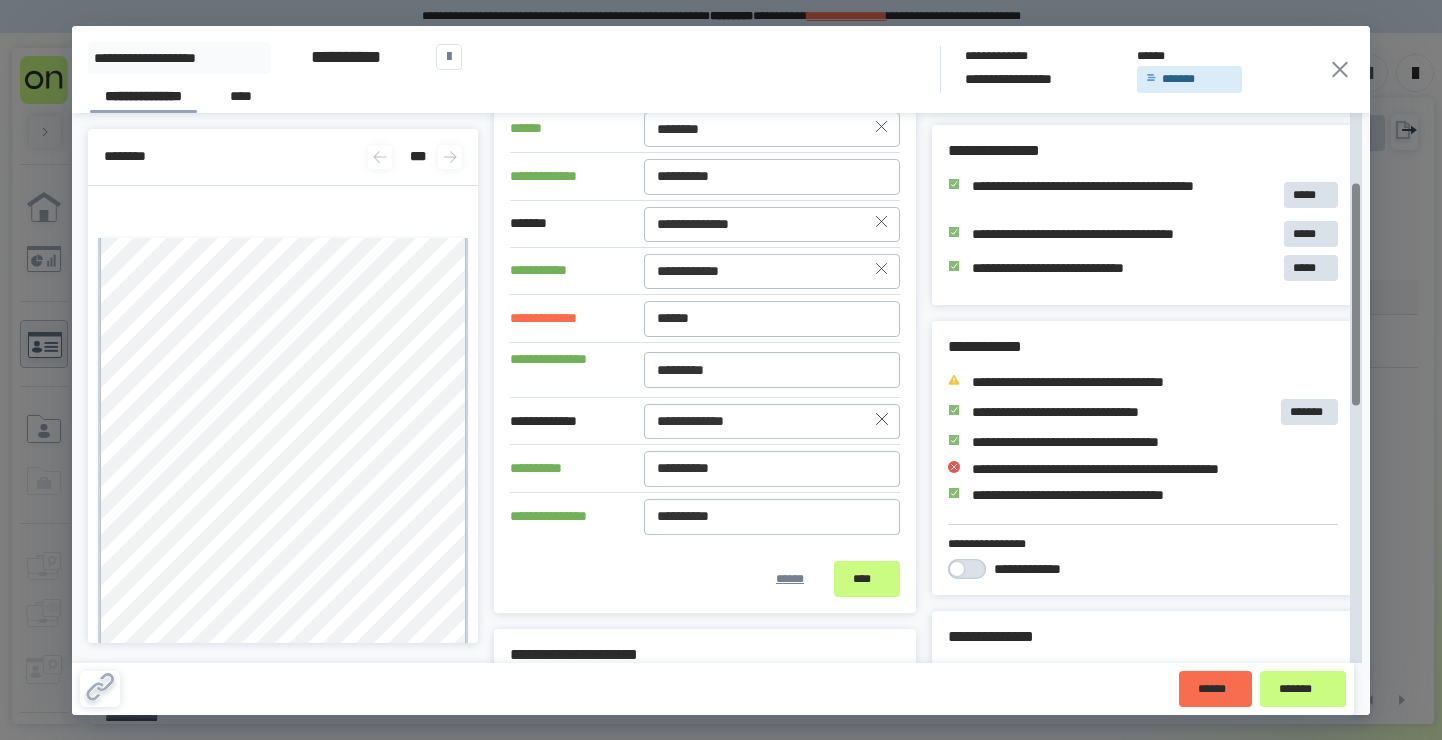 scroll, scrollTop: 177, scrollLeft: 0, axis: vertical 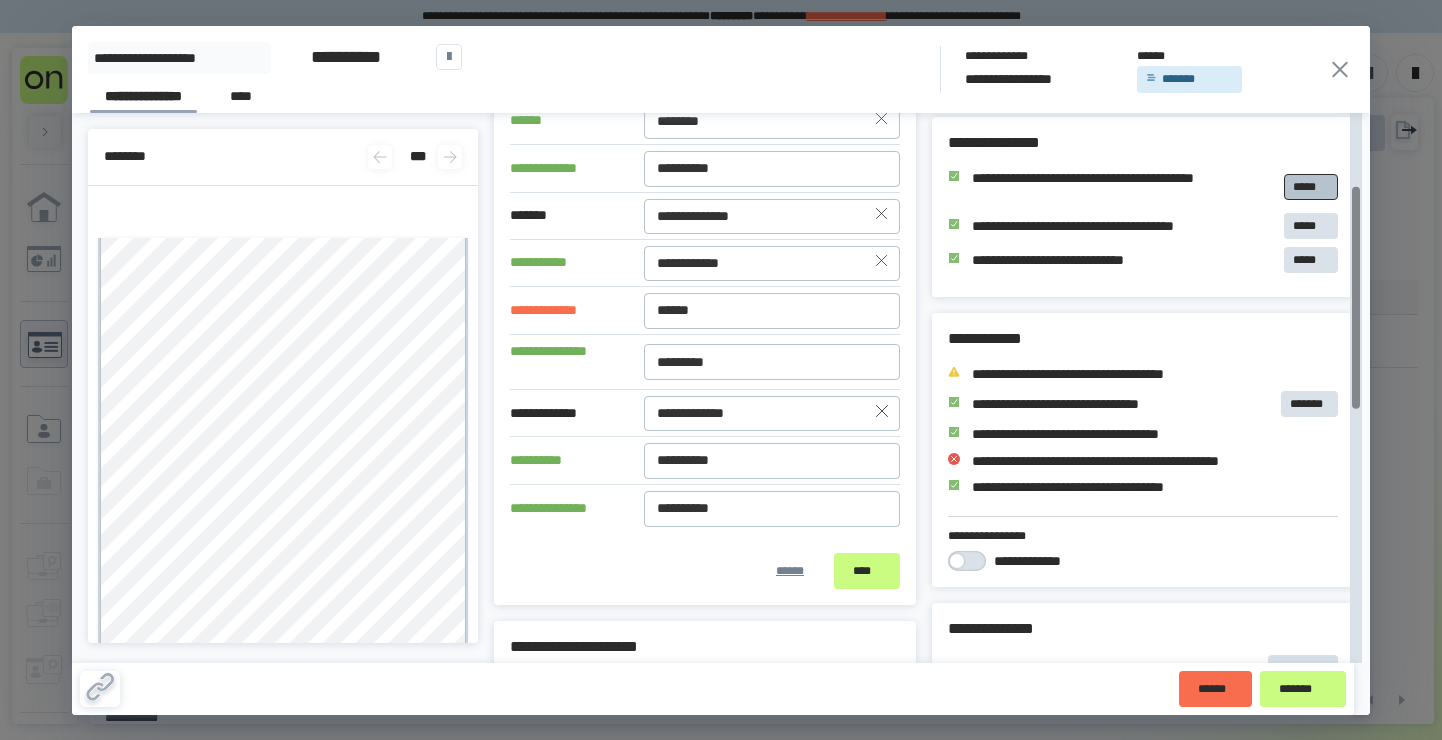 click on "*****" at bounding box center (1311, 187) 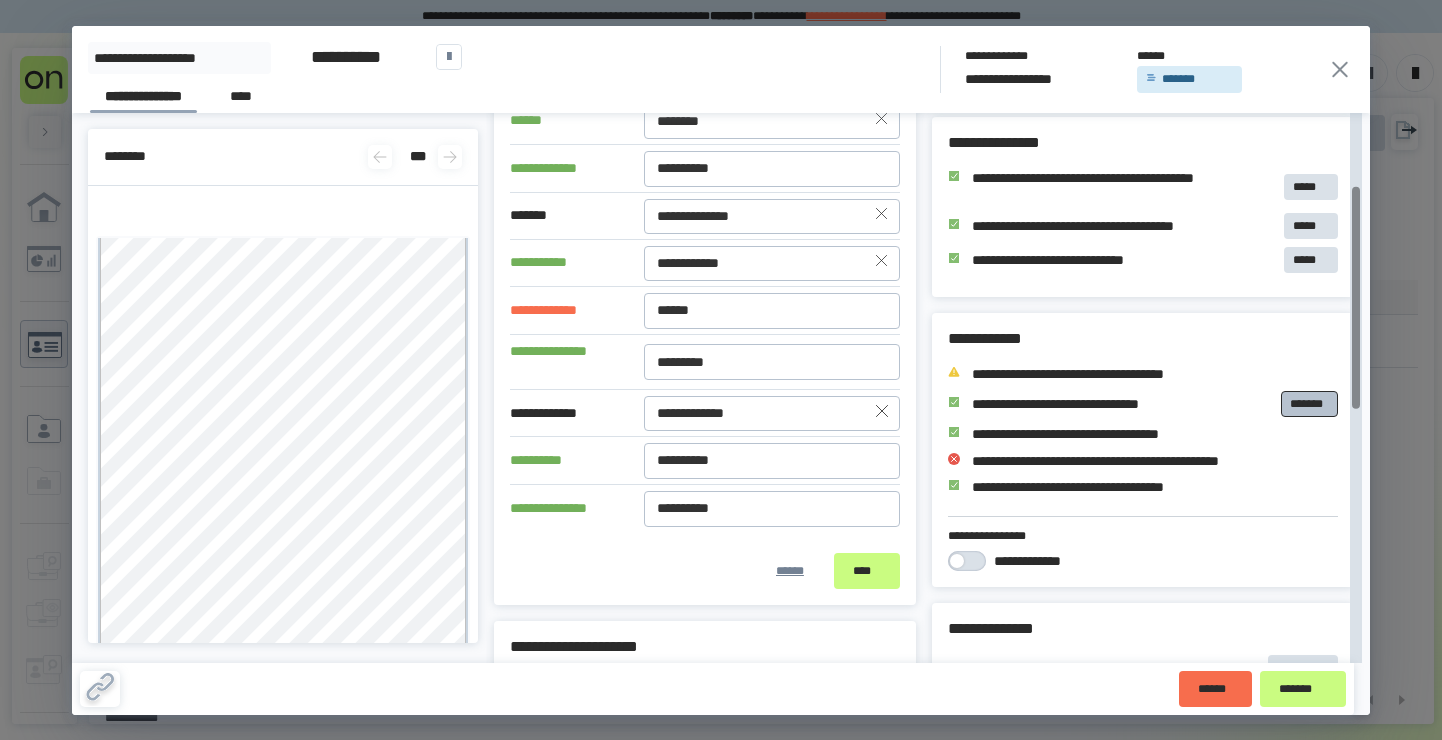 click on "*******" at bounding box center (1309, 404) 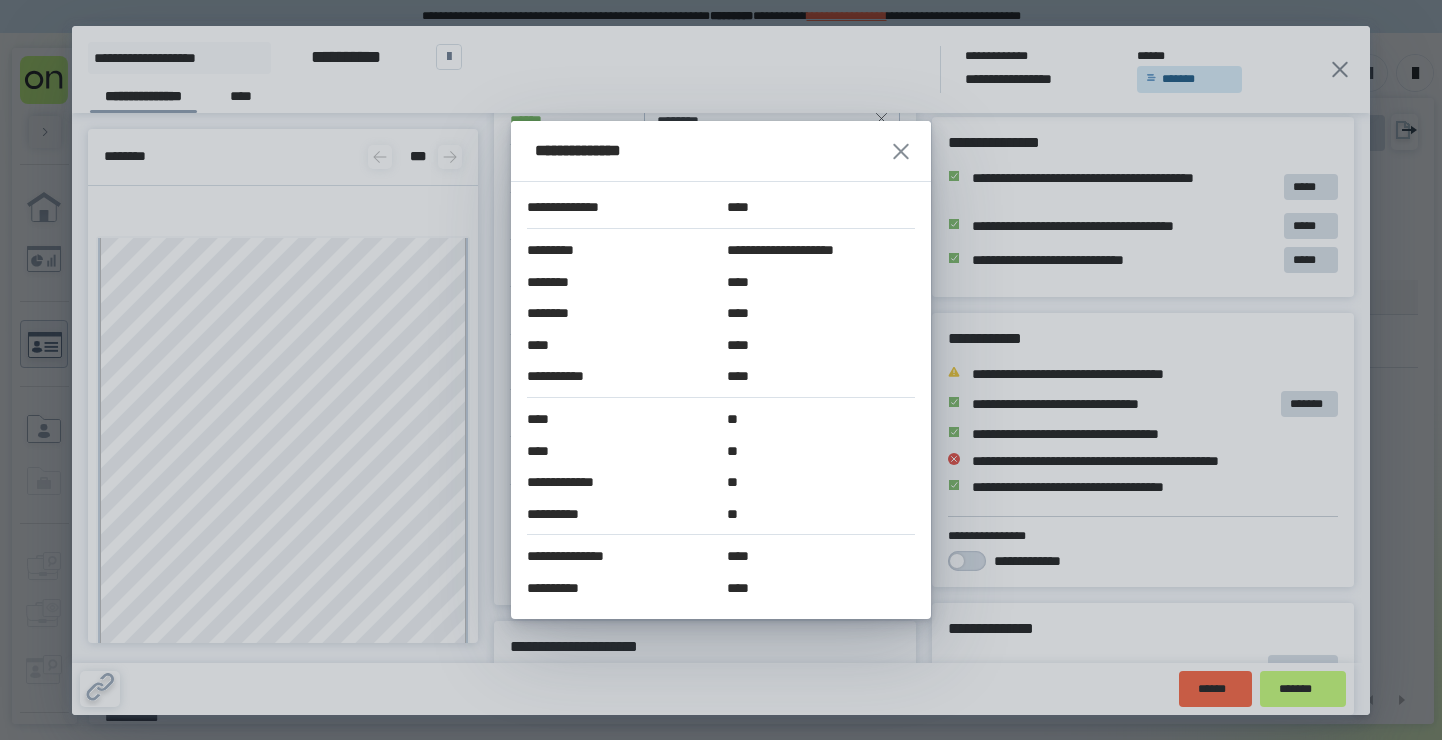 click 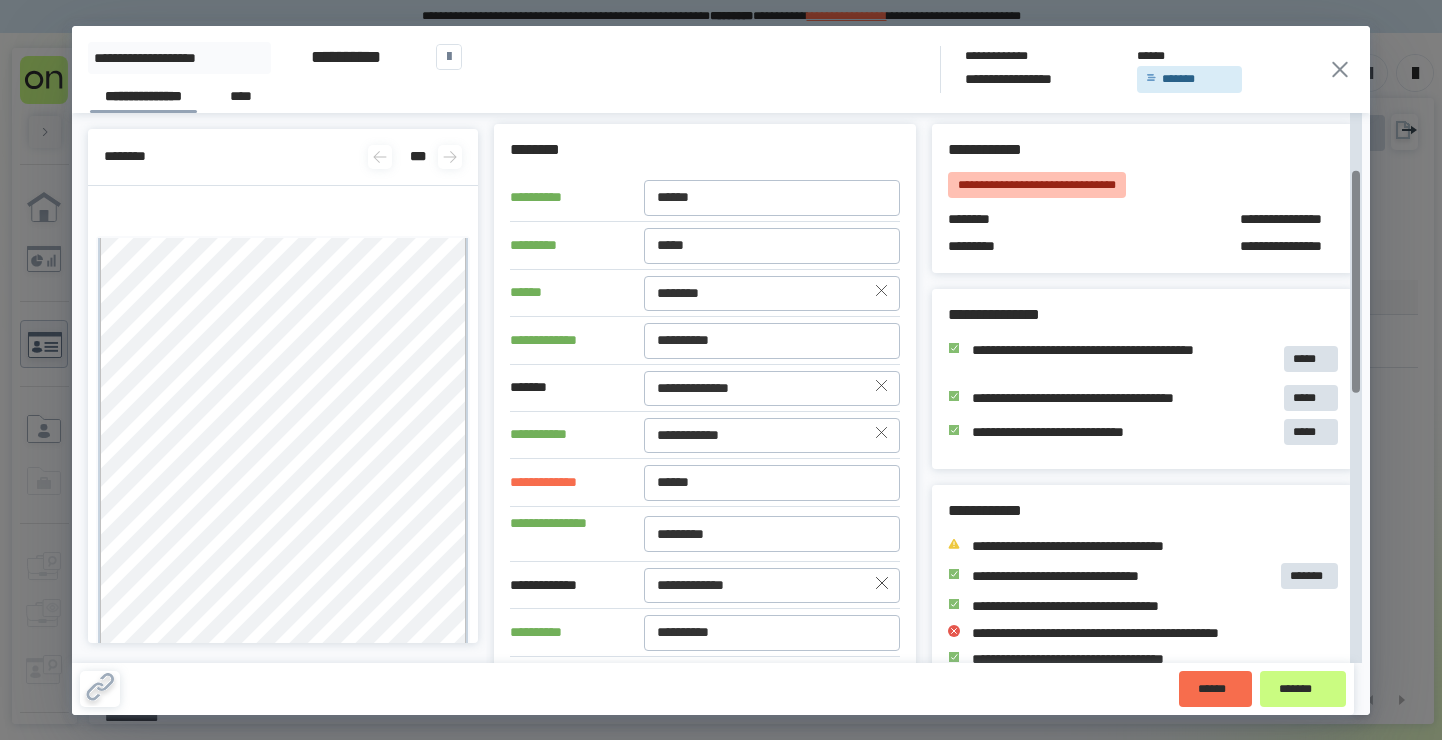 scroll, scrollTop: 0, scrollLeft: 0, axis: both 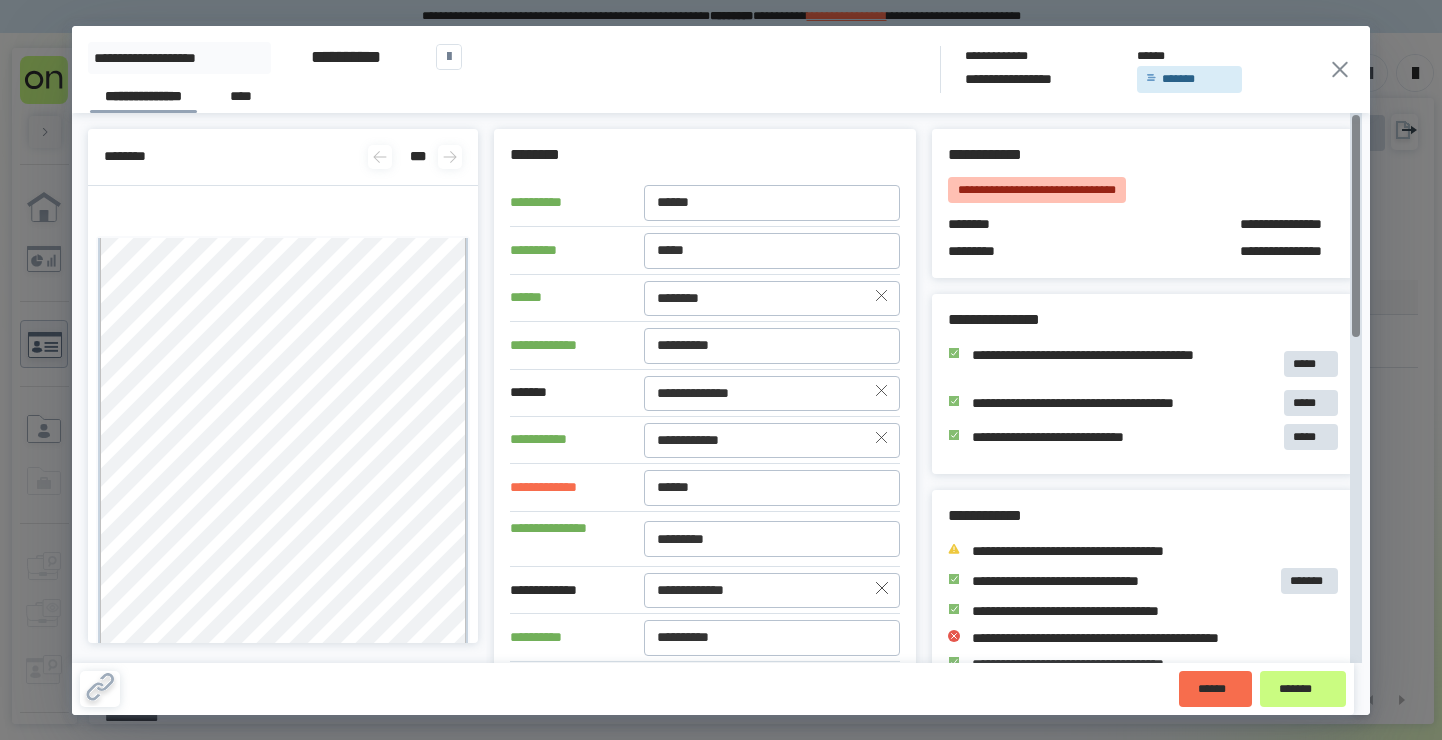 drag, startPoint x: 1231, startPoint y: 223, endPoint x: 1266, endPoint y: 223, distance: 35 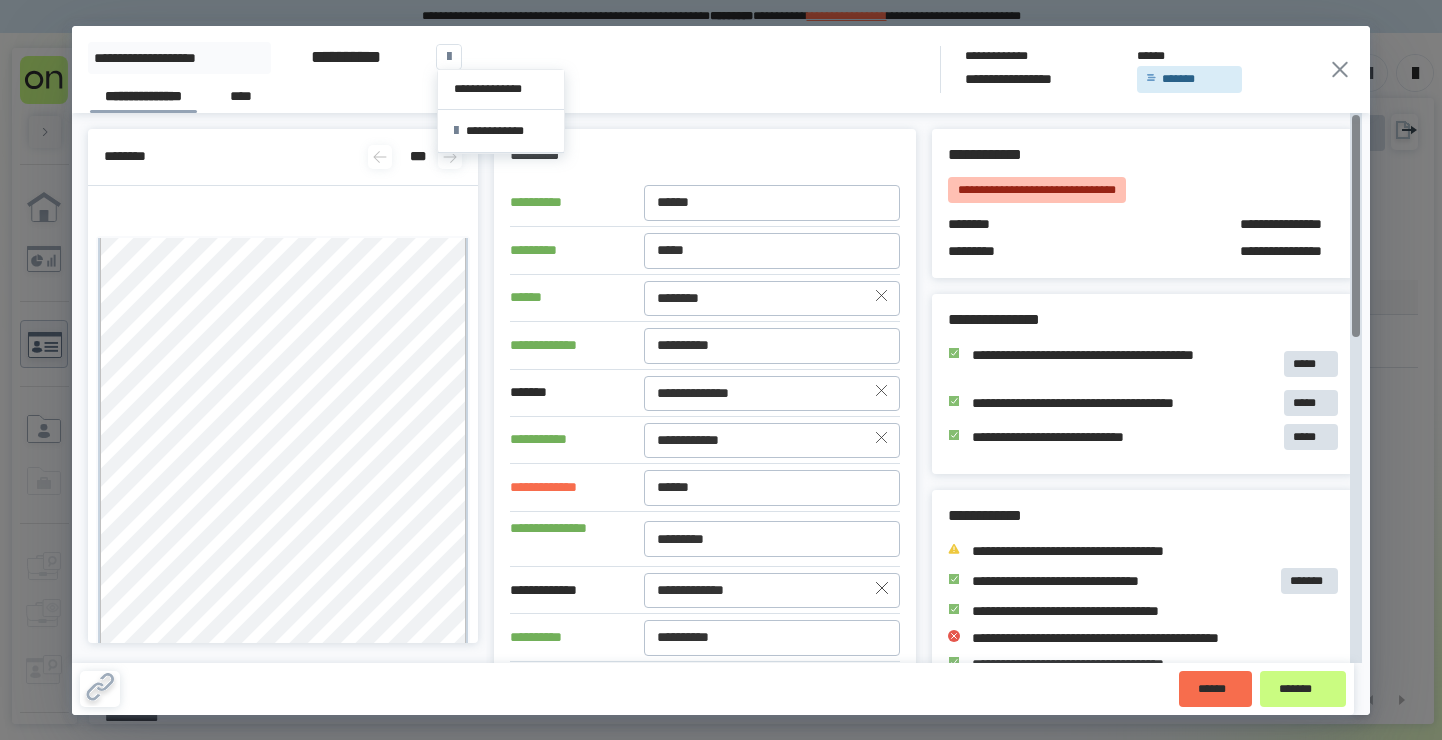 click at bounding box center (449, 57) 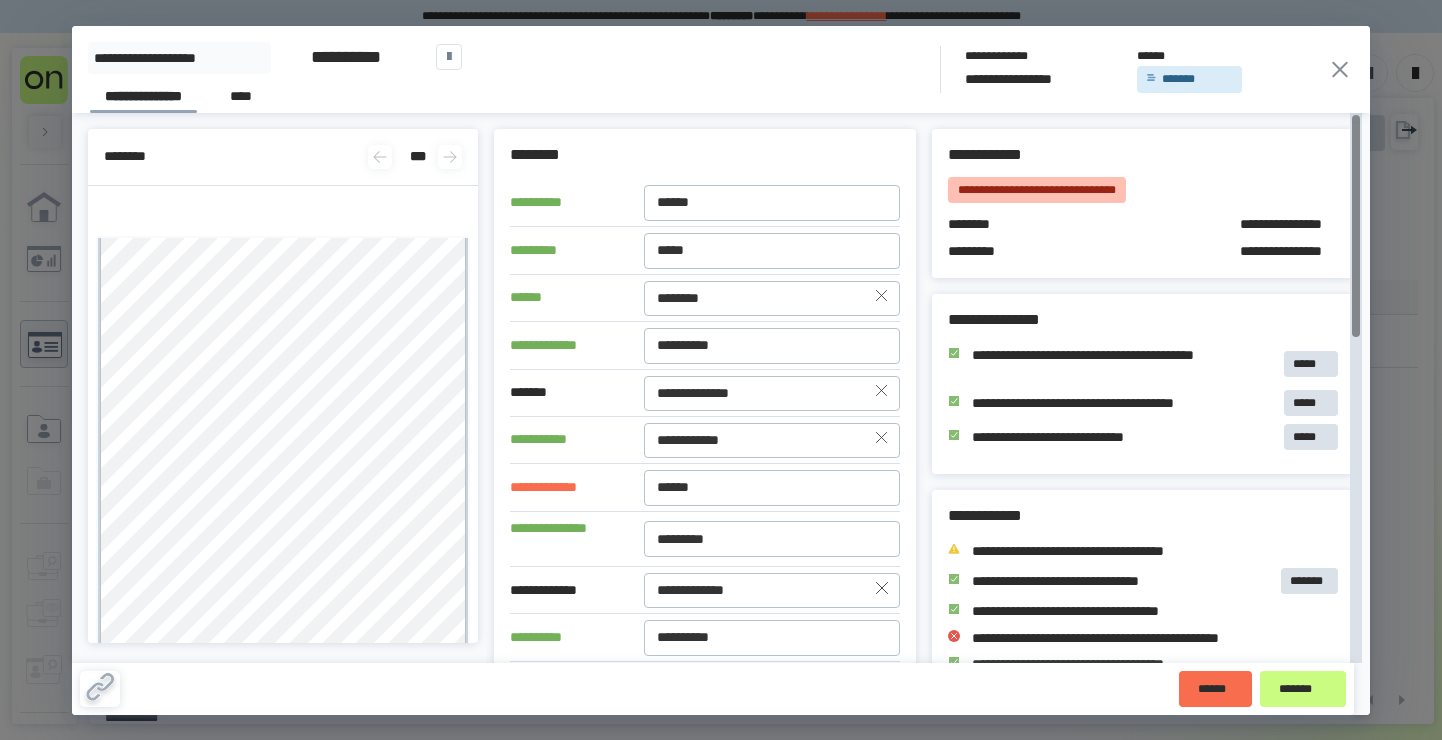 click on "********" at bounding box center (705, 155) 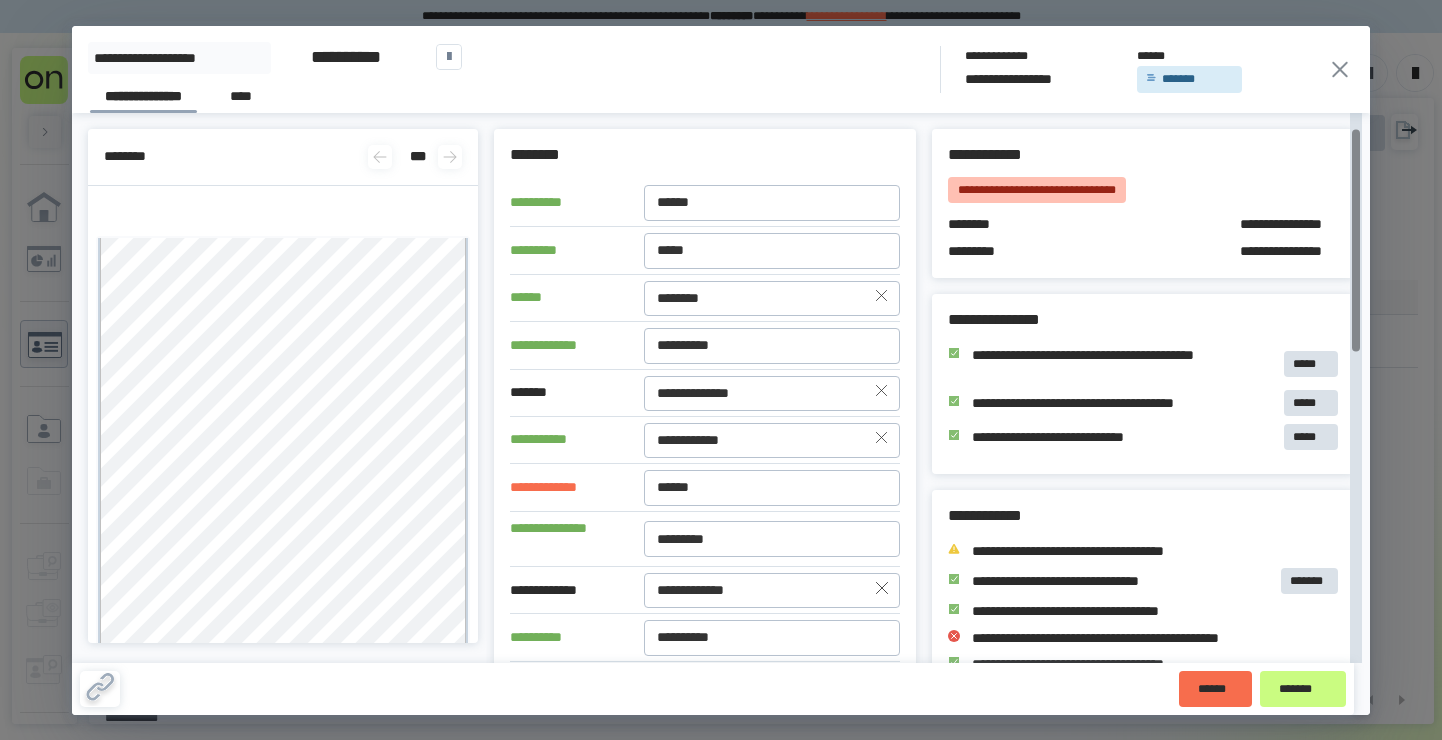 scroll, scrollTop: 42, scrollLeft: 0, axis: vertical 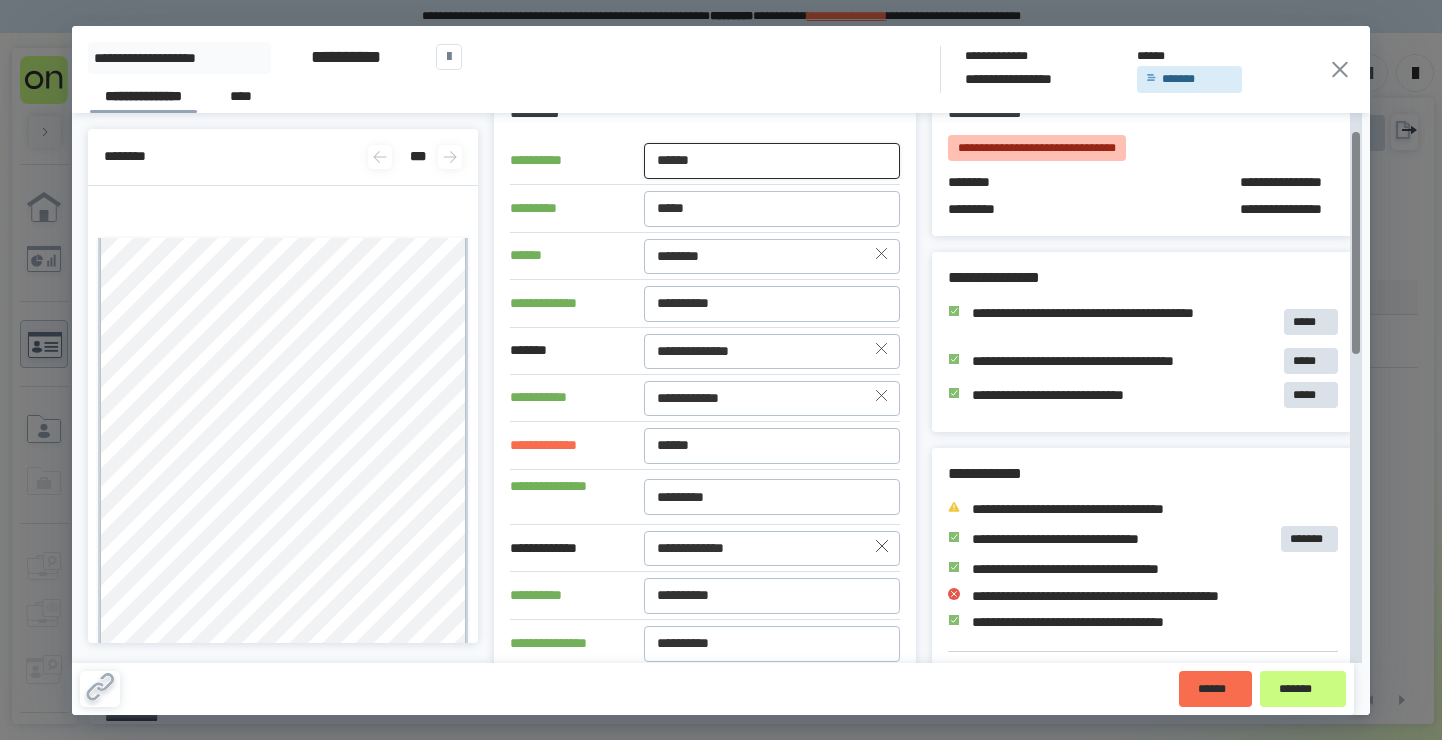 drag, startPoint x: 735, startPoint y: 168, endPoint x: 532, endPoint y: 138, distance: 205.20477 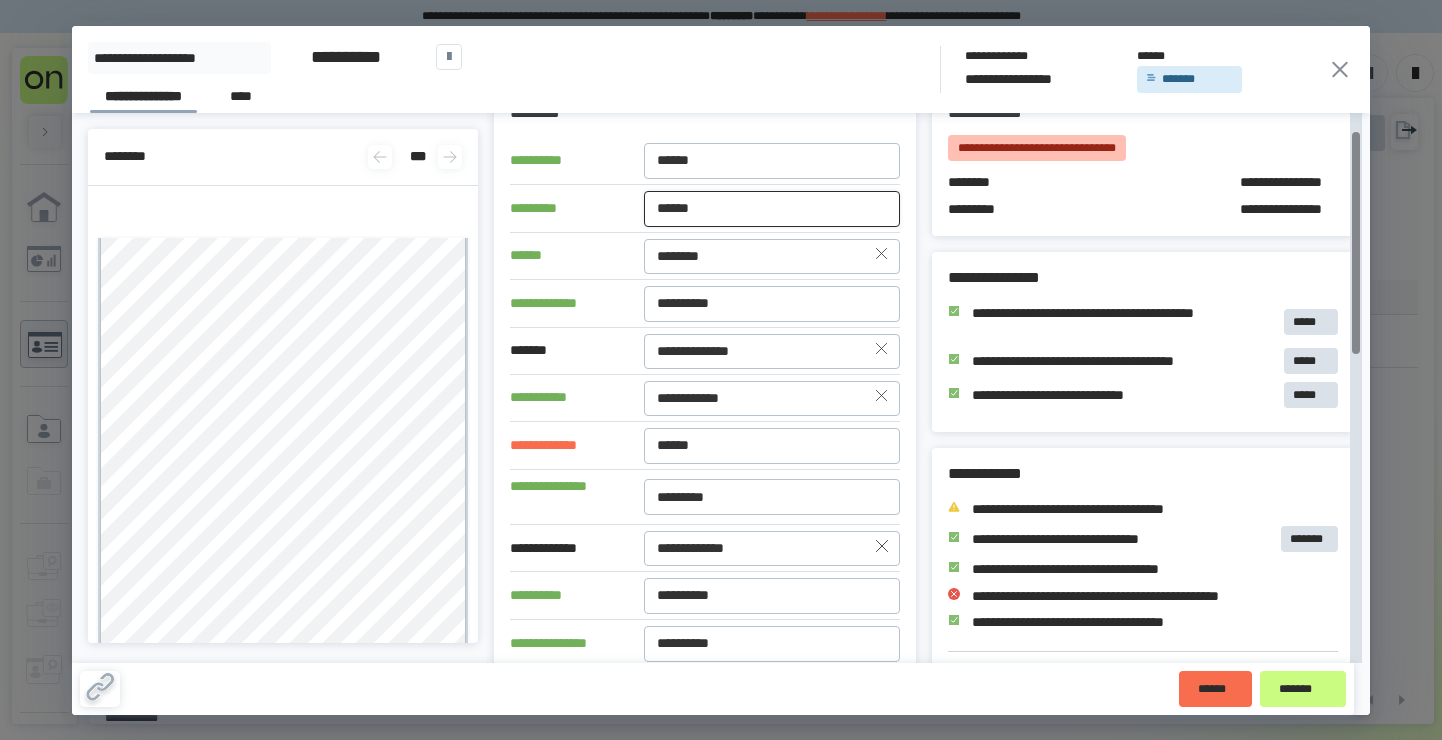 type on "******" 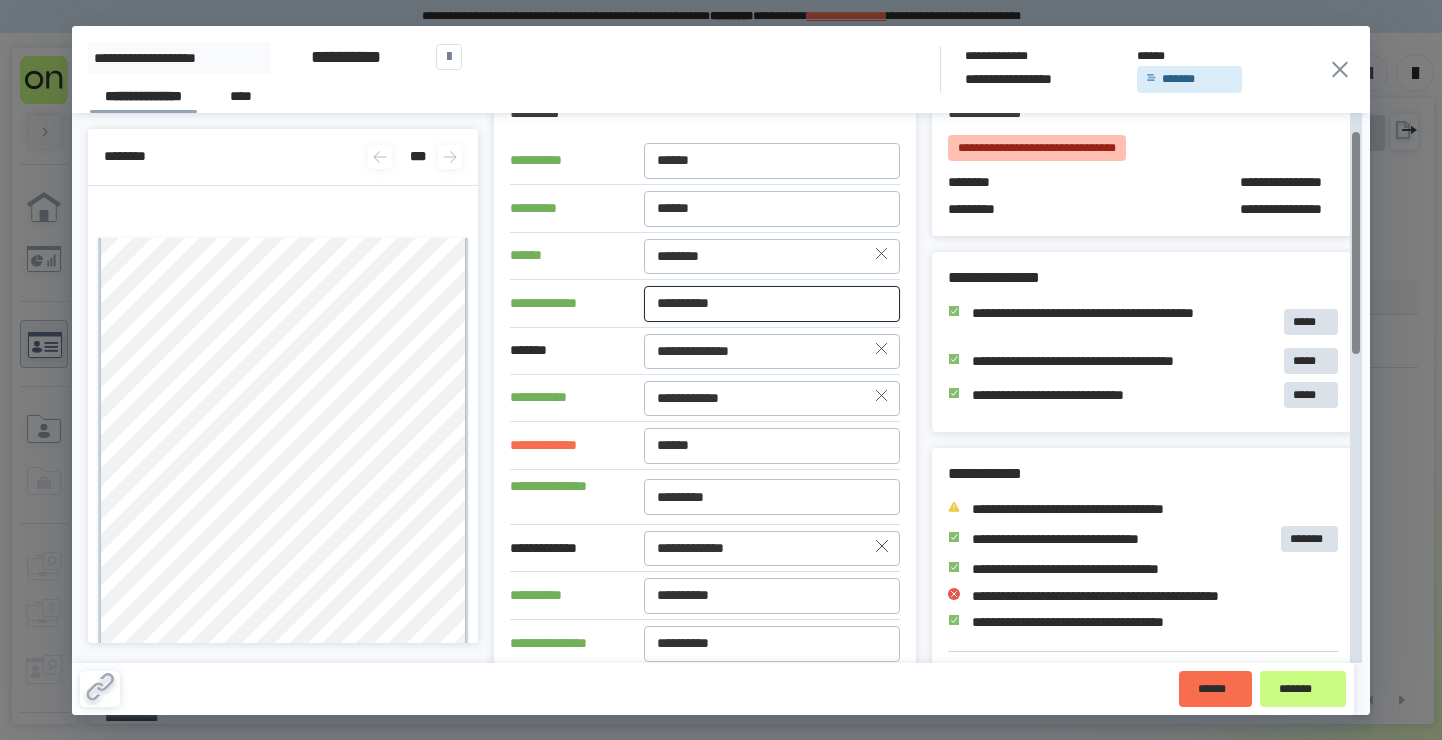 type on "**********" 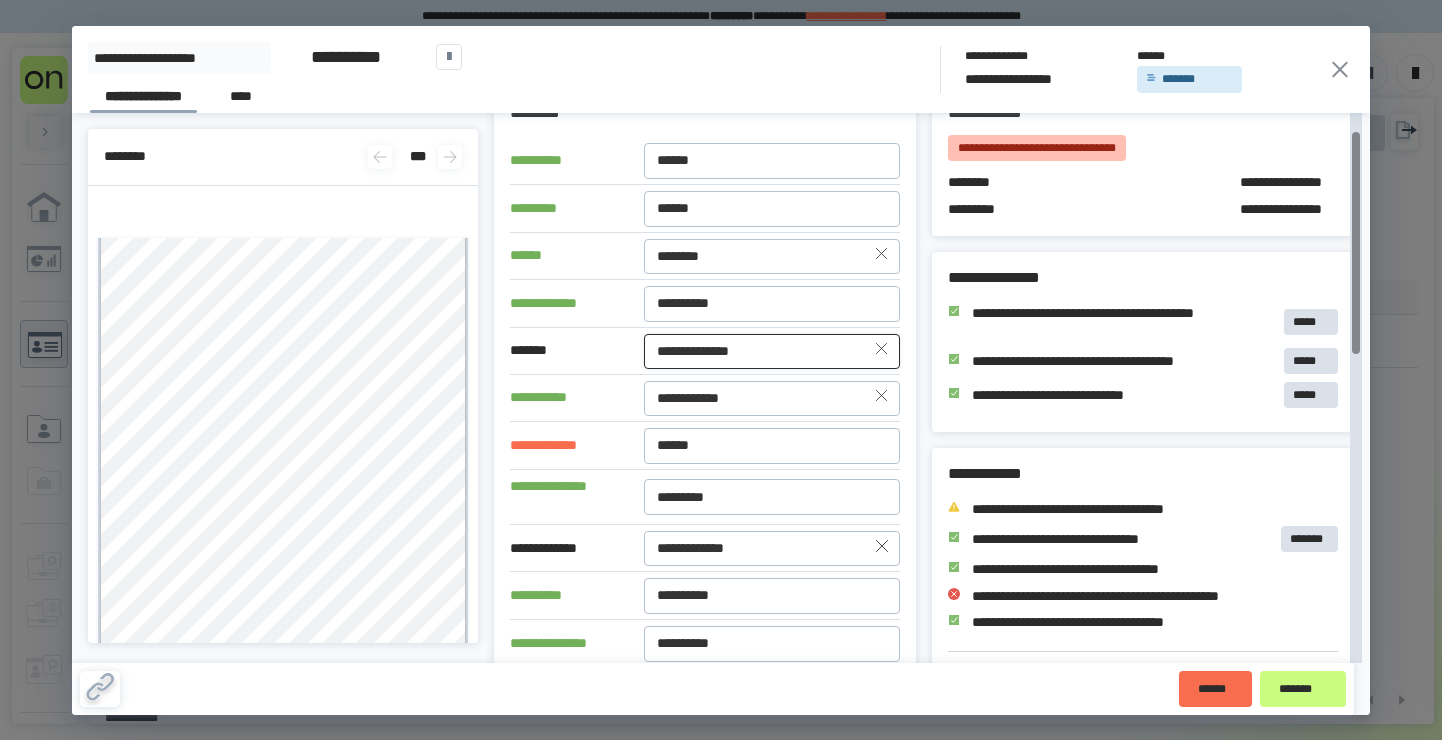 type 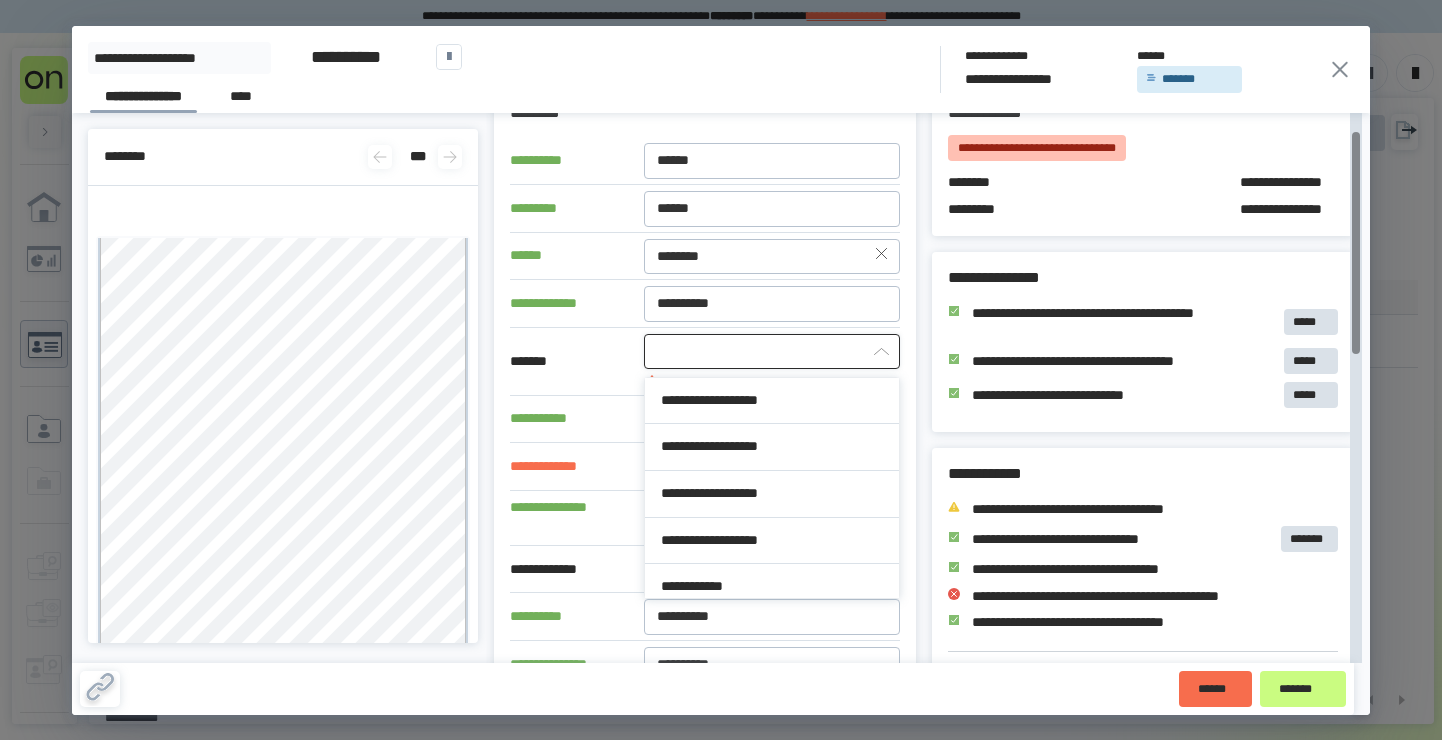 scroll, scrollTop: 1161, scrollLeft: 0, axis: vertical 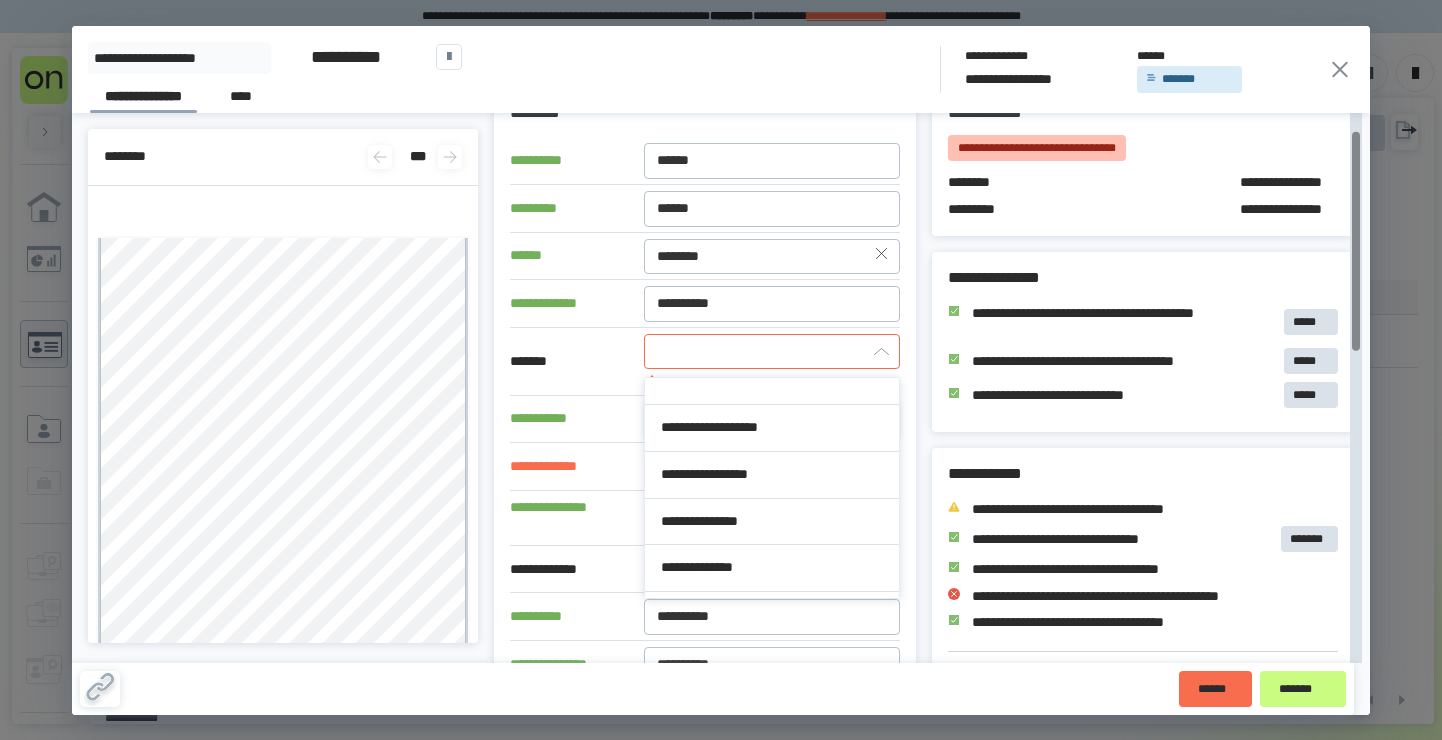 type 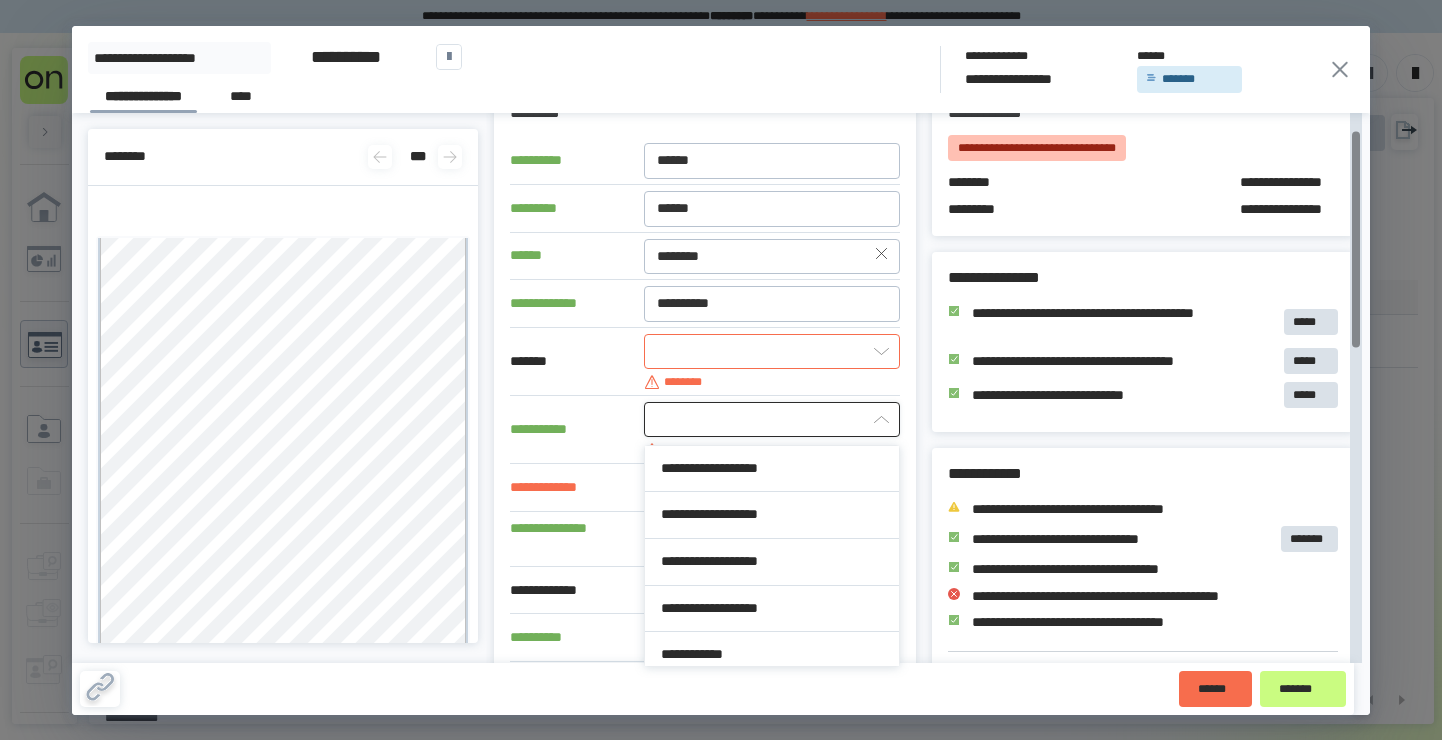 scroll, scrollTop: 5005, scrollLeft: 0, axis: vertical 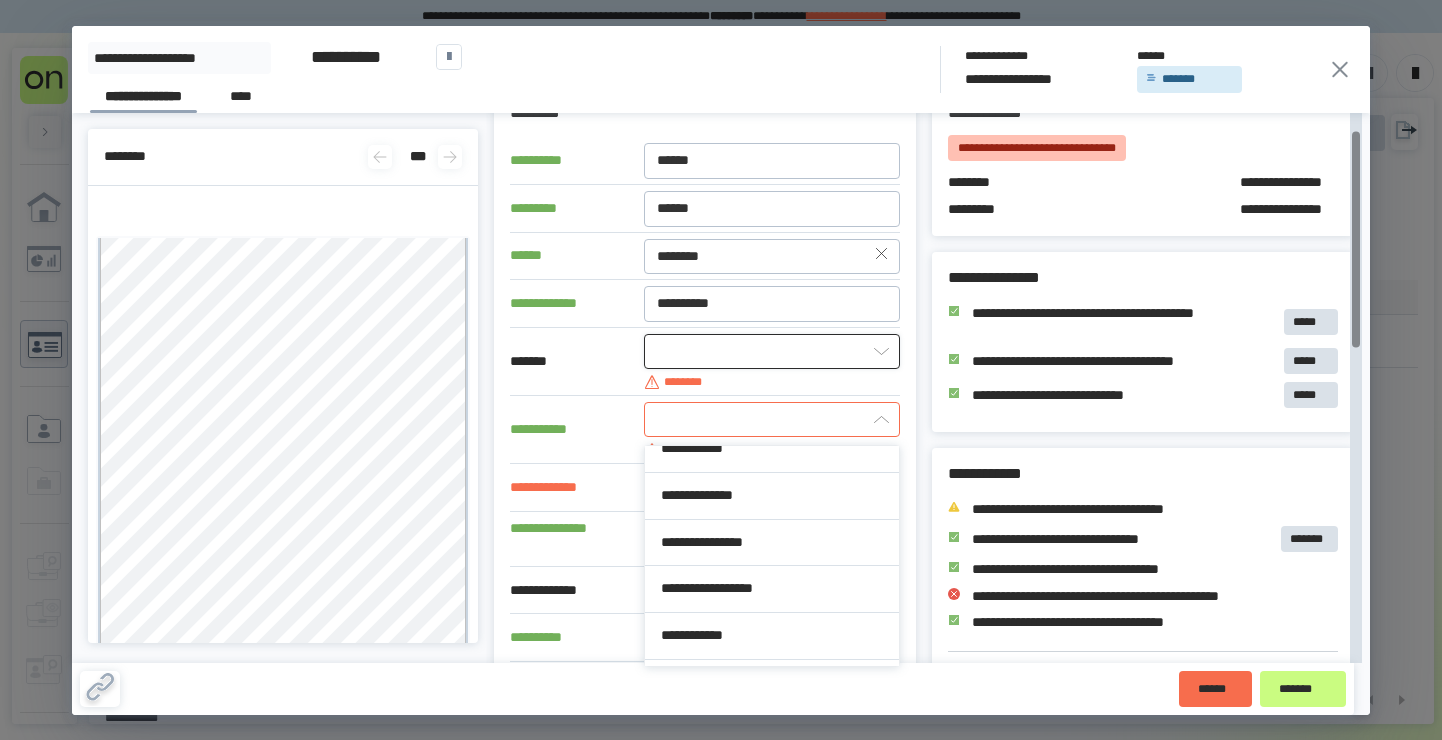 click at bounding box center (772, 351) 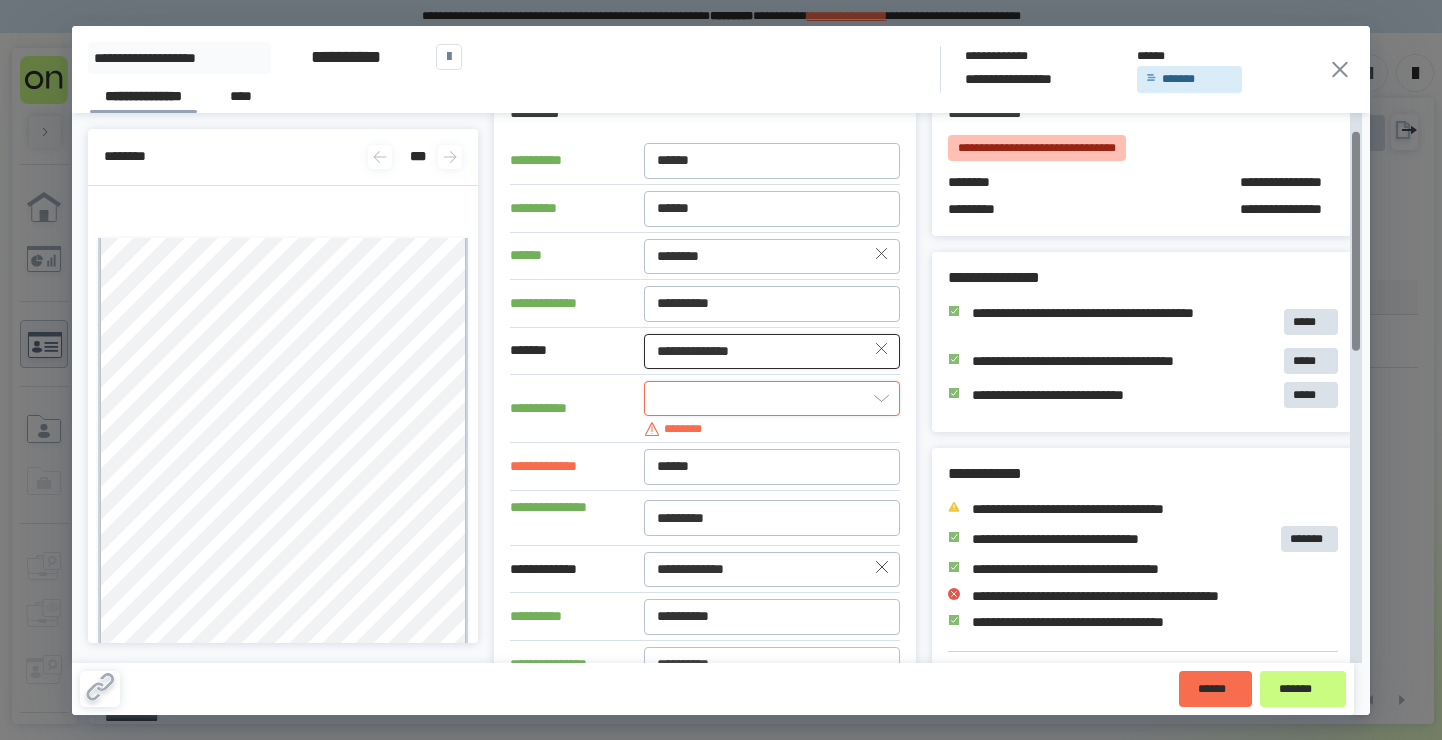 type on "**********" 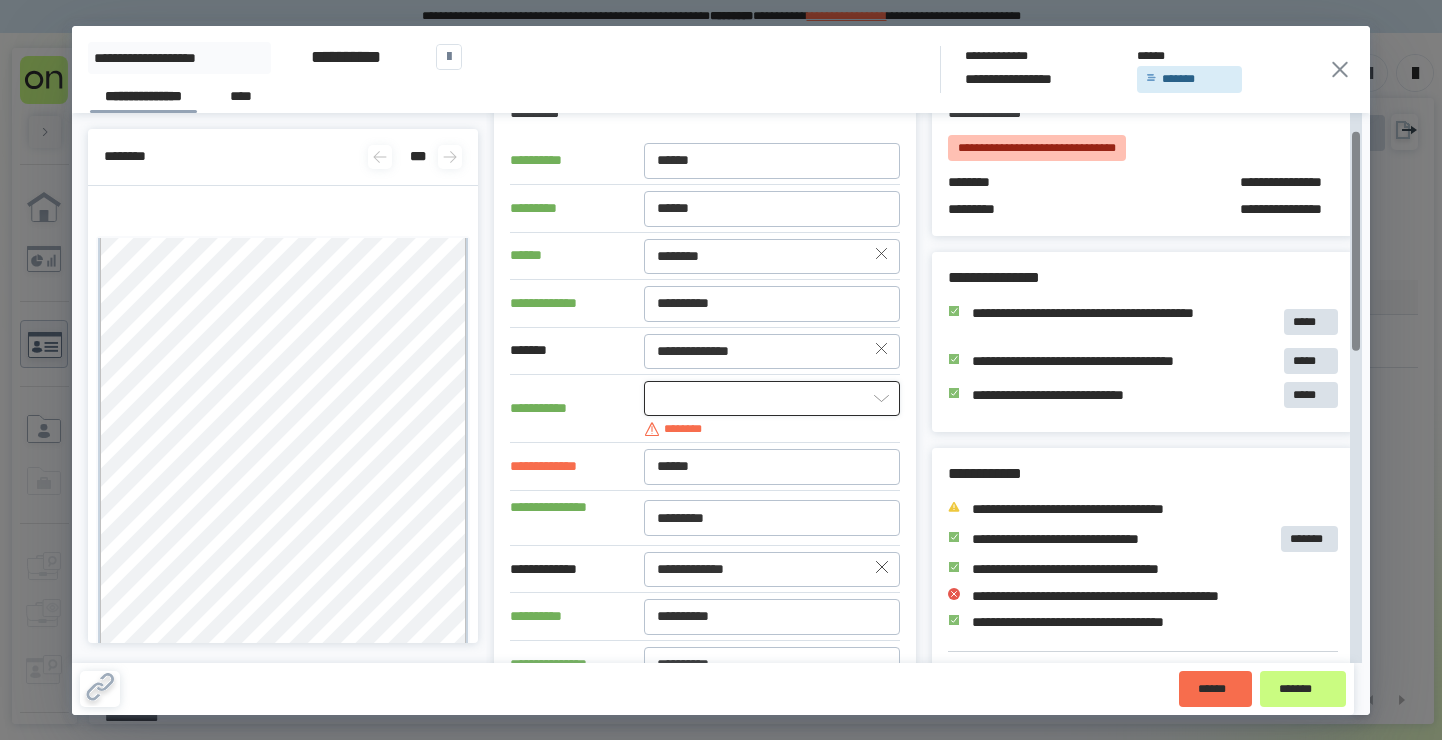 click at bounding box center [772, 398] 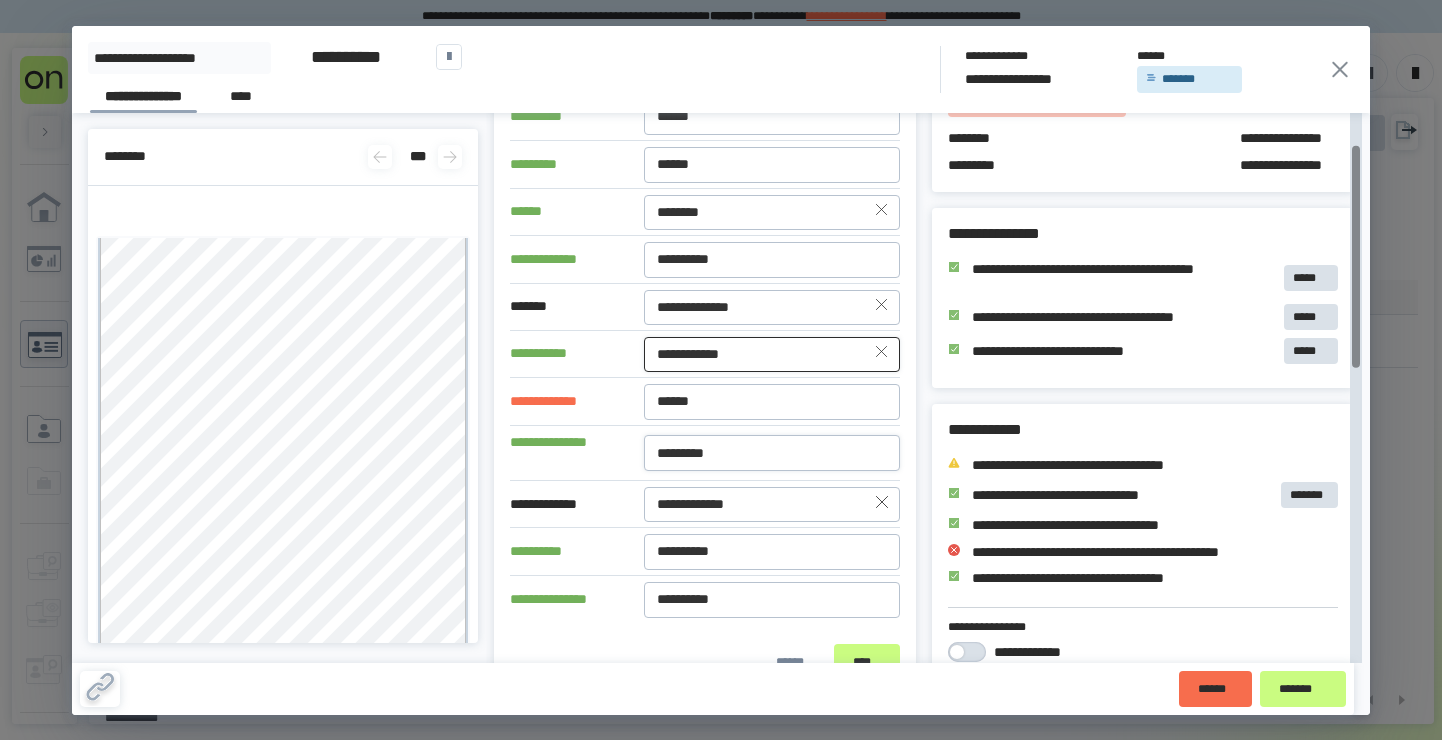 scroll, scrollTop: 91, scrollLeft: 0, axis: vertical 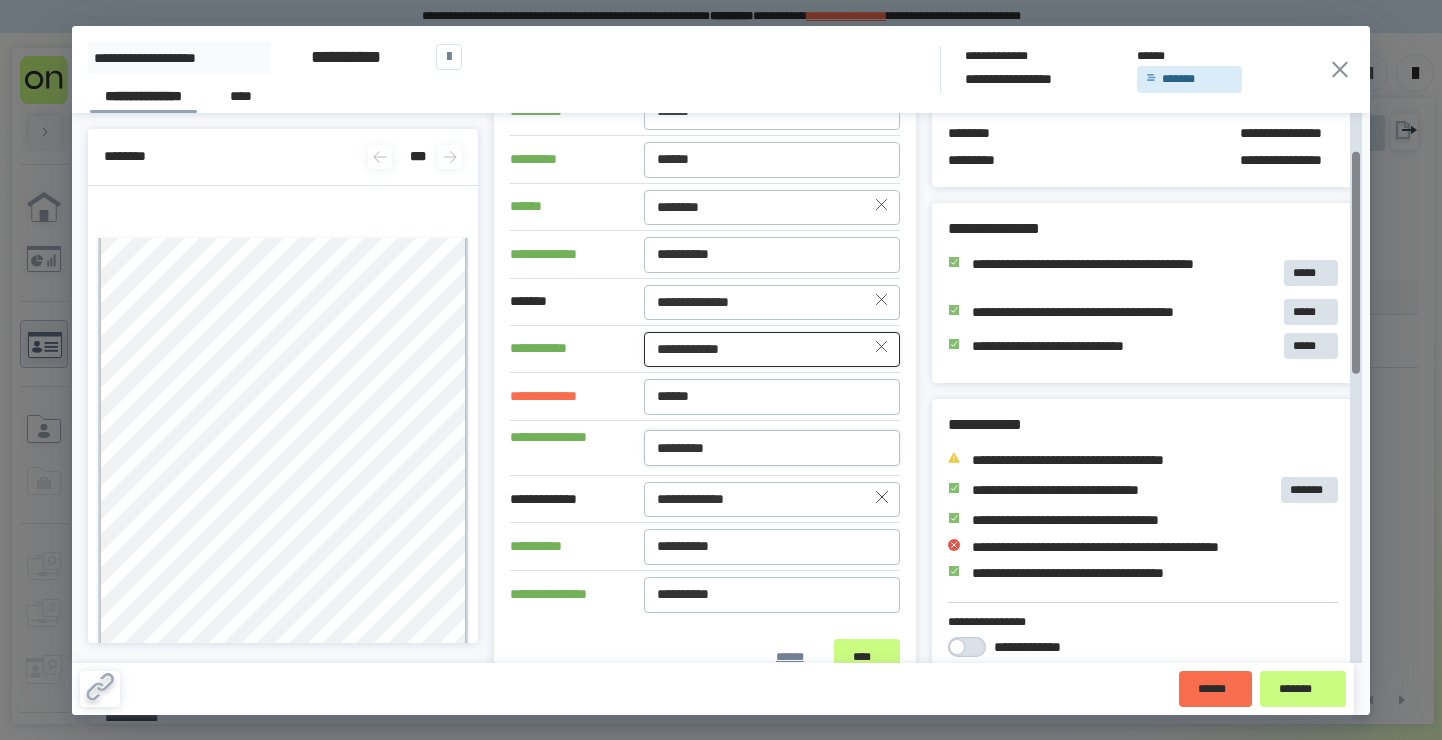 type on "**********" 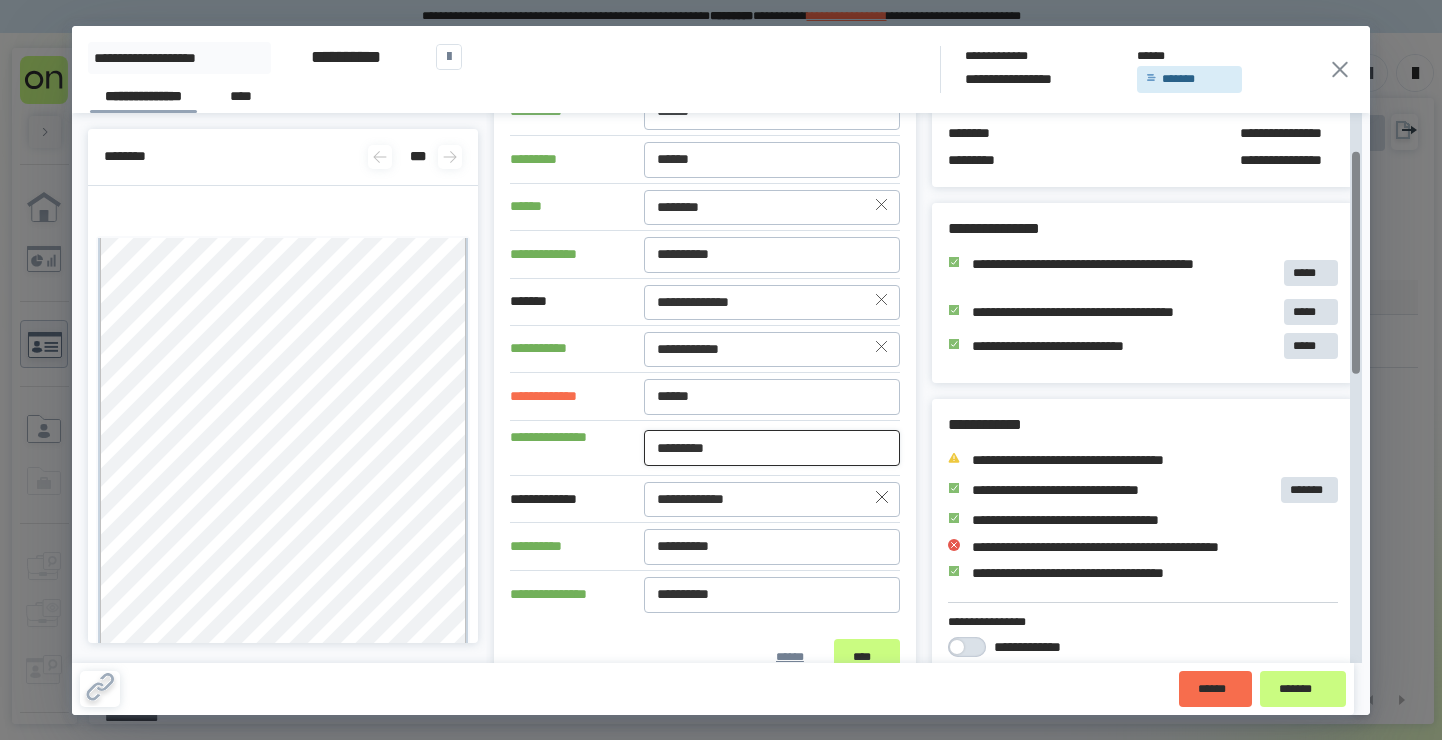 drag, startPoint x: 752, startPoint y: 450, endPoint x: 555, endPoint y: 450, distance: 197 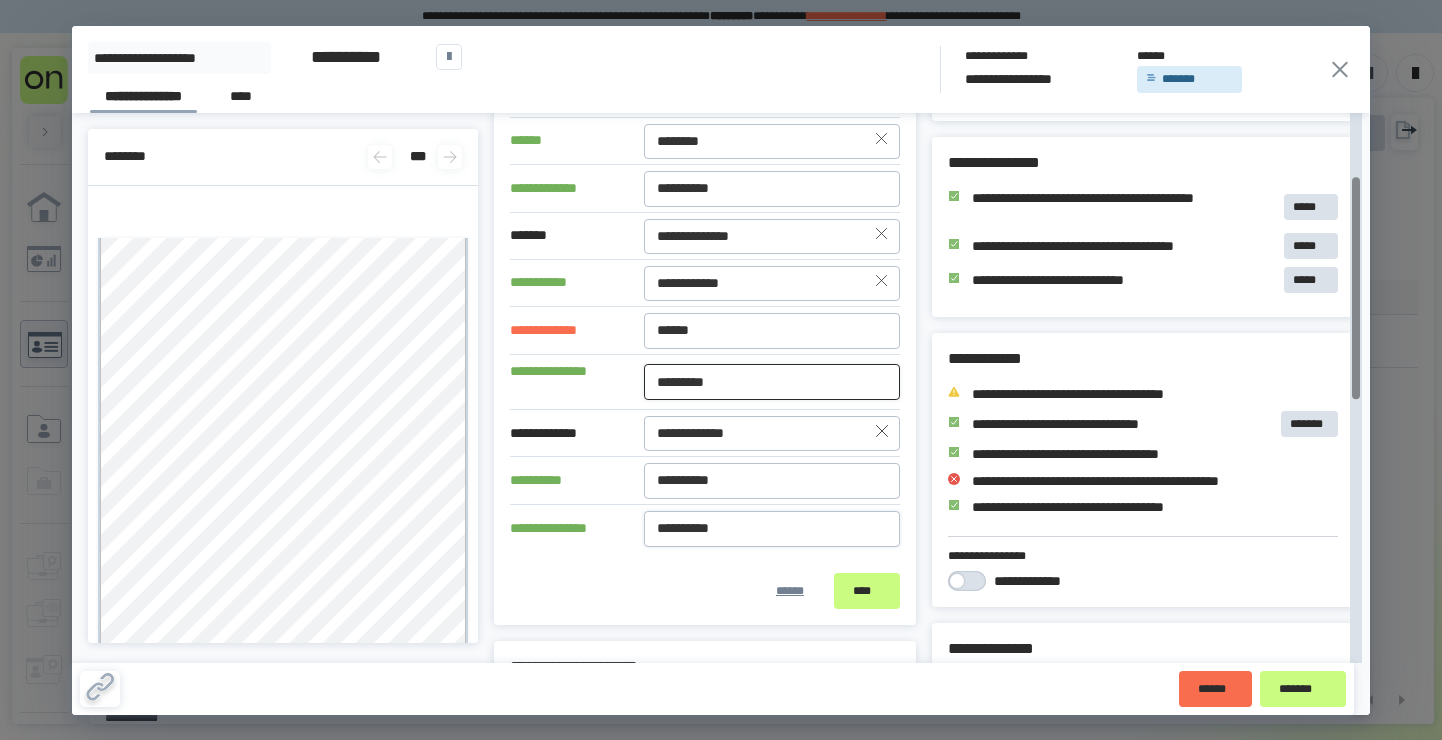 scroll, scrollTop: 158, scrollLeft: 0, axis: vertical 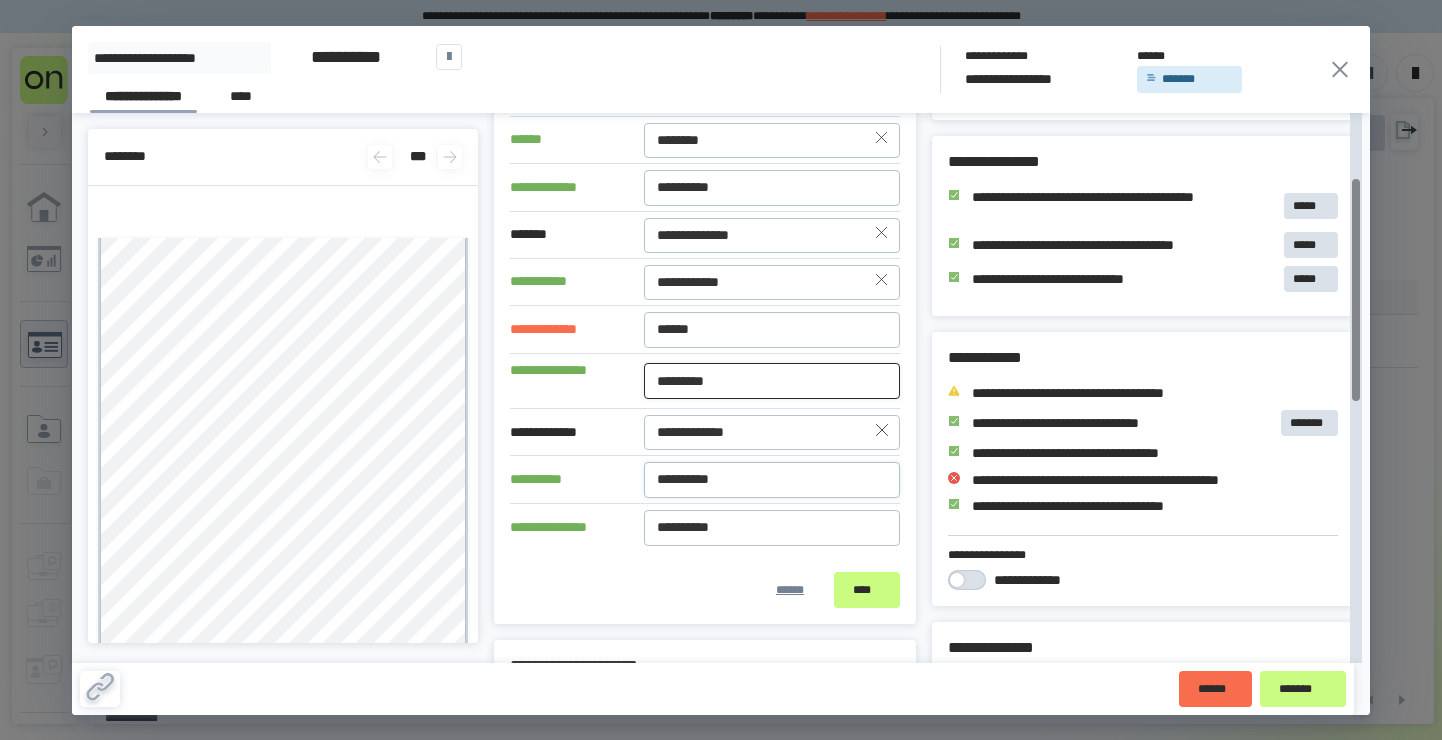 type on "*********" 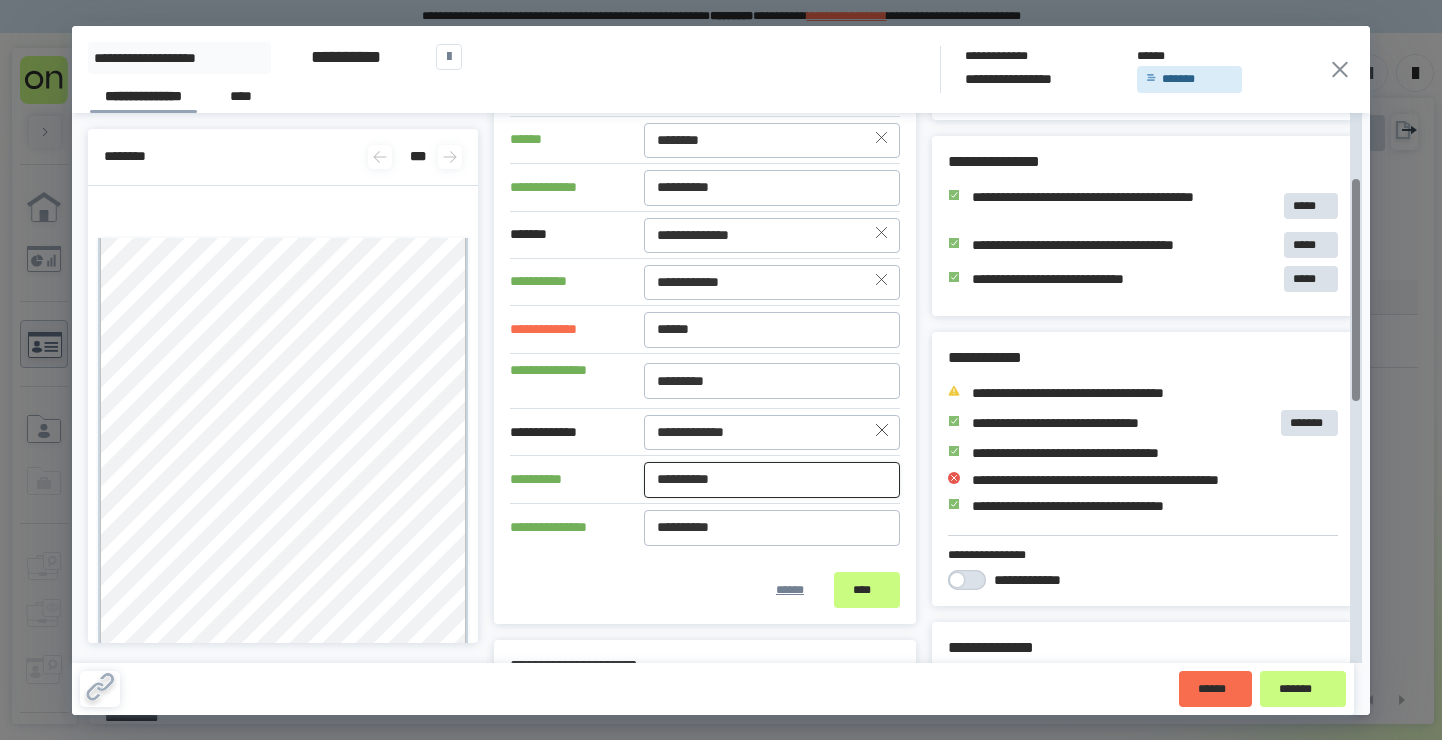 click on "**********" at bounding box center (772, 480) 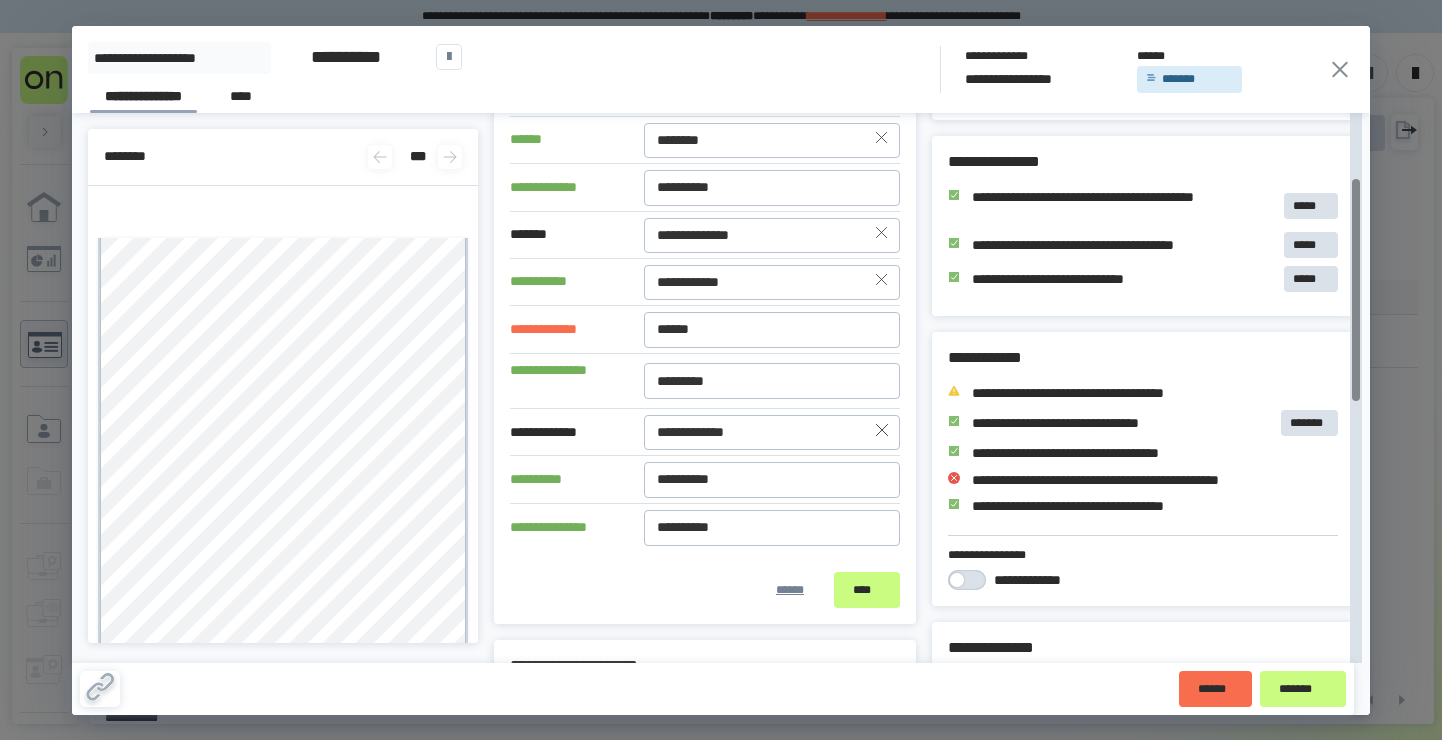 click on "****** ****" at bounding box center [705, 590] 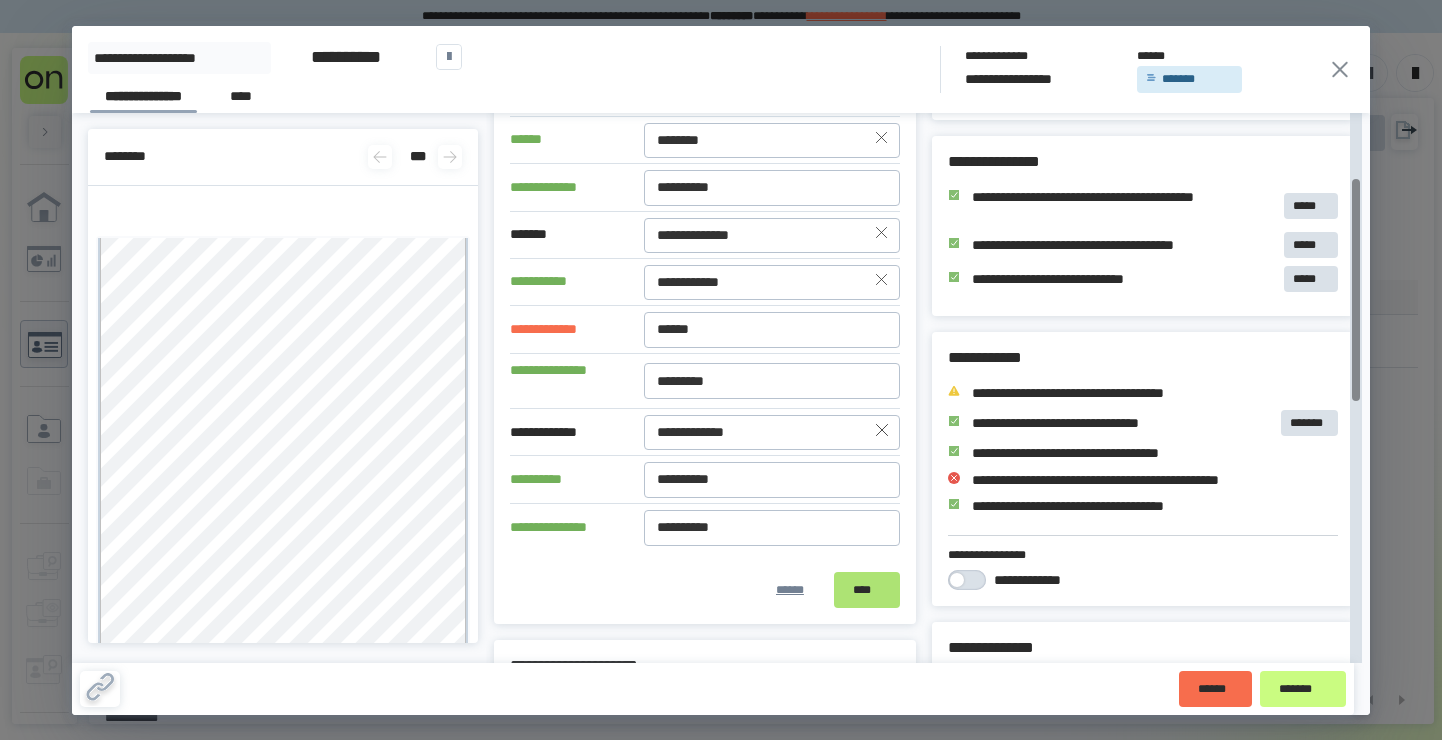 click on "****" at bounding box center (867, 590) 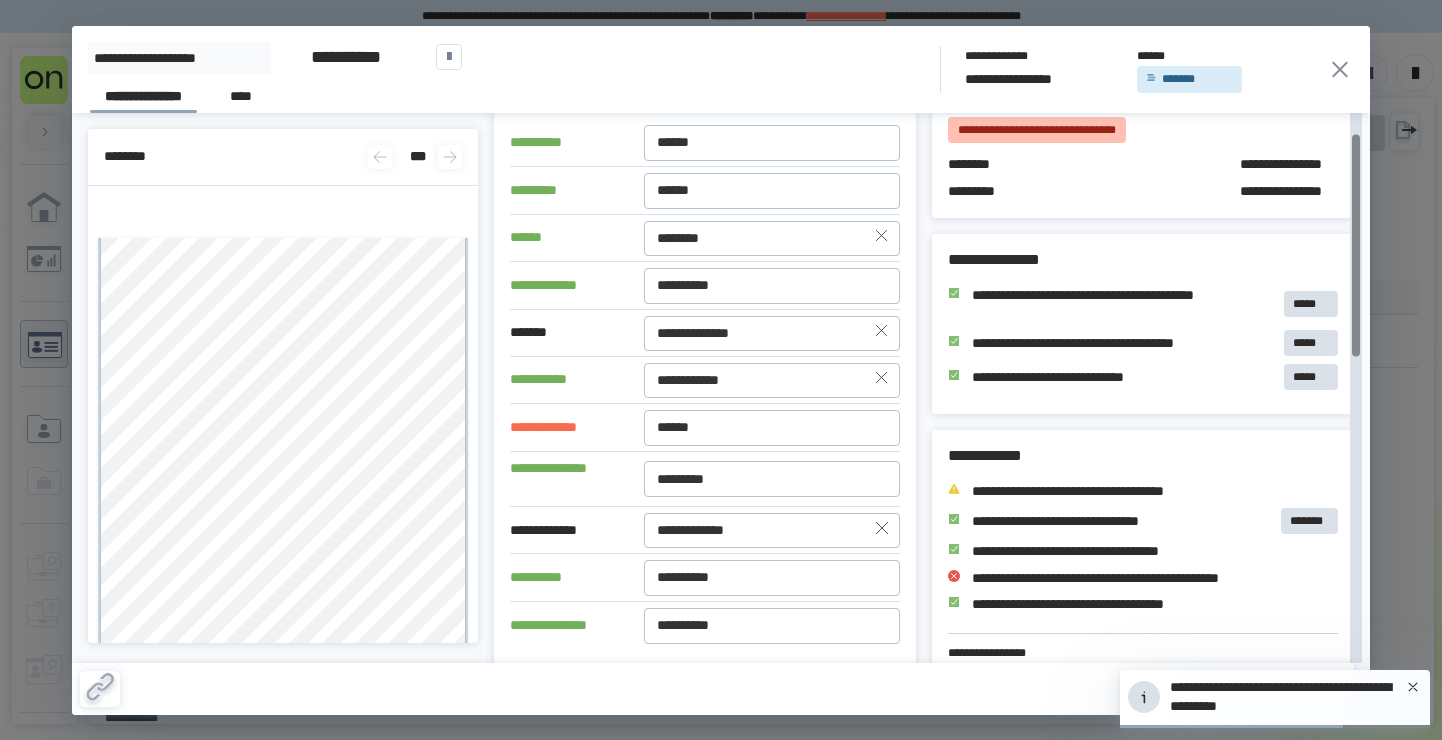 scroll, scrollTop: 48, scrollLeft: 0, axis: vertical 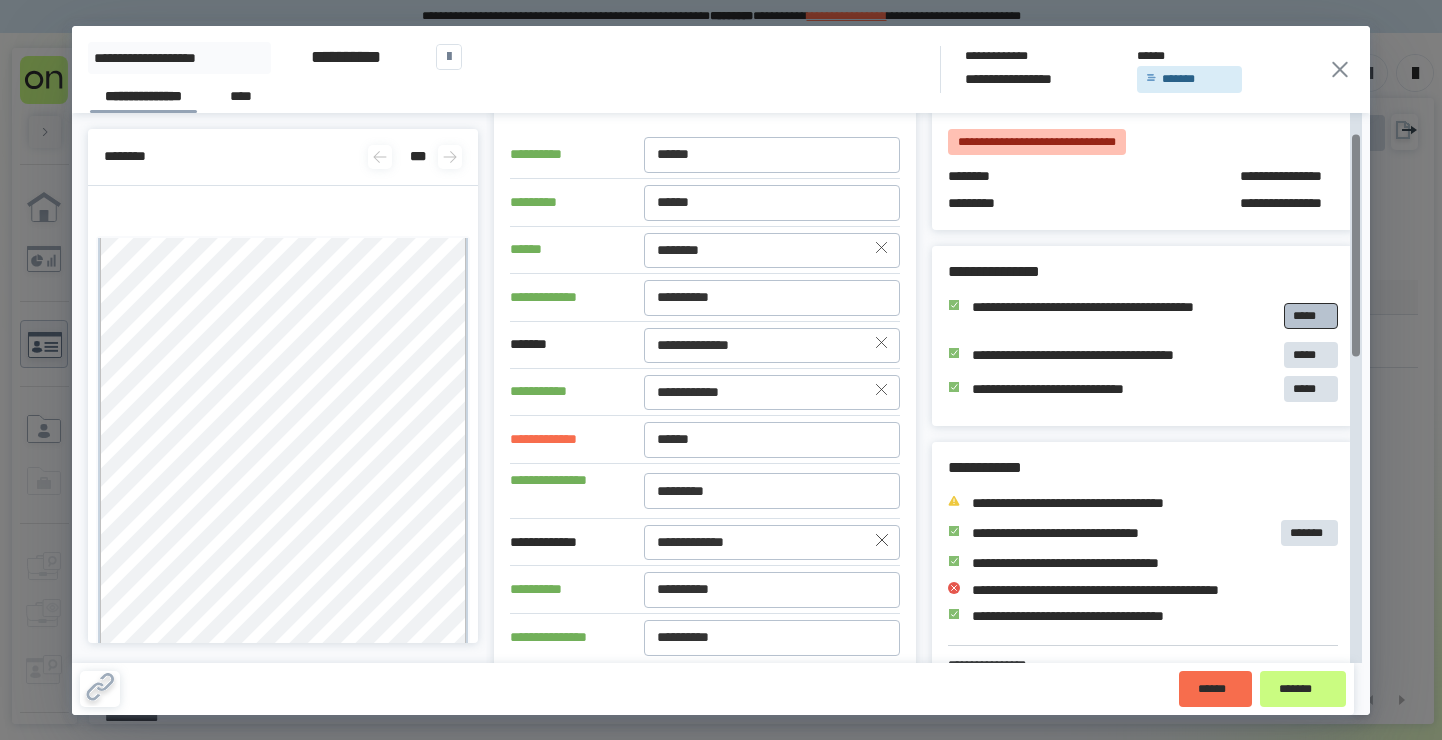 click on "*****" at bounding box center (1311, 316) 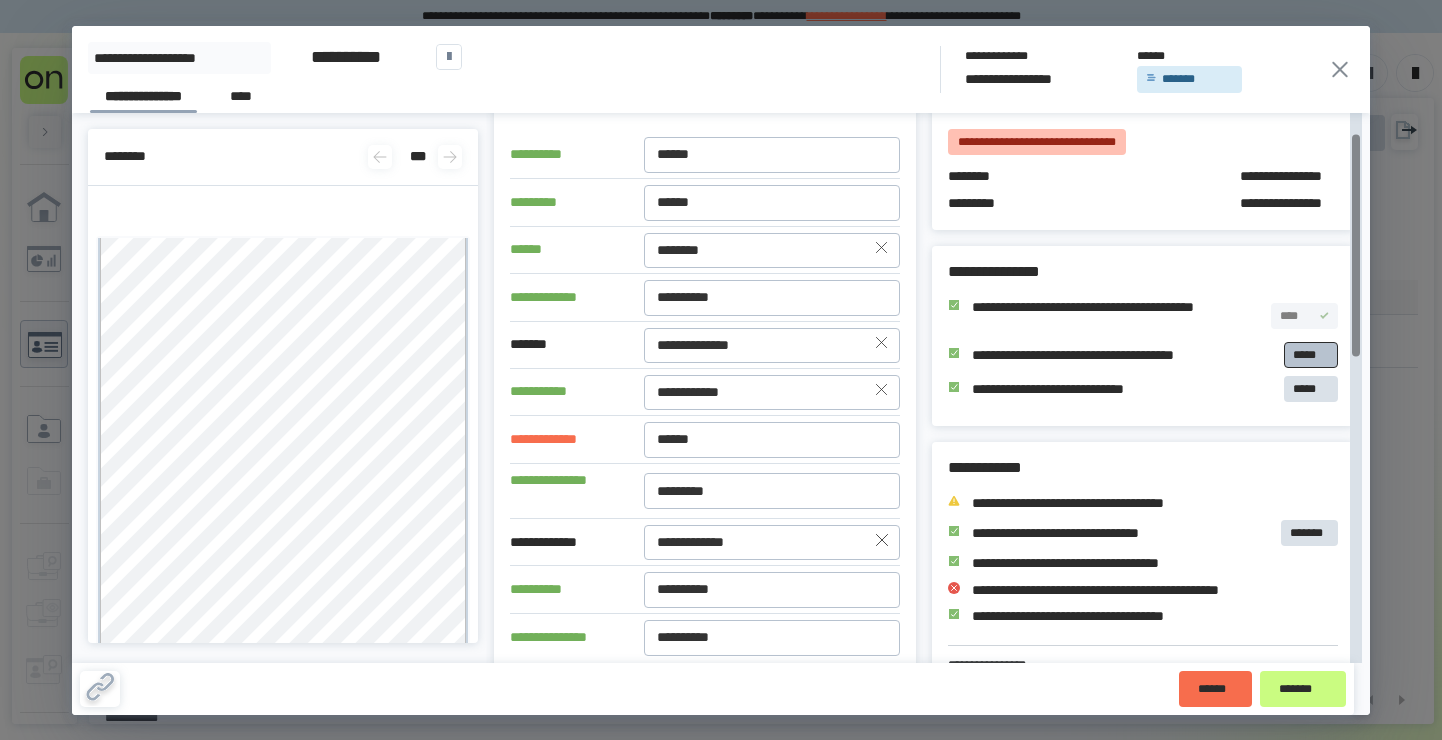 click on "*****" at bounding box center (1311, 355) 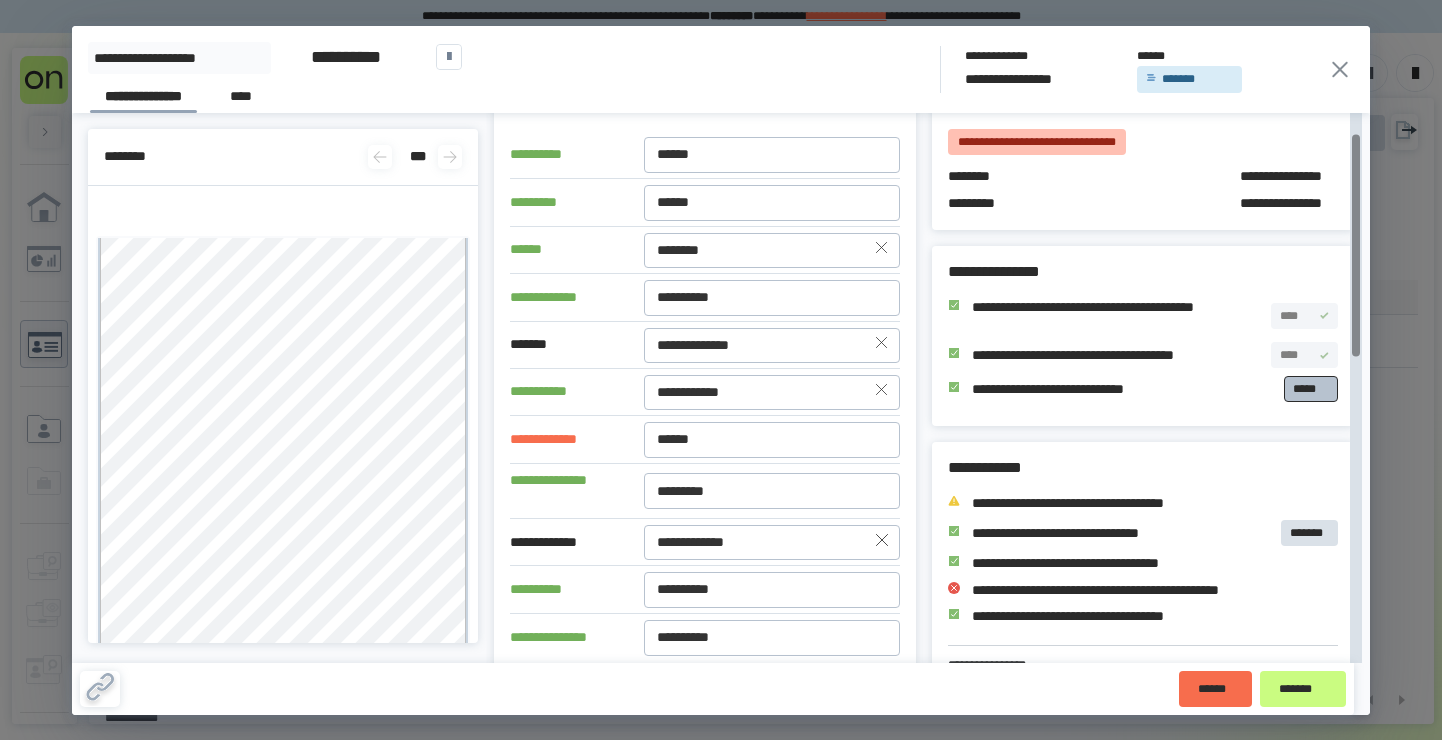 click on "*****" at bounding box center (1311, 389) 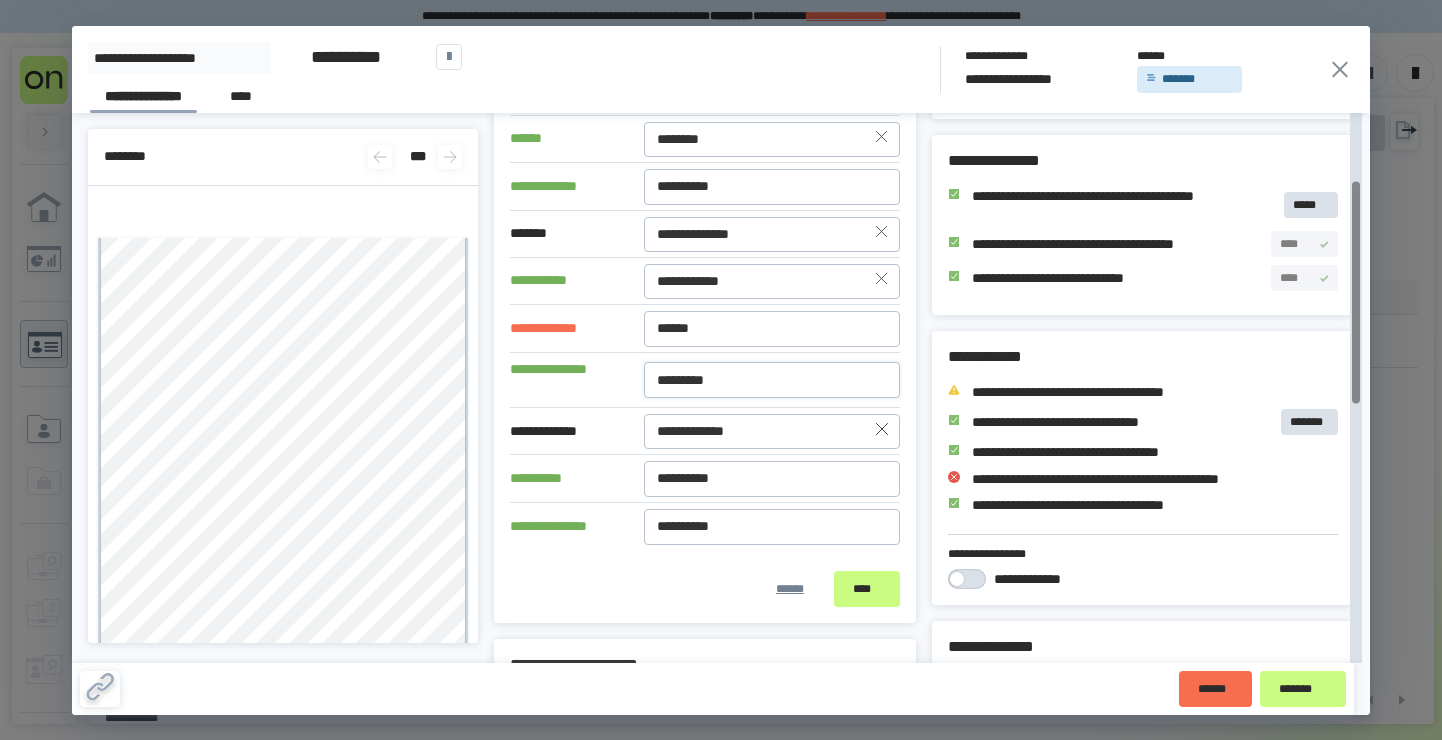 scroll, scrollTop: 164, scrollLeft: 0, axis: vertical 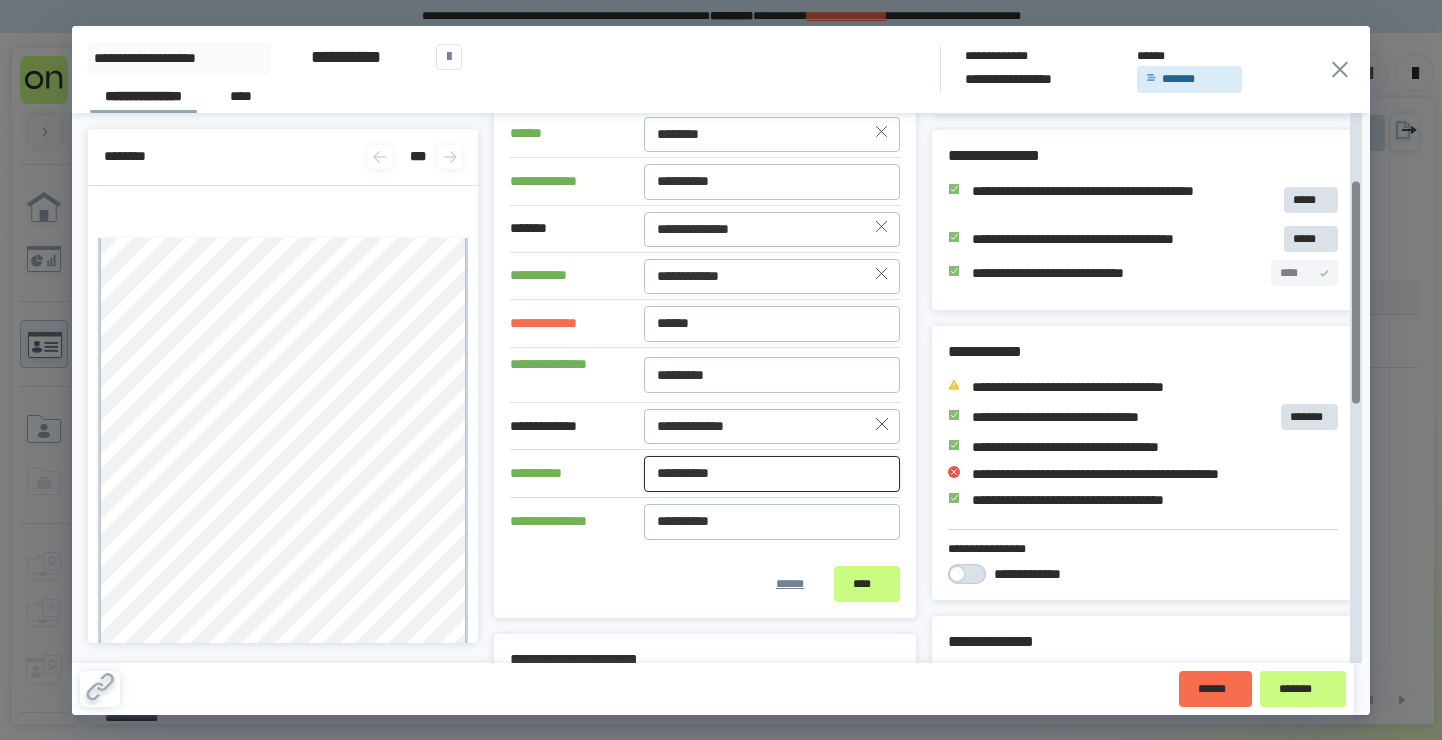 click on "**********" at bounding box center [772, 474] 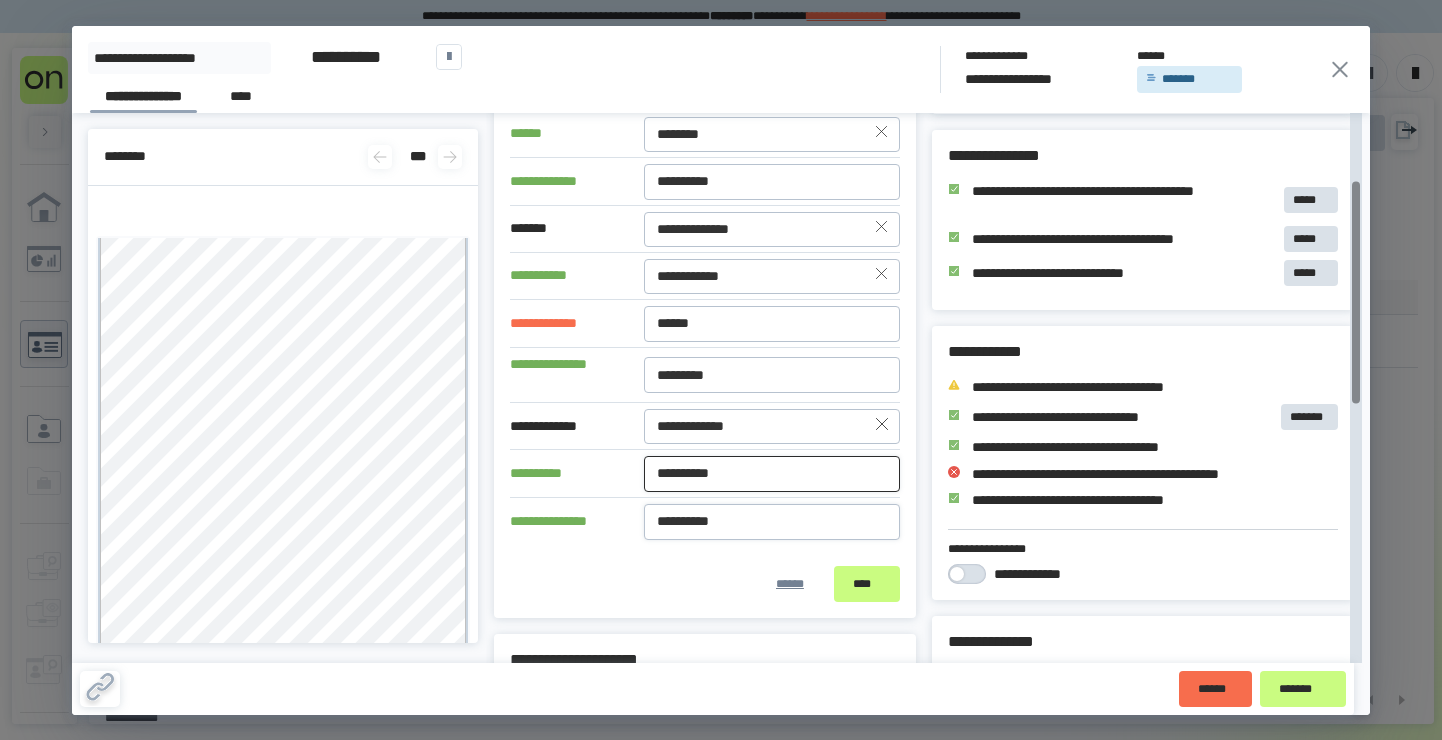 type on "**********" 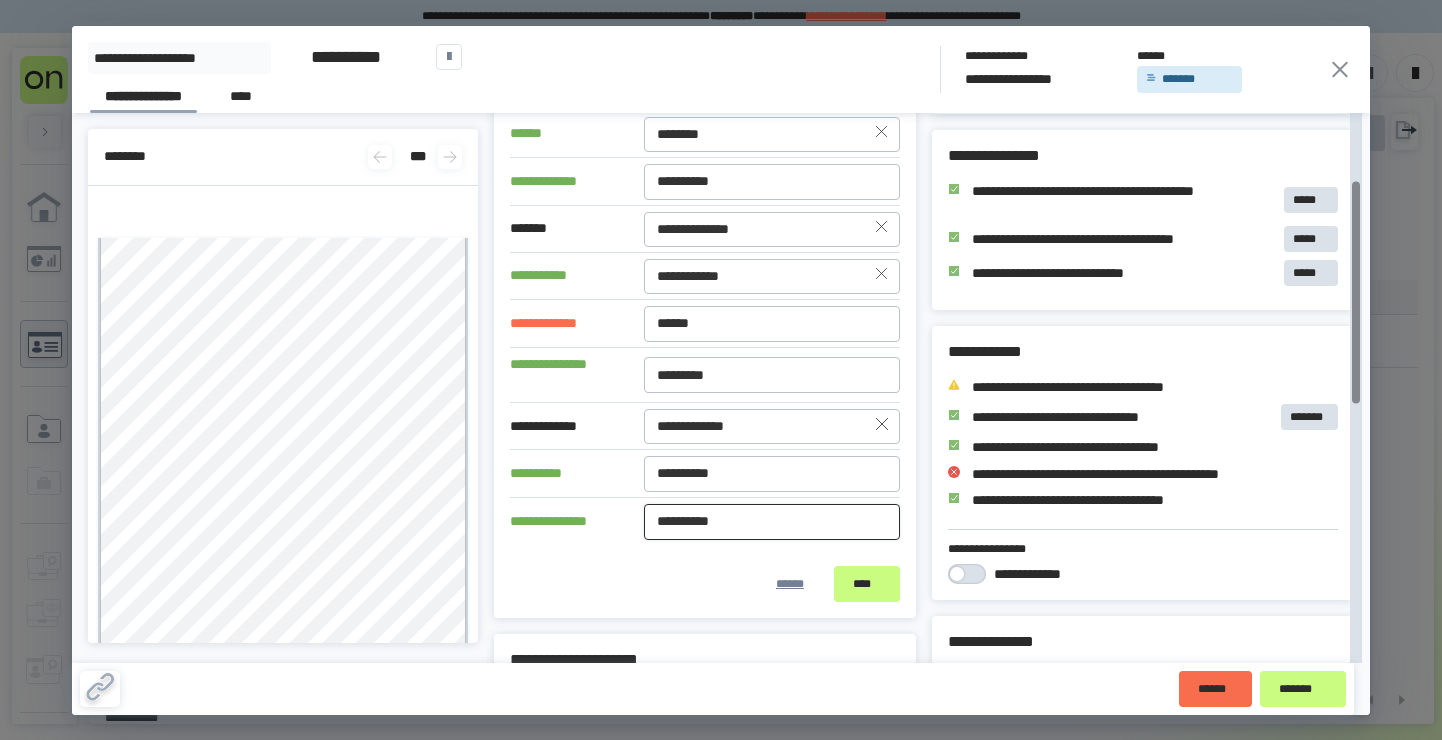 click on "**********" at bounding box center [772, 522] 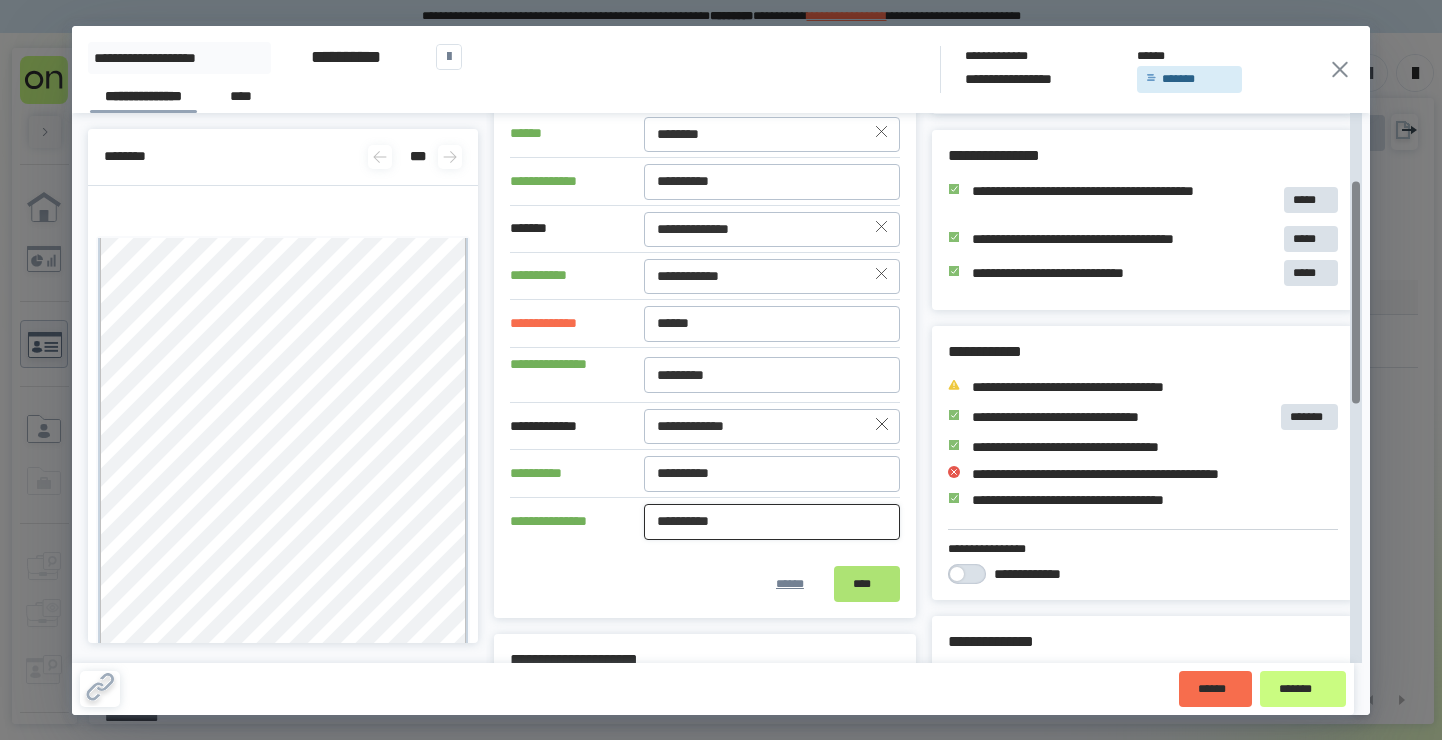 type on "**********" 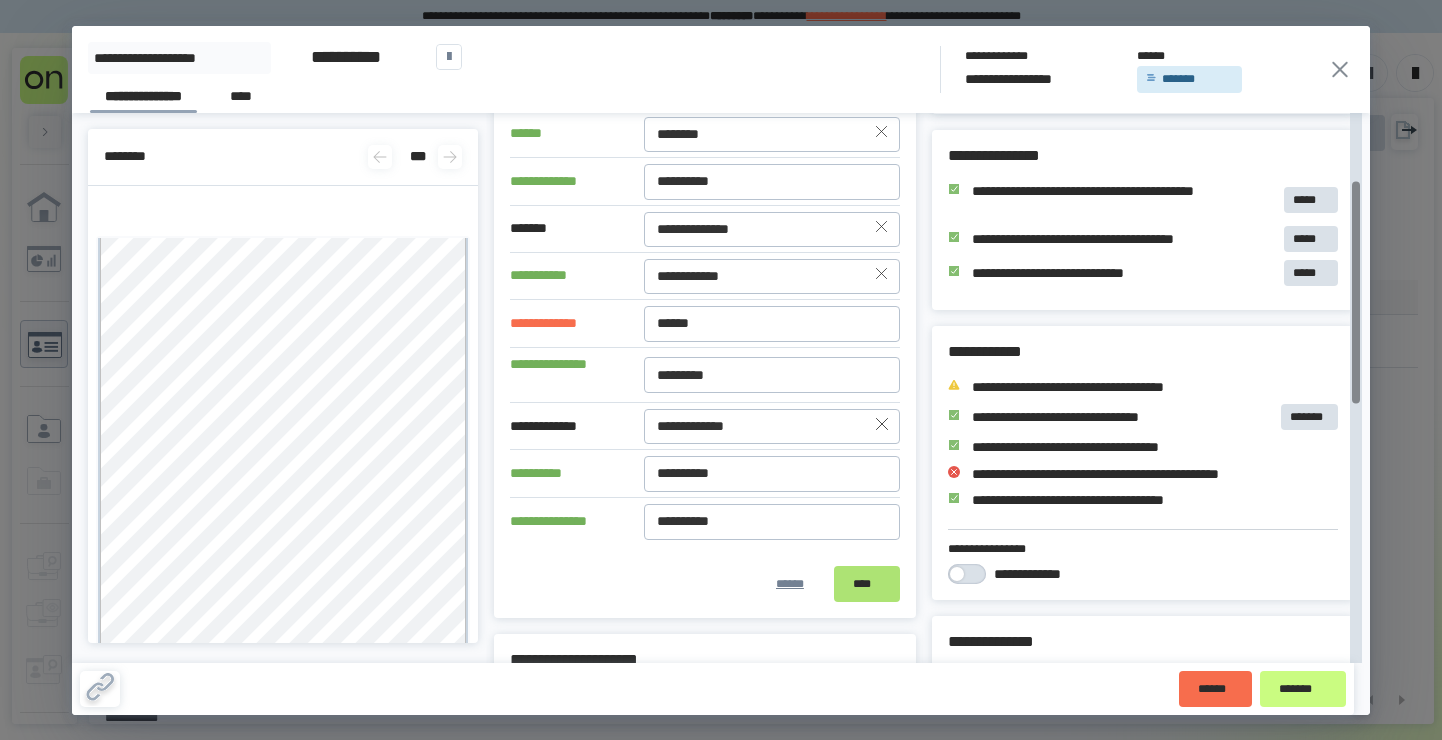 click on "****" at bounding box center (867, 584) 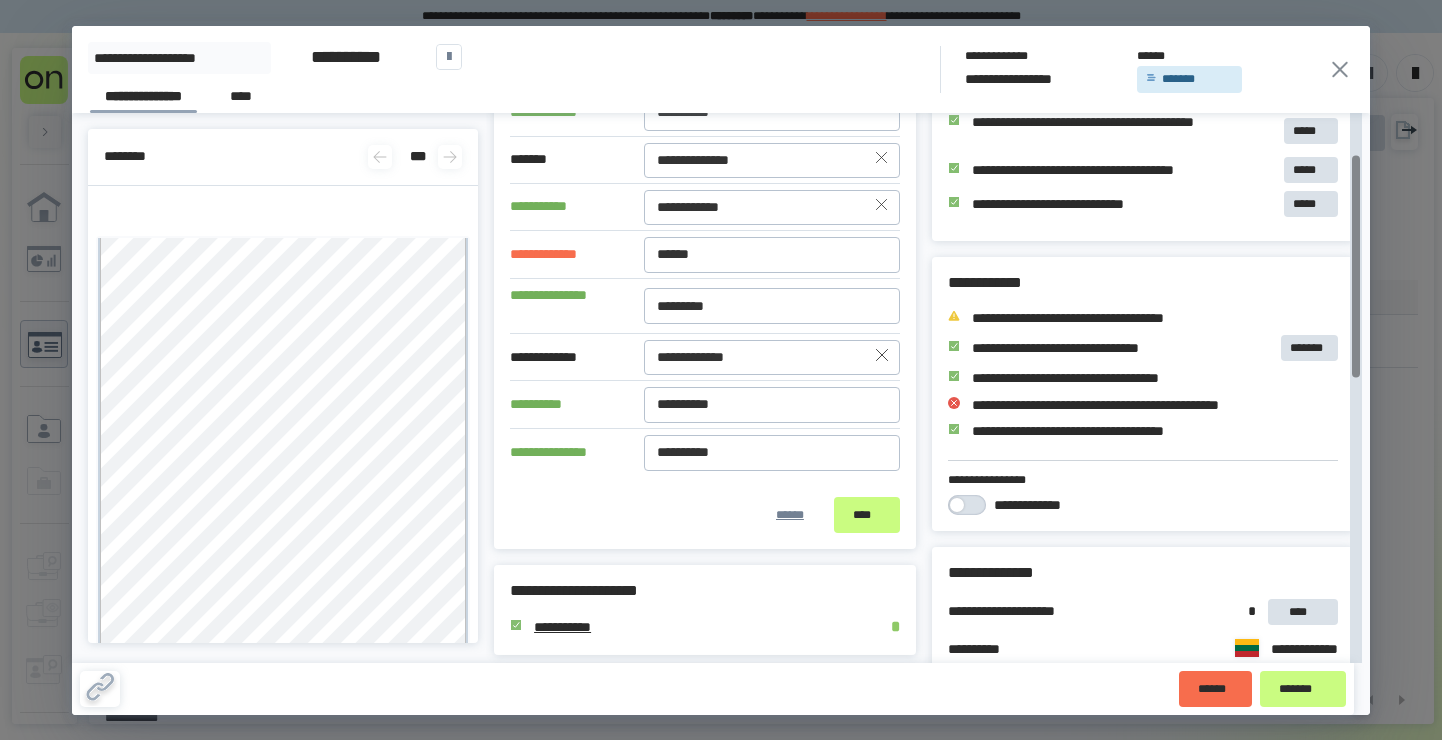 scroll, scrollTop: 0, scrollLeft: 0, axis: both 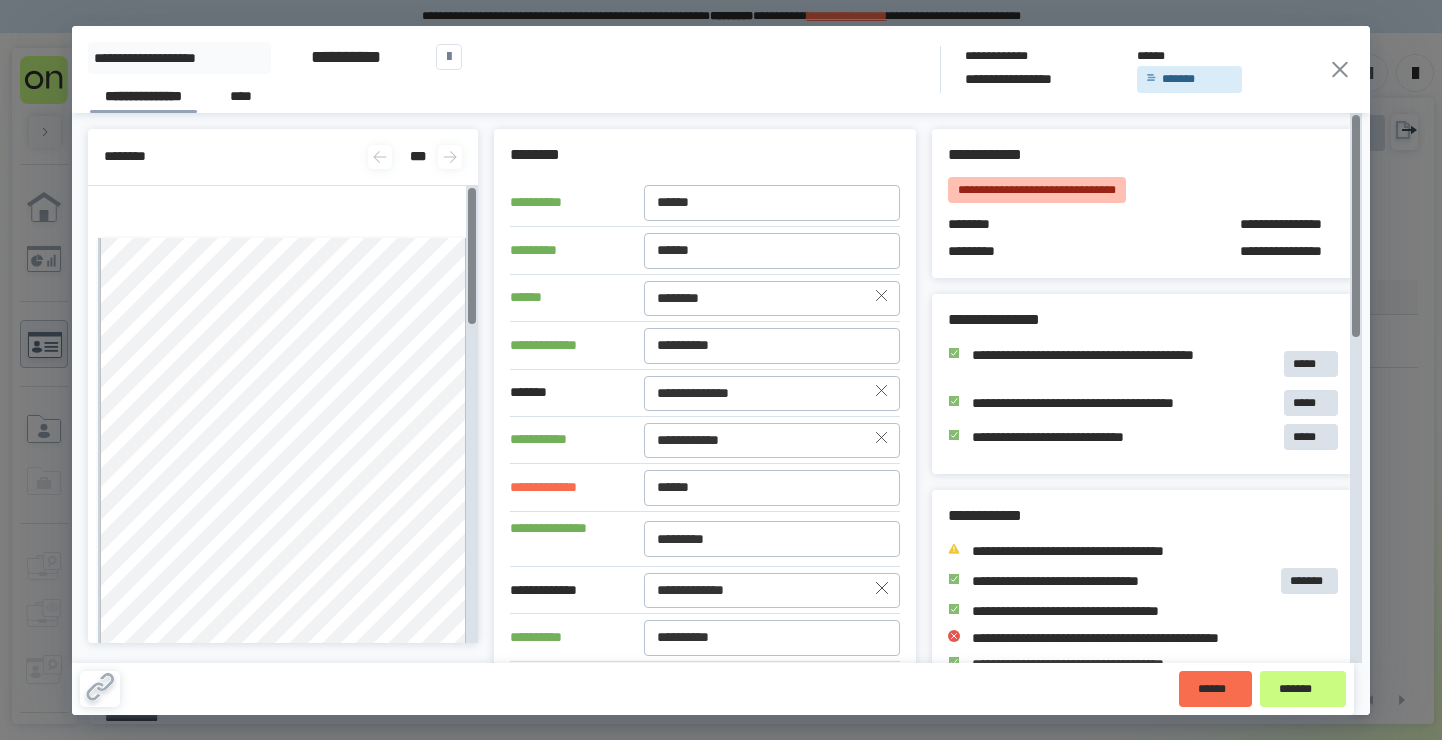 click on "* * *" at bounding box center [415, 157] 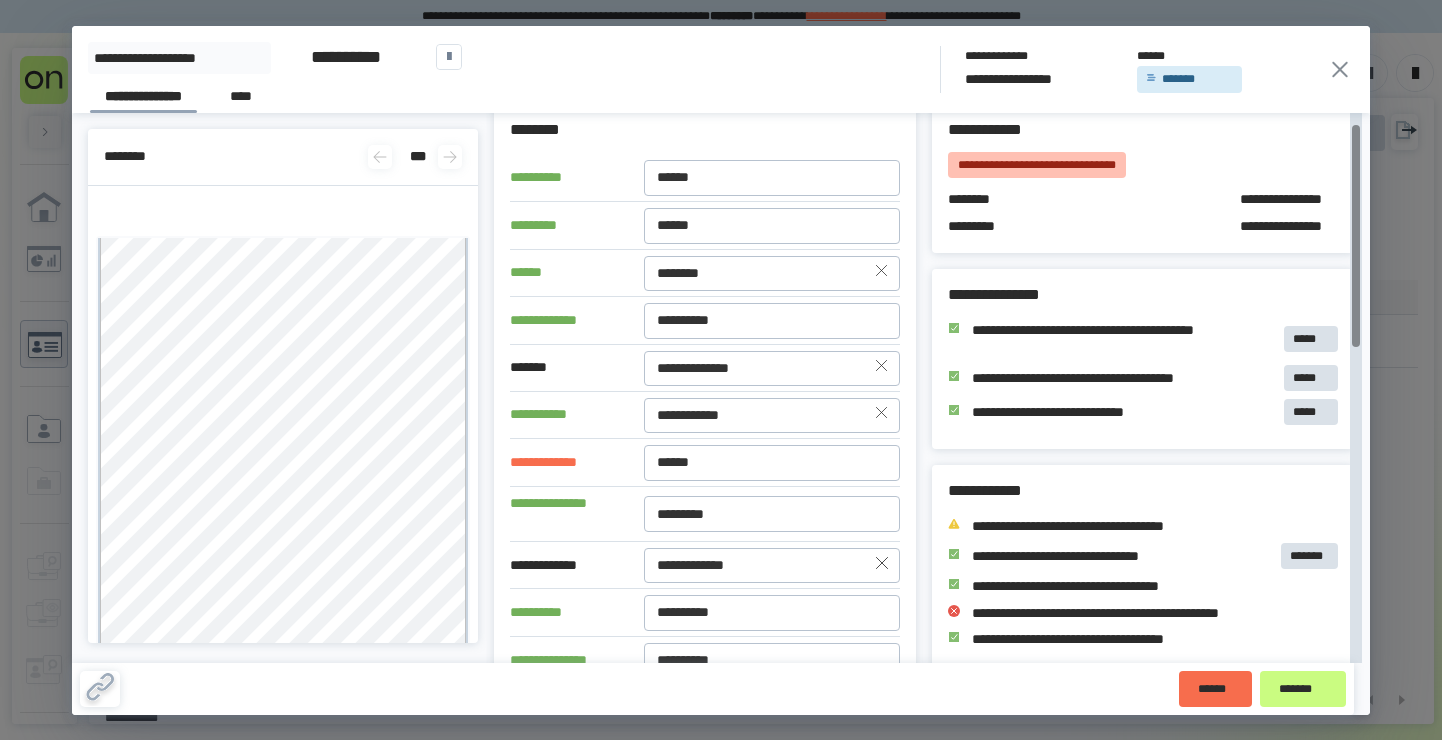 scroll, scrollTop: 27, scrollLeft: 0, axis: vertical 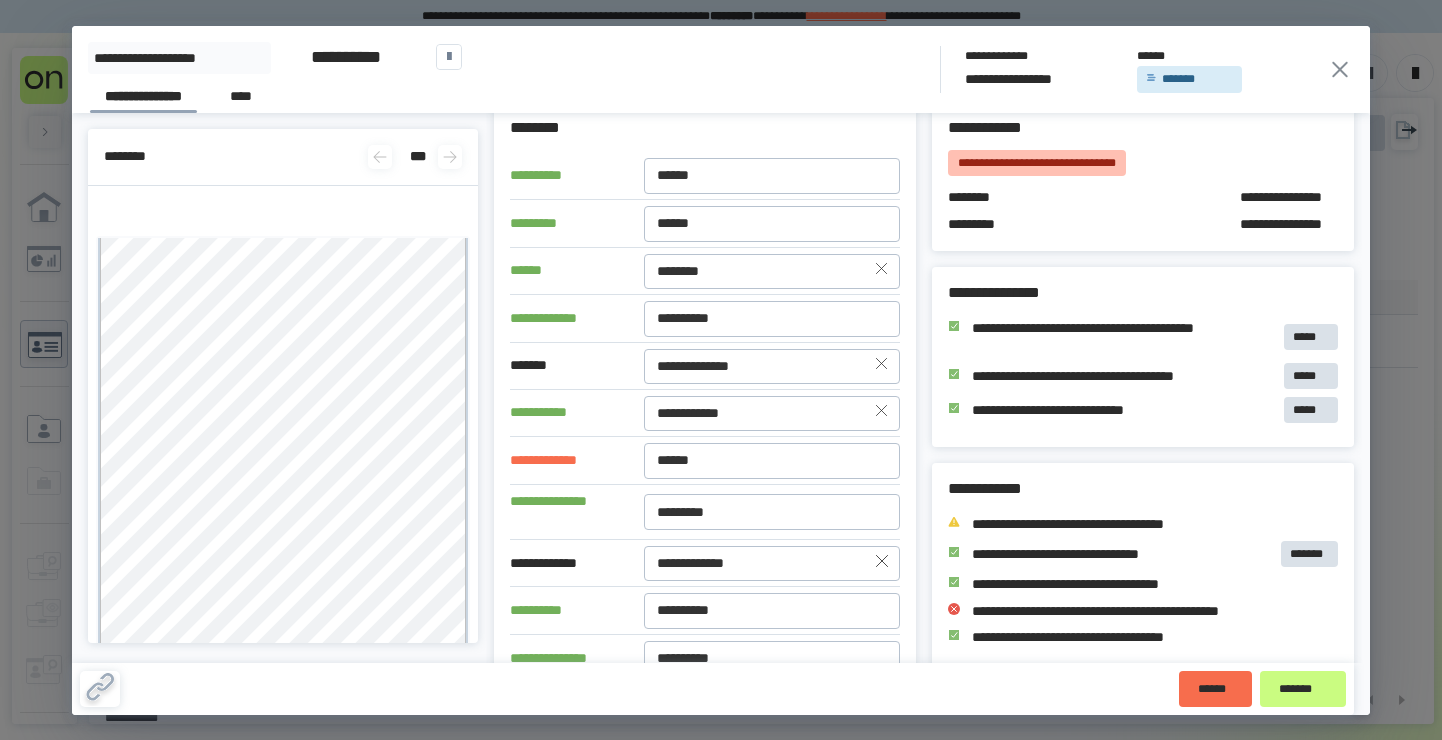 click 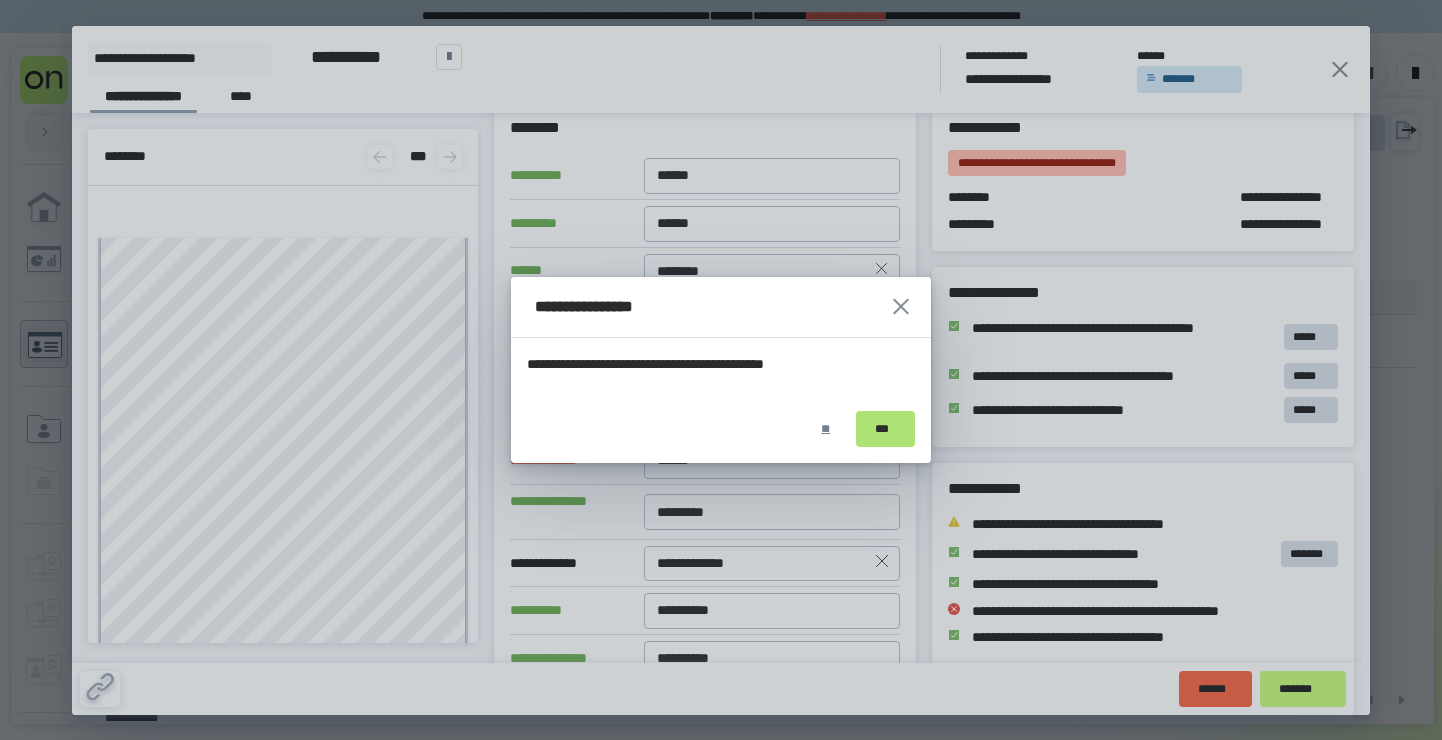 click on "***" at bounding box center [885, 429] 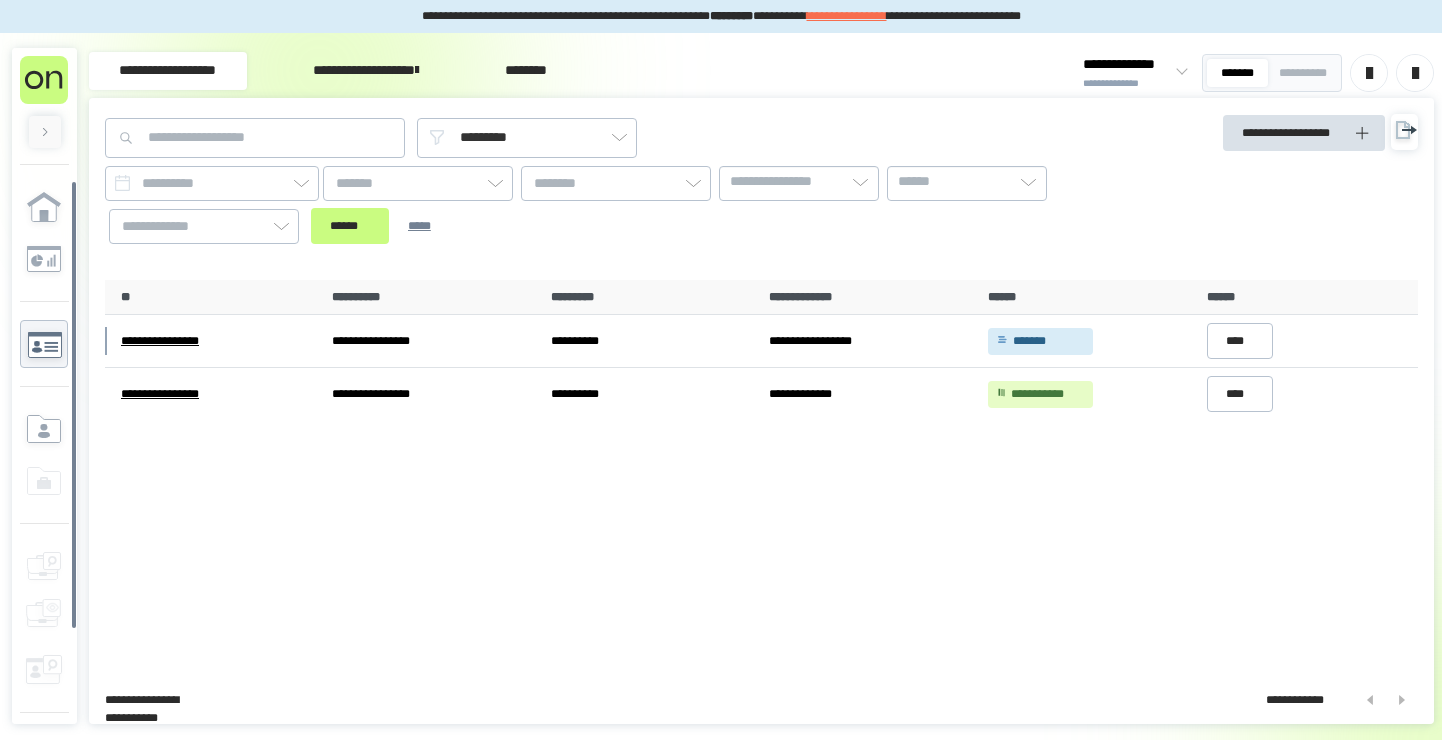 click at bounding box center (1415, 73) 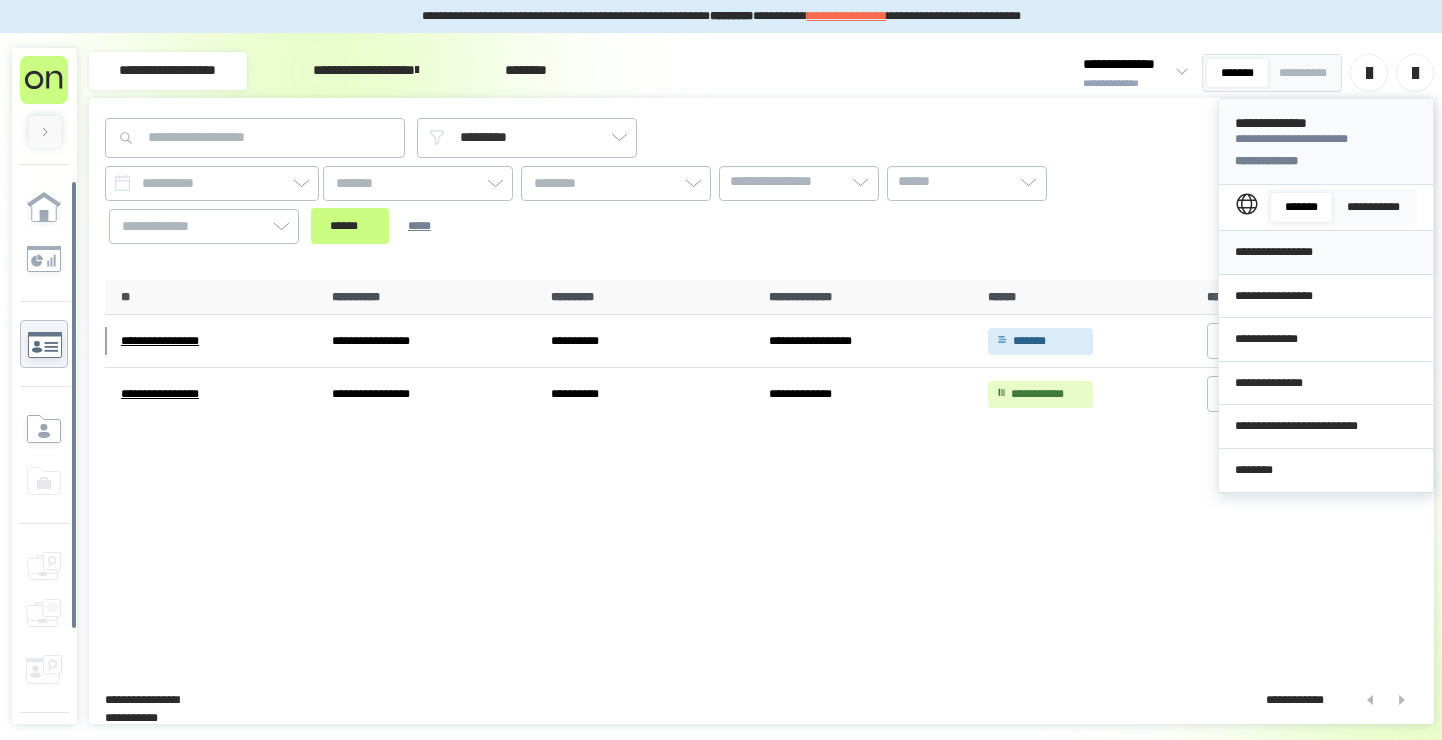 click on "**********" at bounding box center [1326, 252] 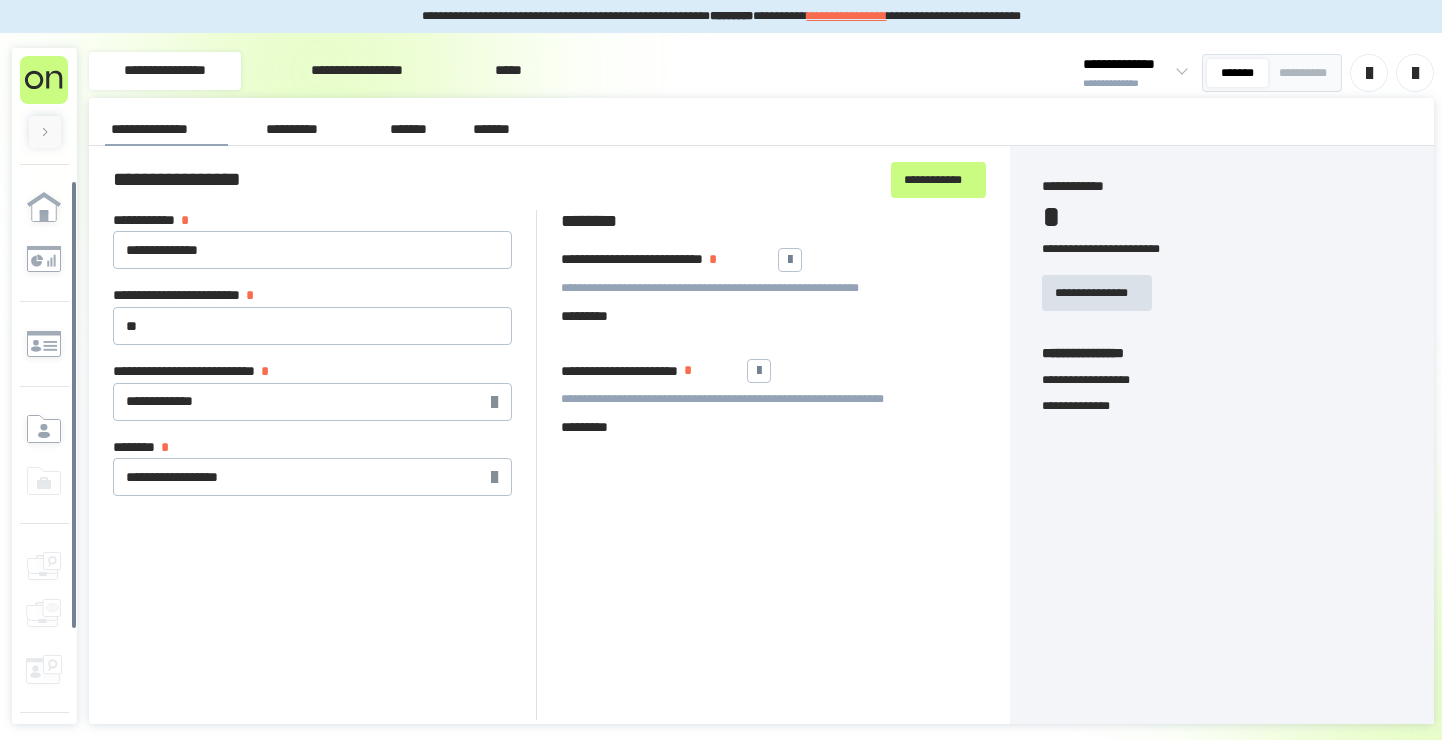 click at bounding box center [1415, 73] 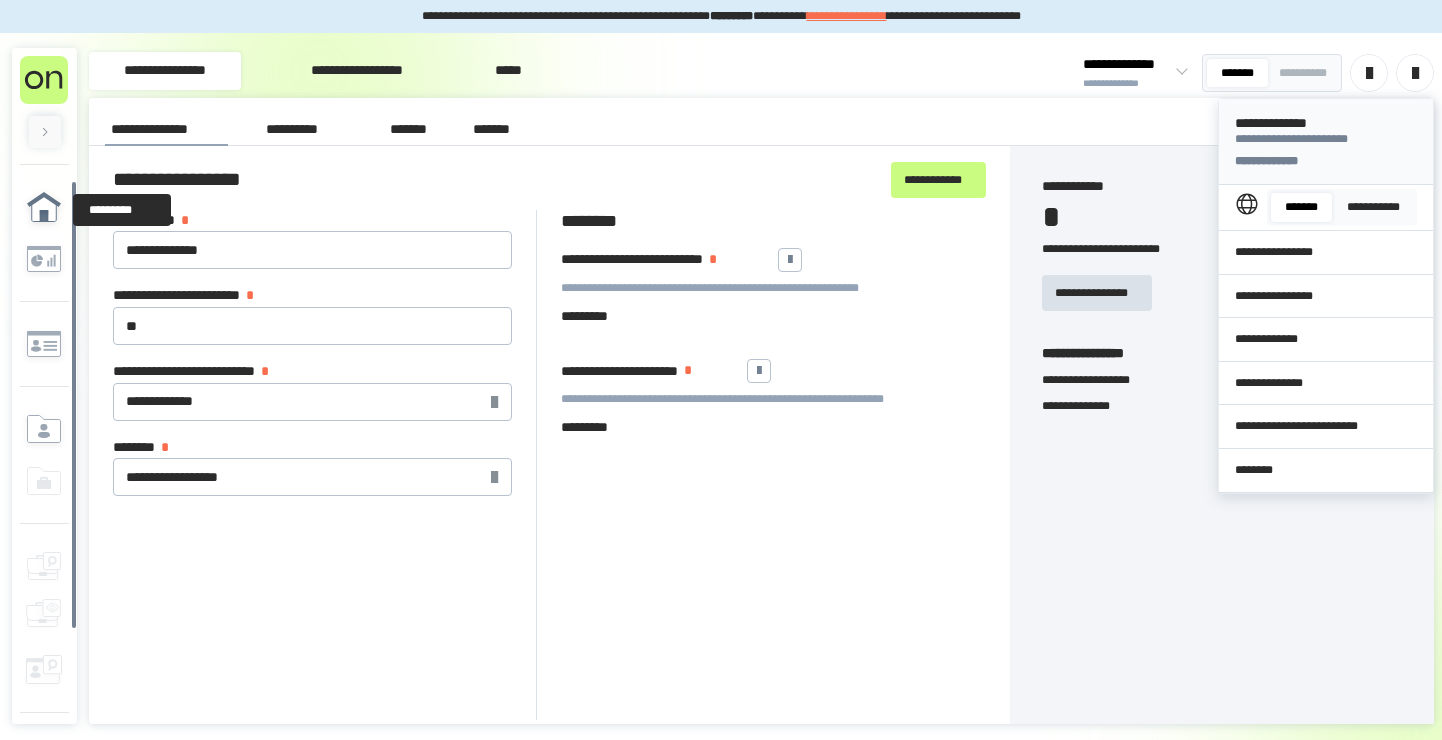 click 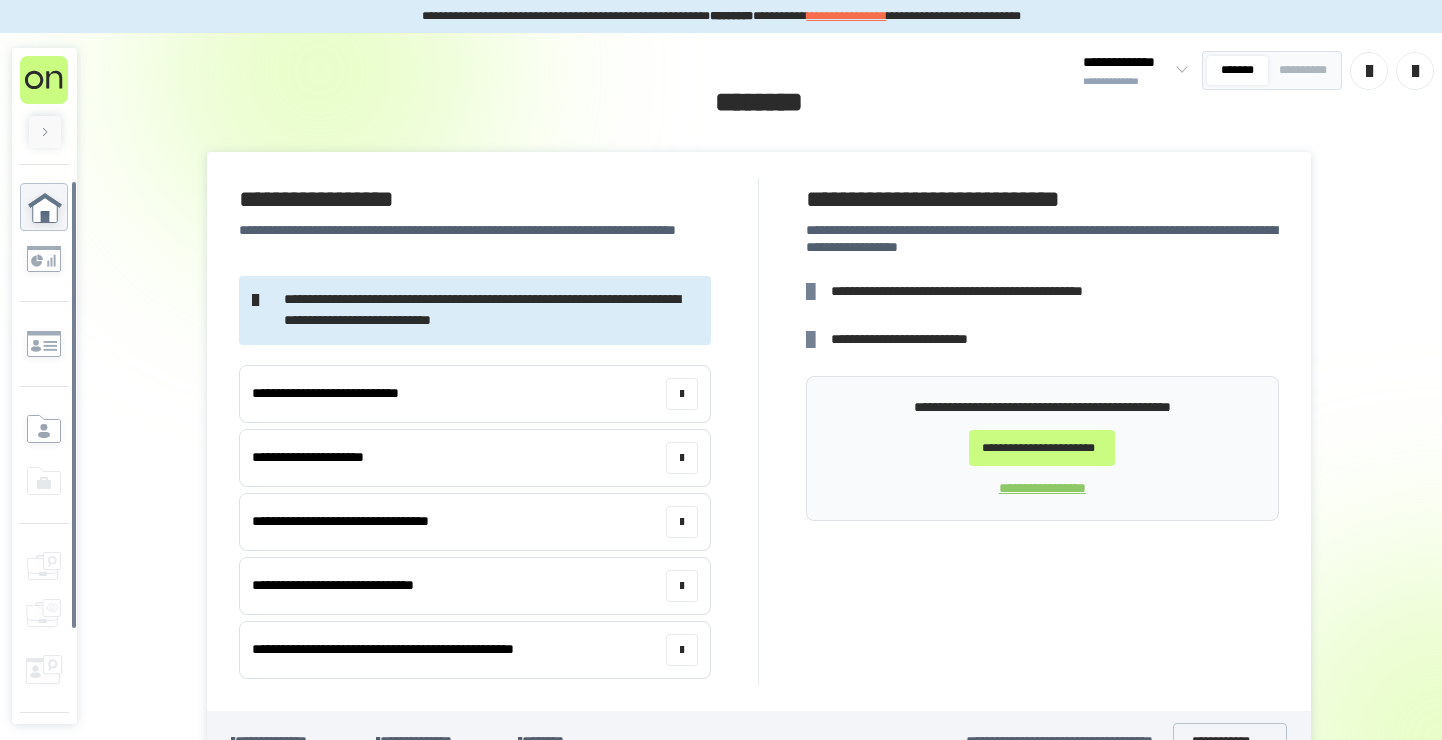 click 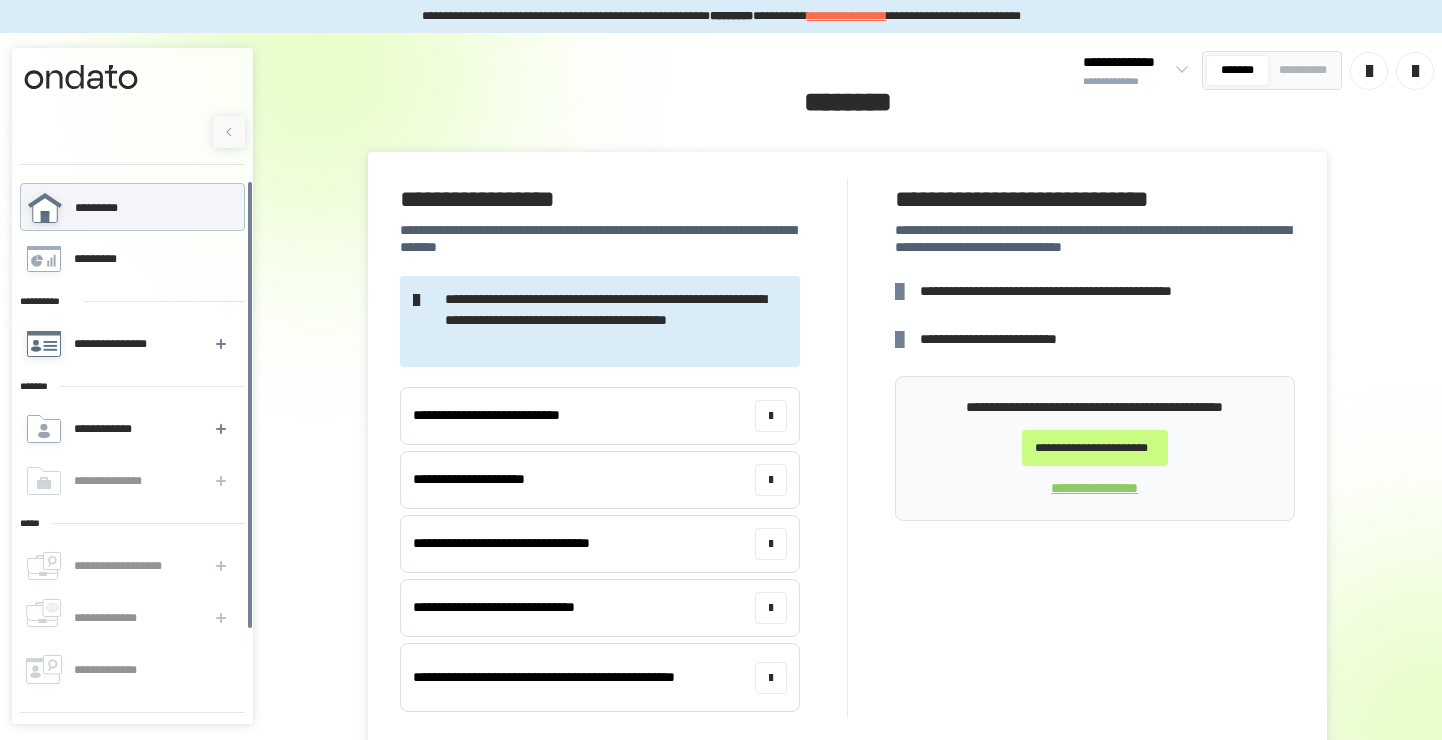 click on "**********" at bounding box center [114, 344] 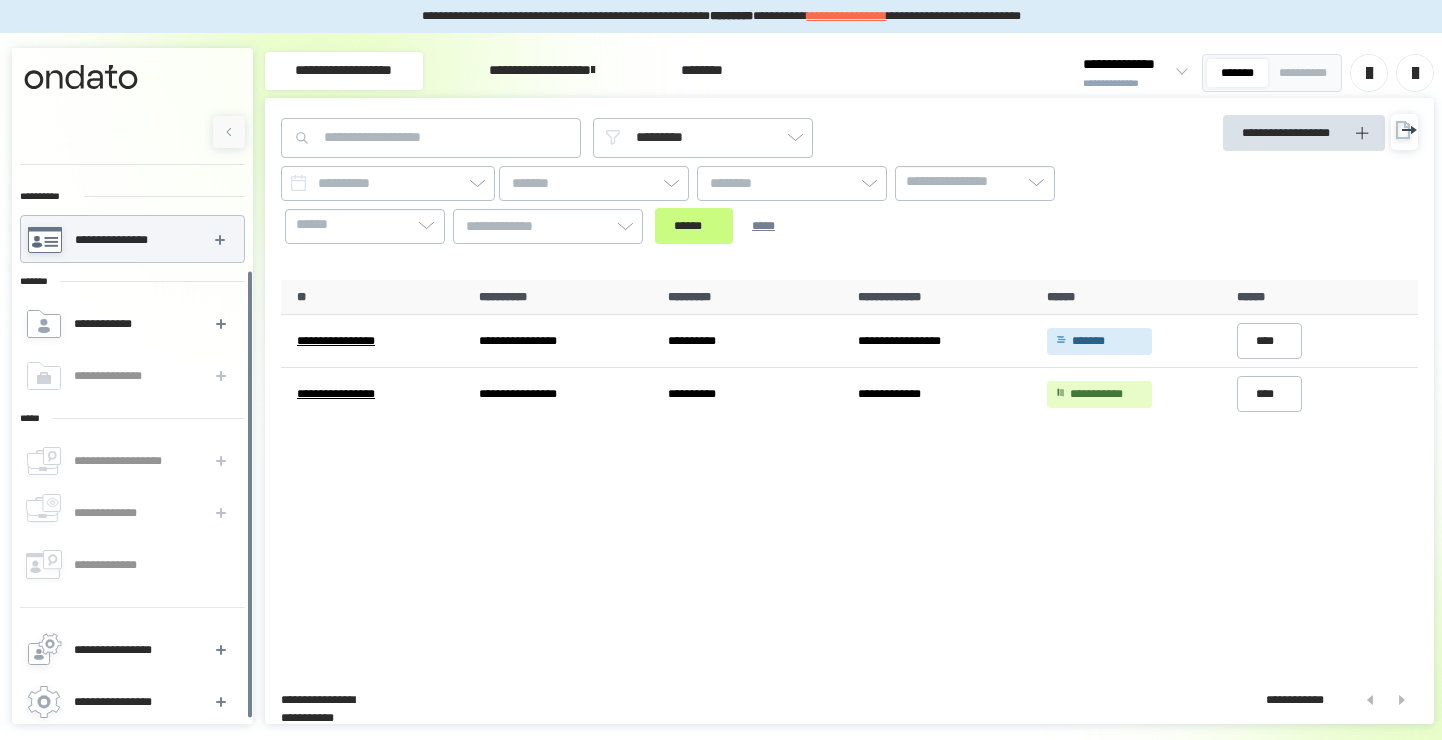 scroll, scrollTop: 109, scrollLeft: 0, axis: vertical 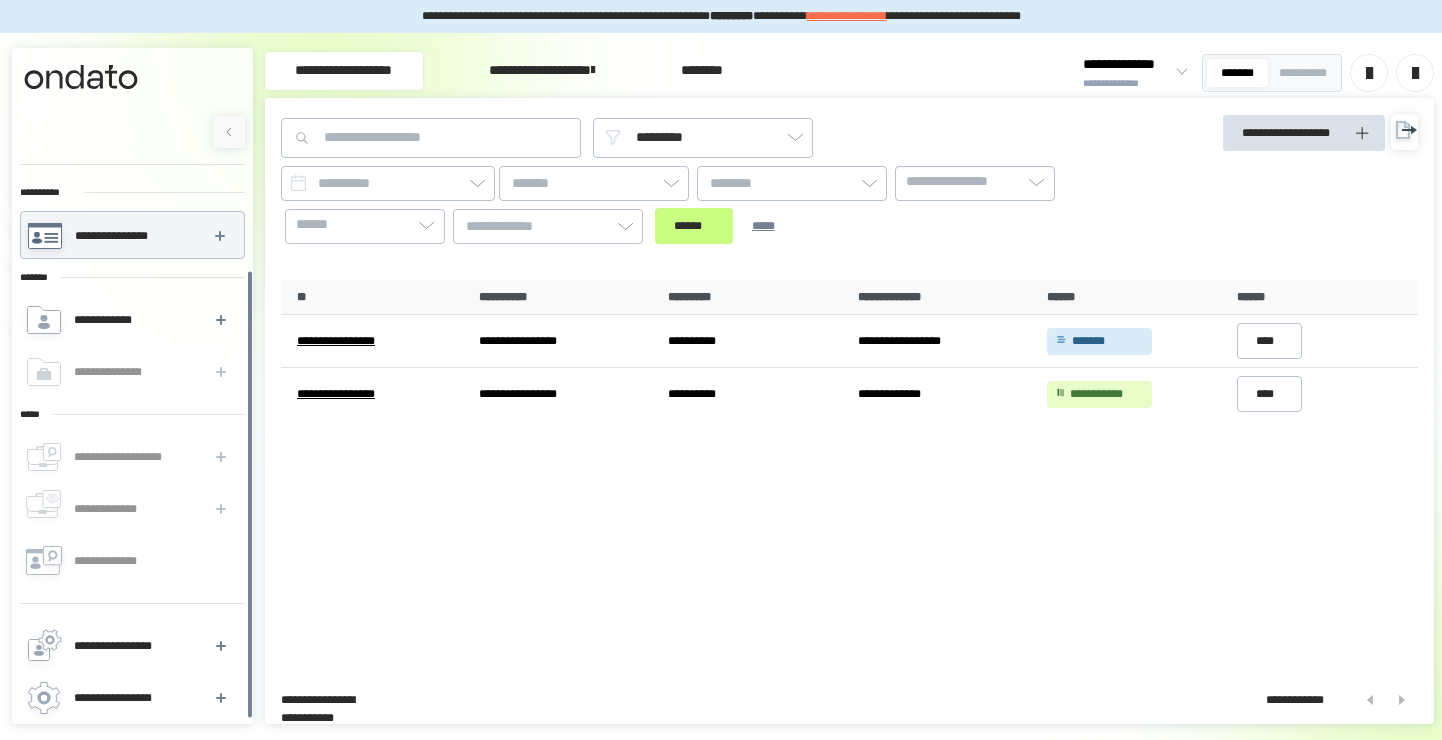 click on "**********" at bounding box center (131, 561) 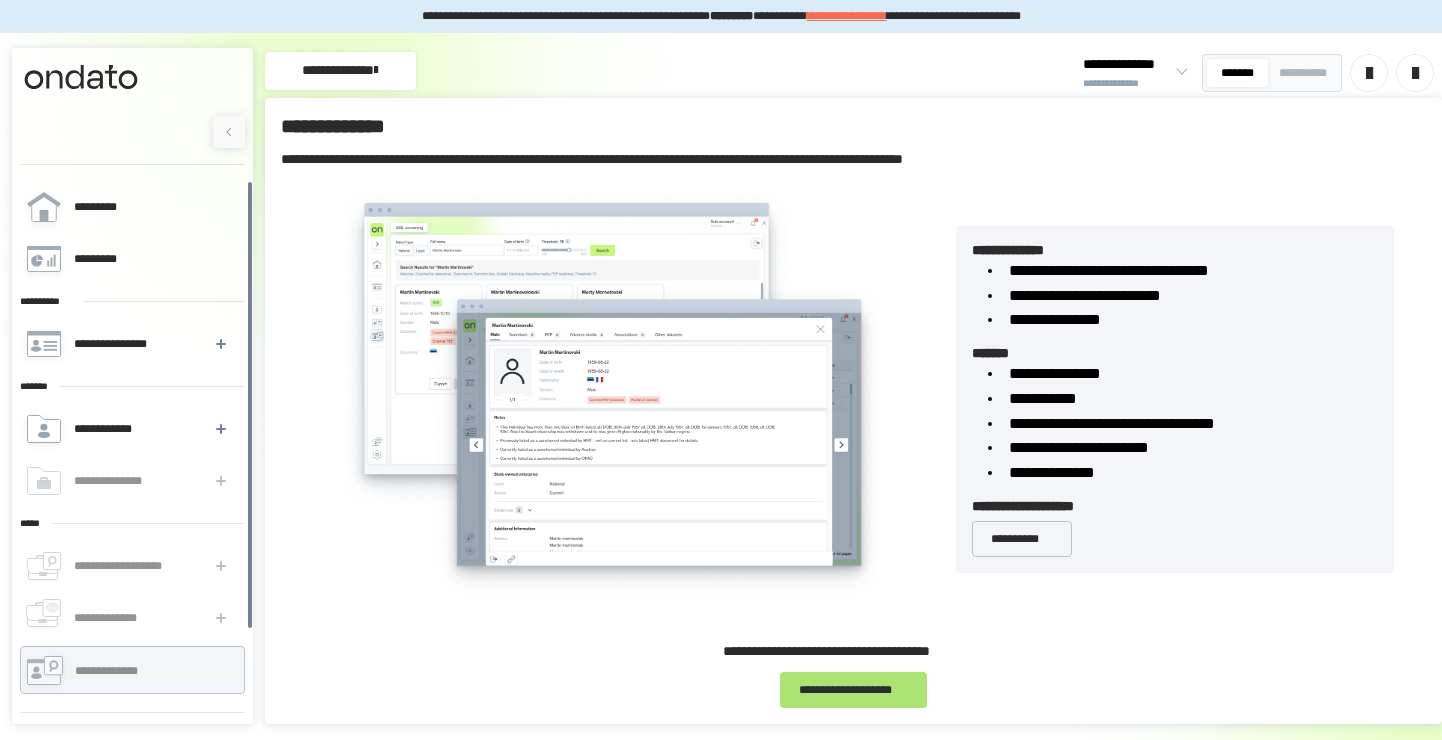 click on "**********" at bounding box center [853, 690] 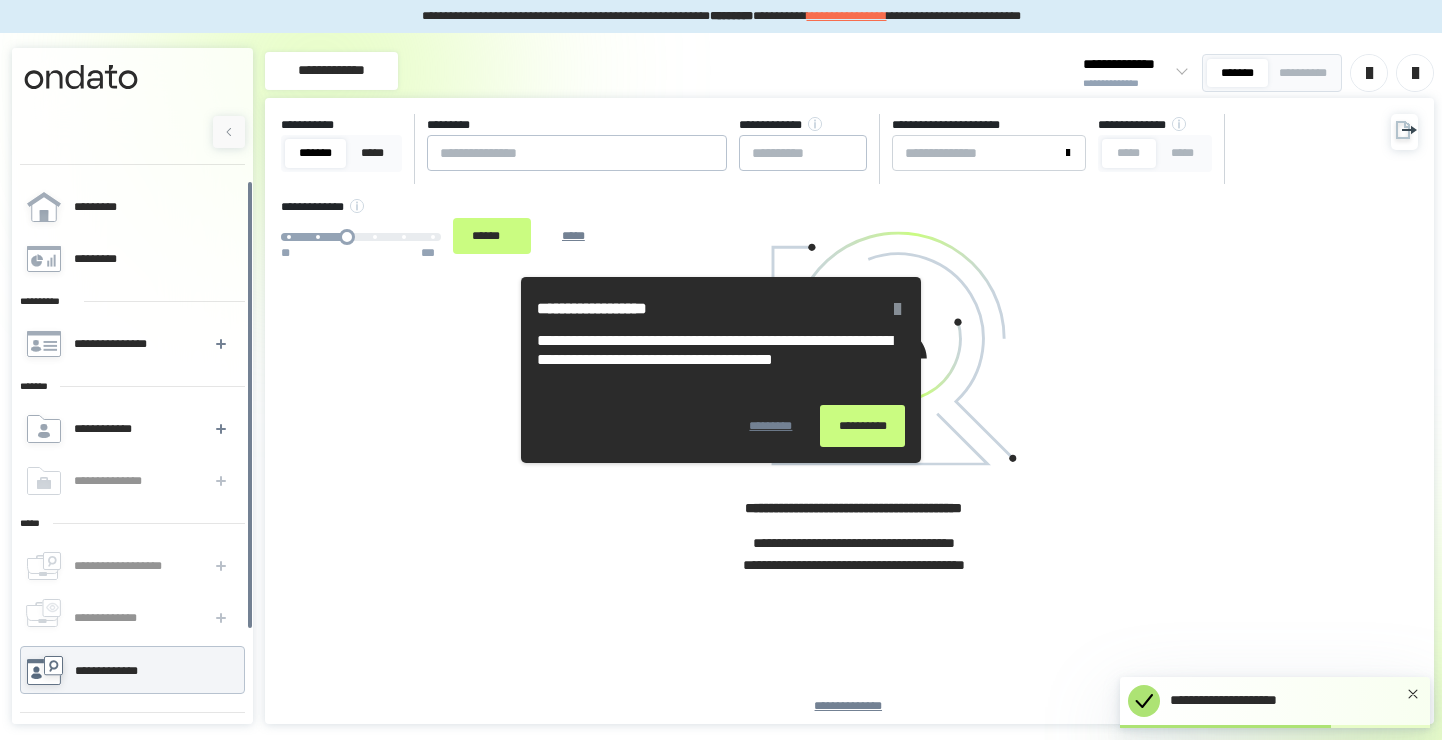 click on "**********" at bounding box center [862, 426] 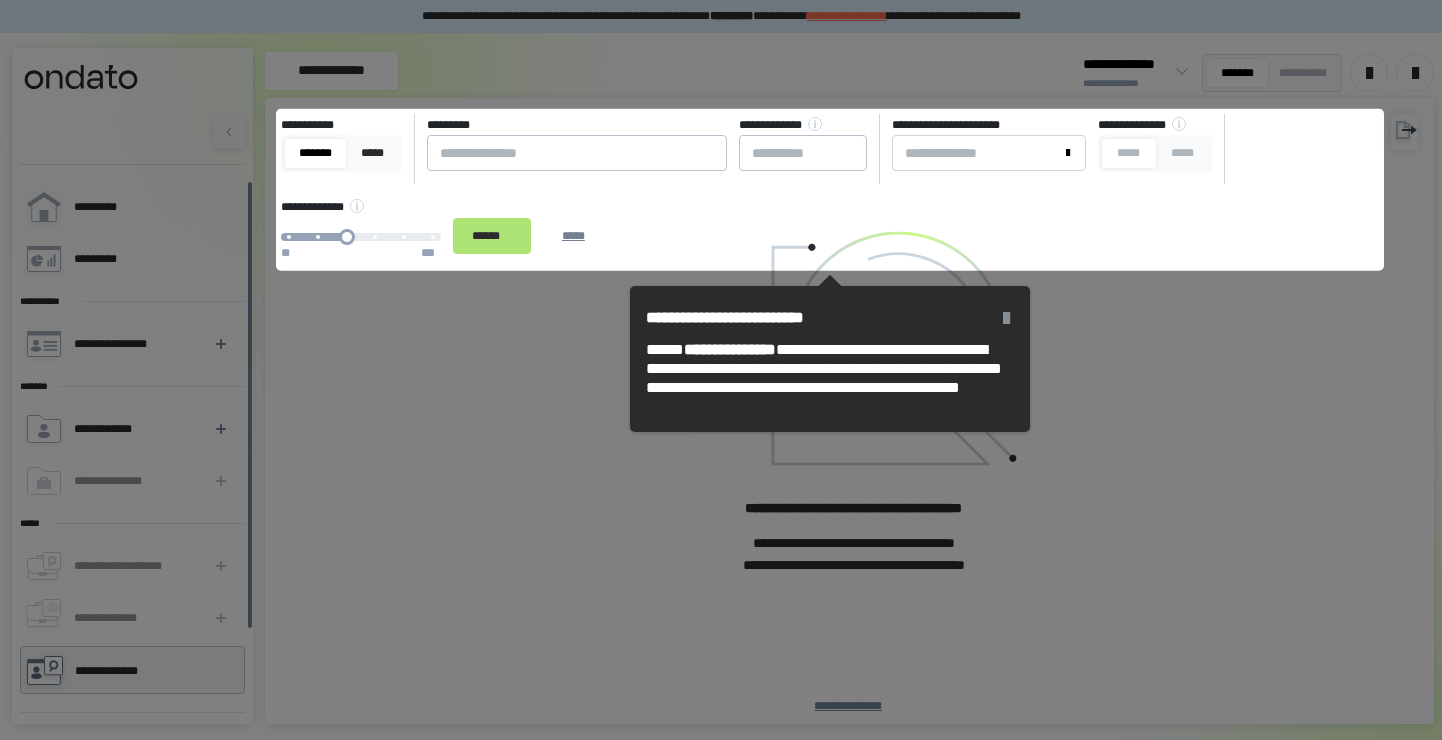 click on "******" at bounding box center [492, 236] 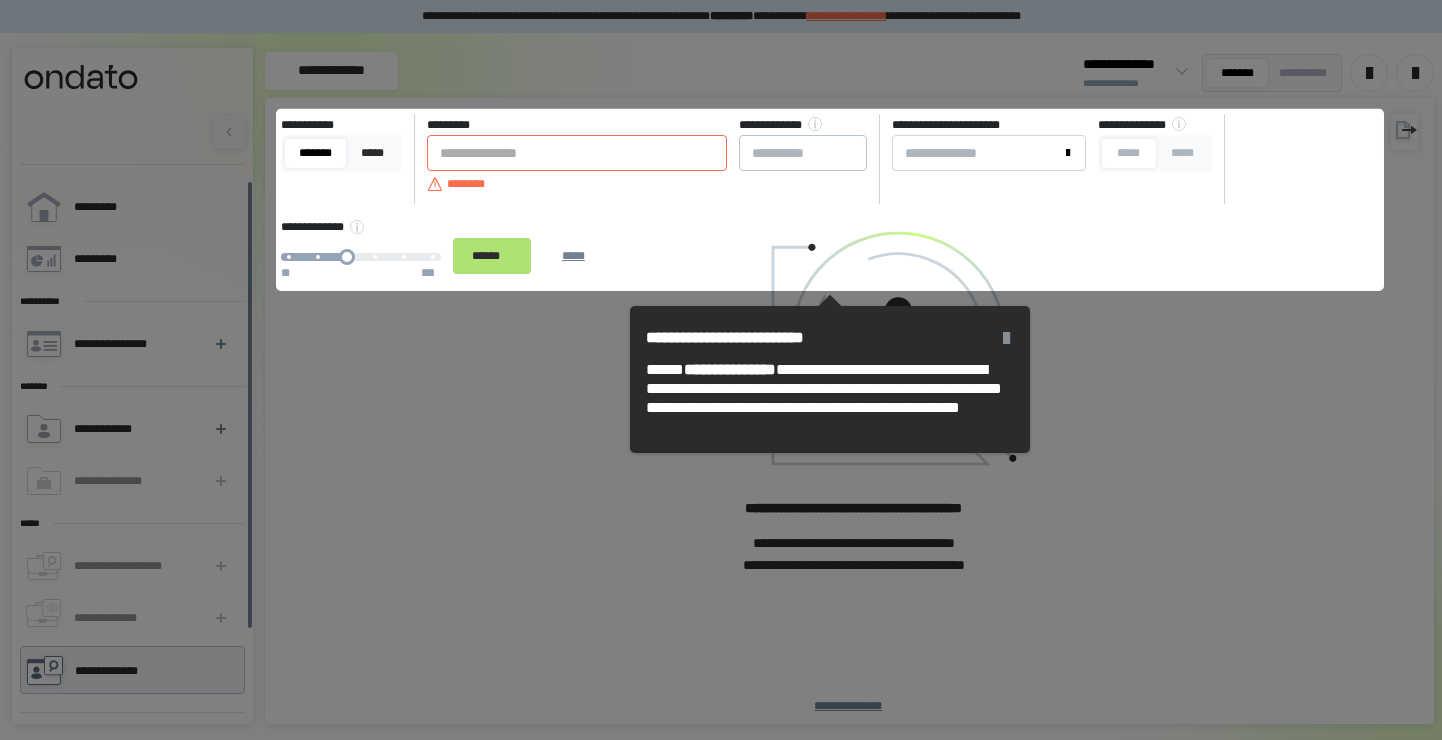 click on "******" at bounding box center (492, 256) 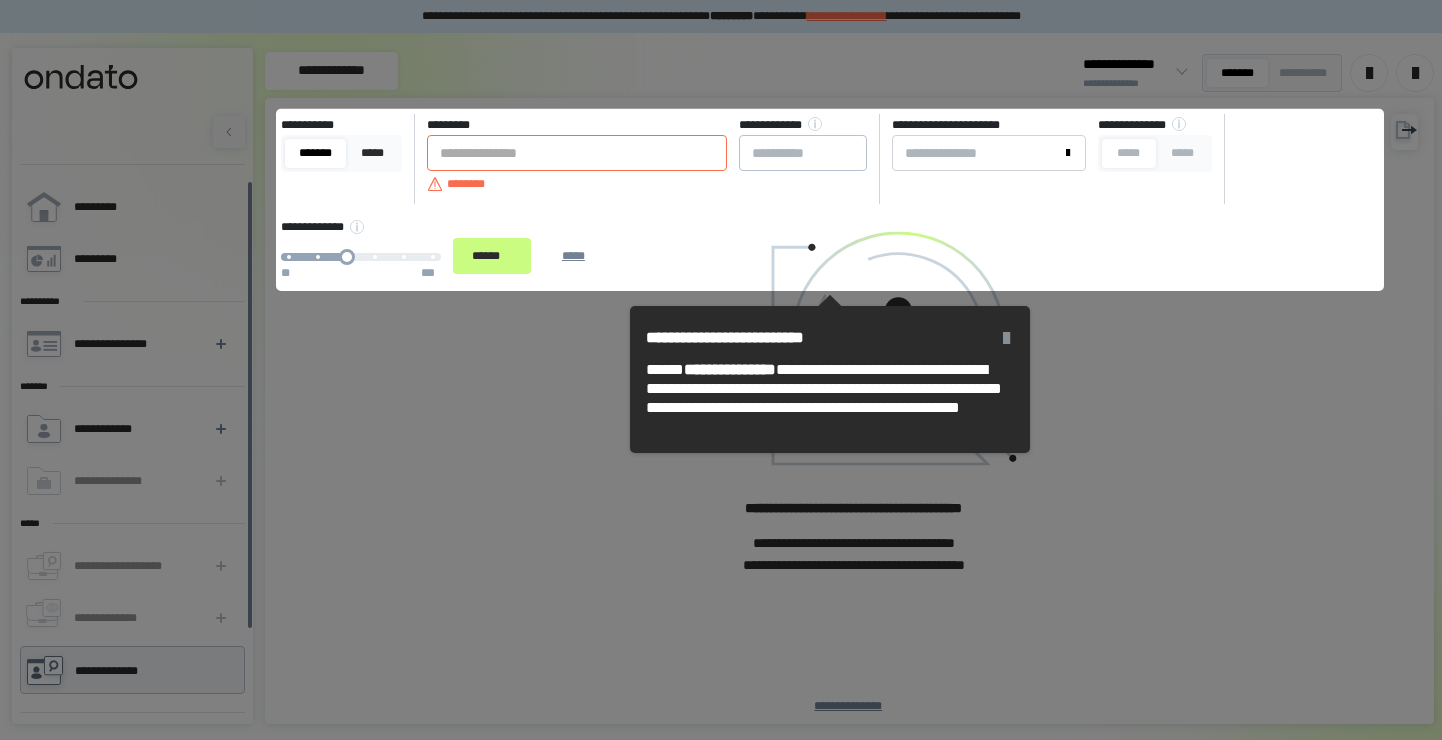 click at bounding box center [1006, 338] 